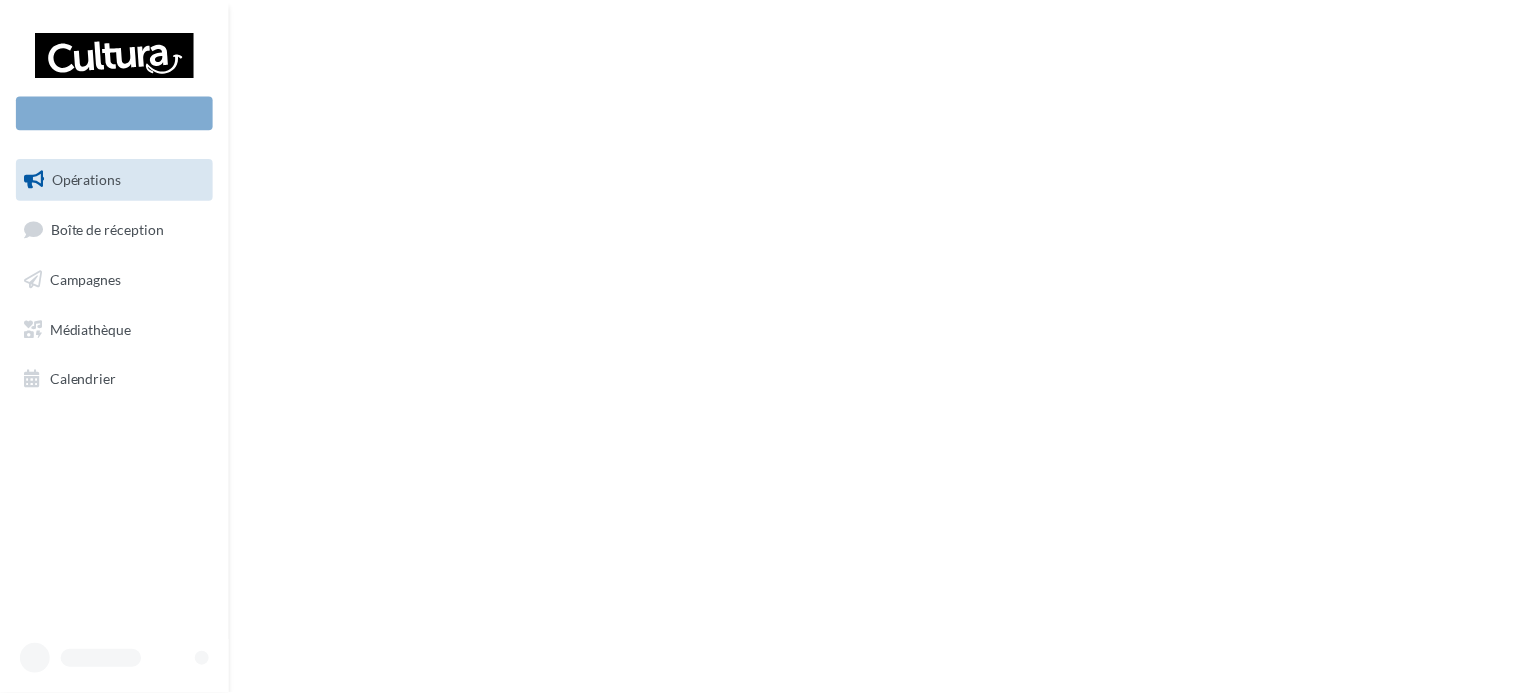 scroll, scrollTop: 0, scrollLeft: 0, axis: both 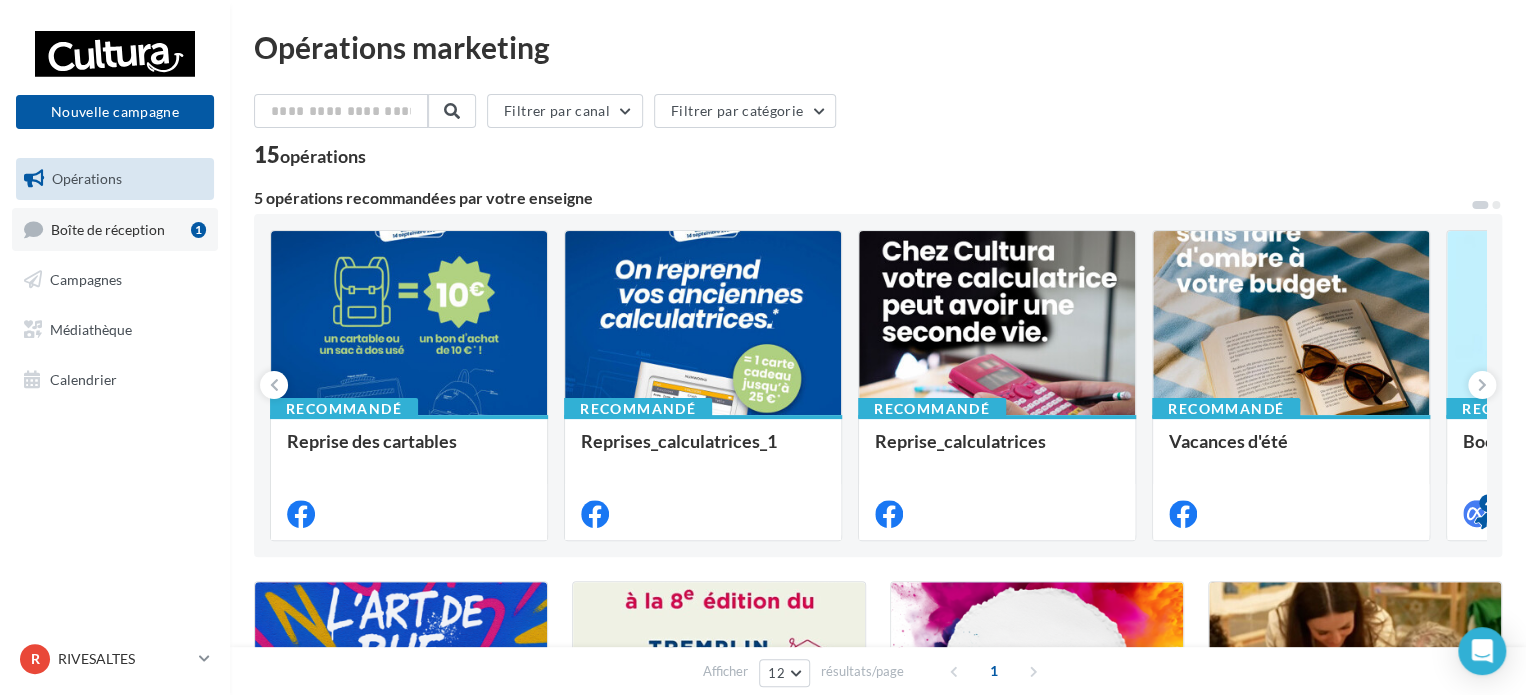 click on "Boîte de réception" at bounding box center (108, 228) 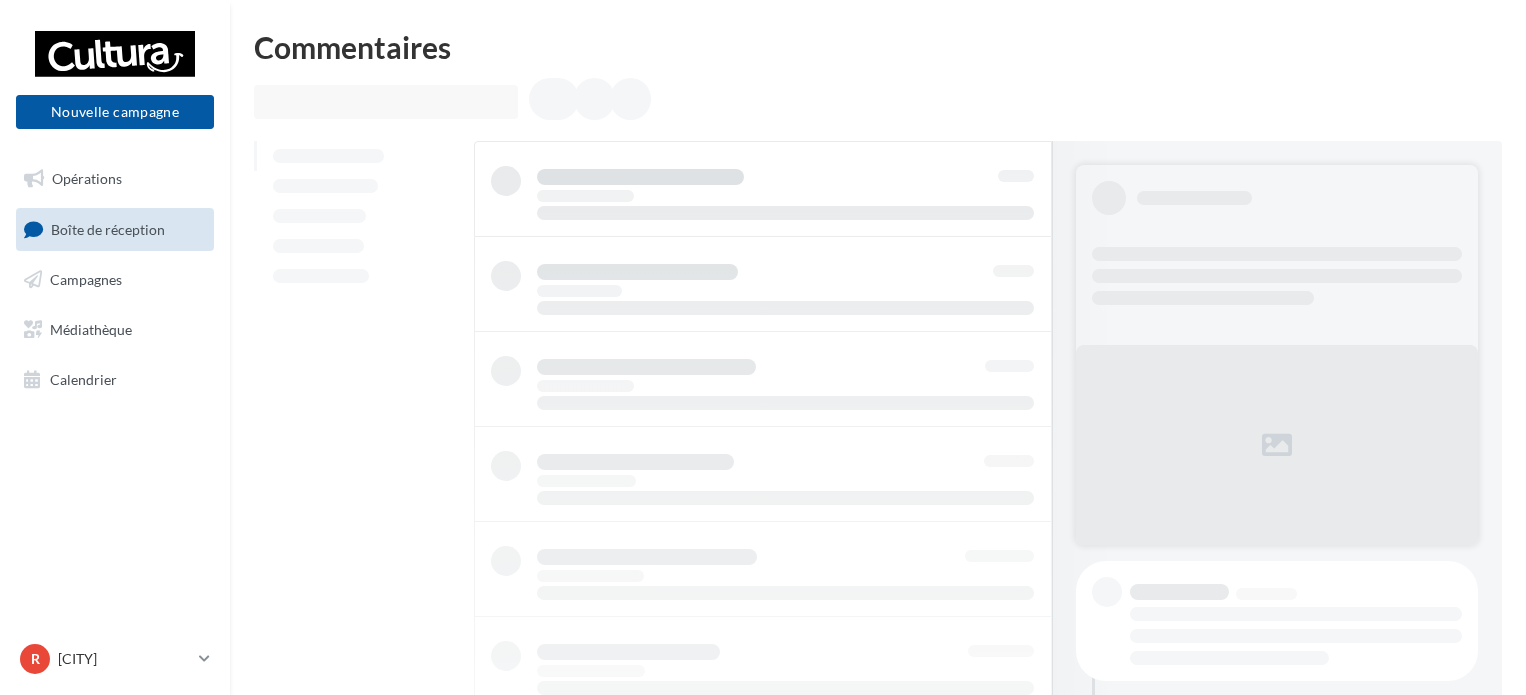scroll, scrollTop: 0, scrollLeft: 0, axis: both 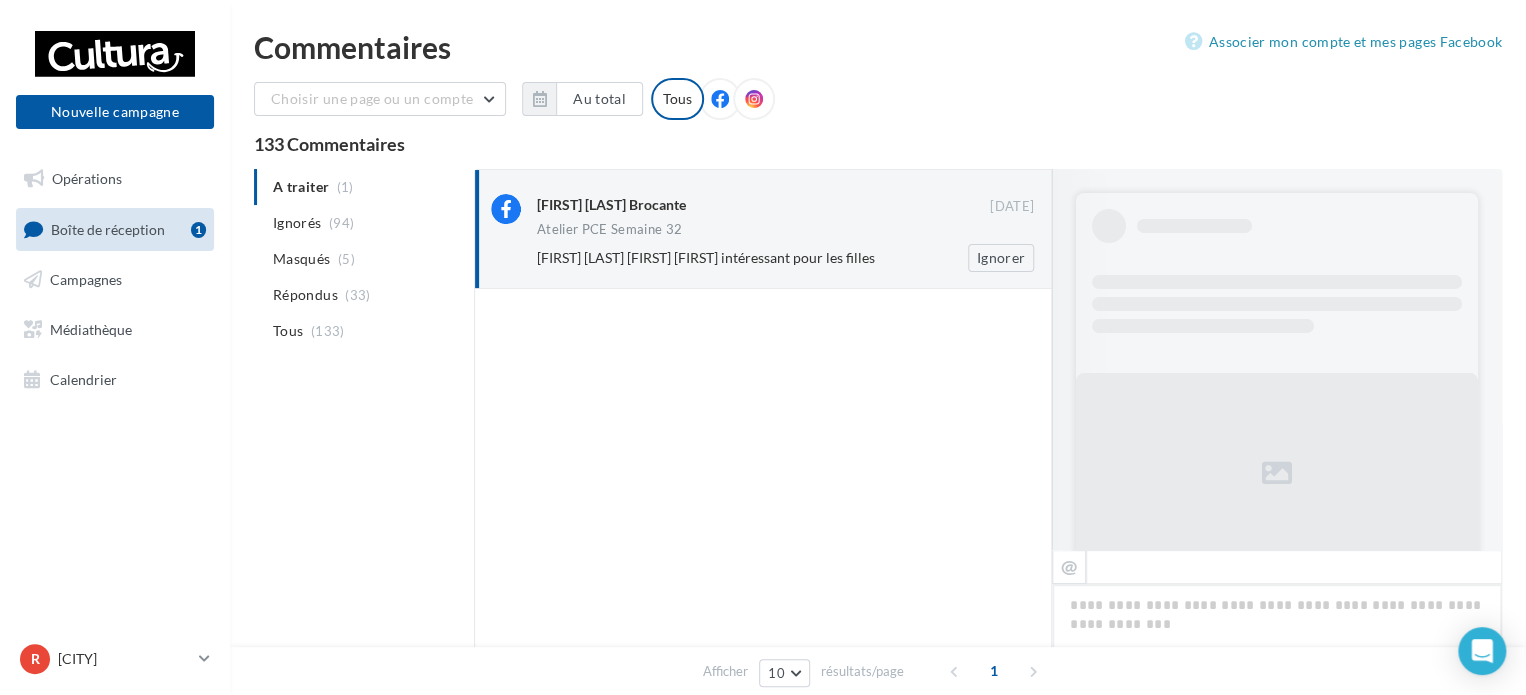 click on "Atelier PCE Semaine 32" at bounding box center [785, 231] 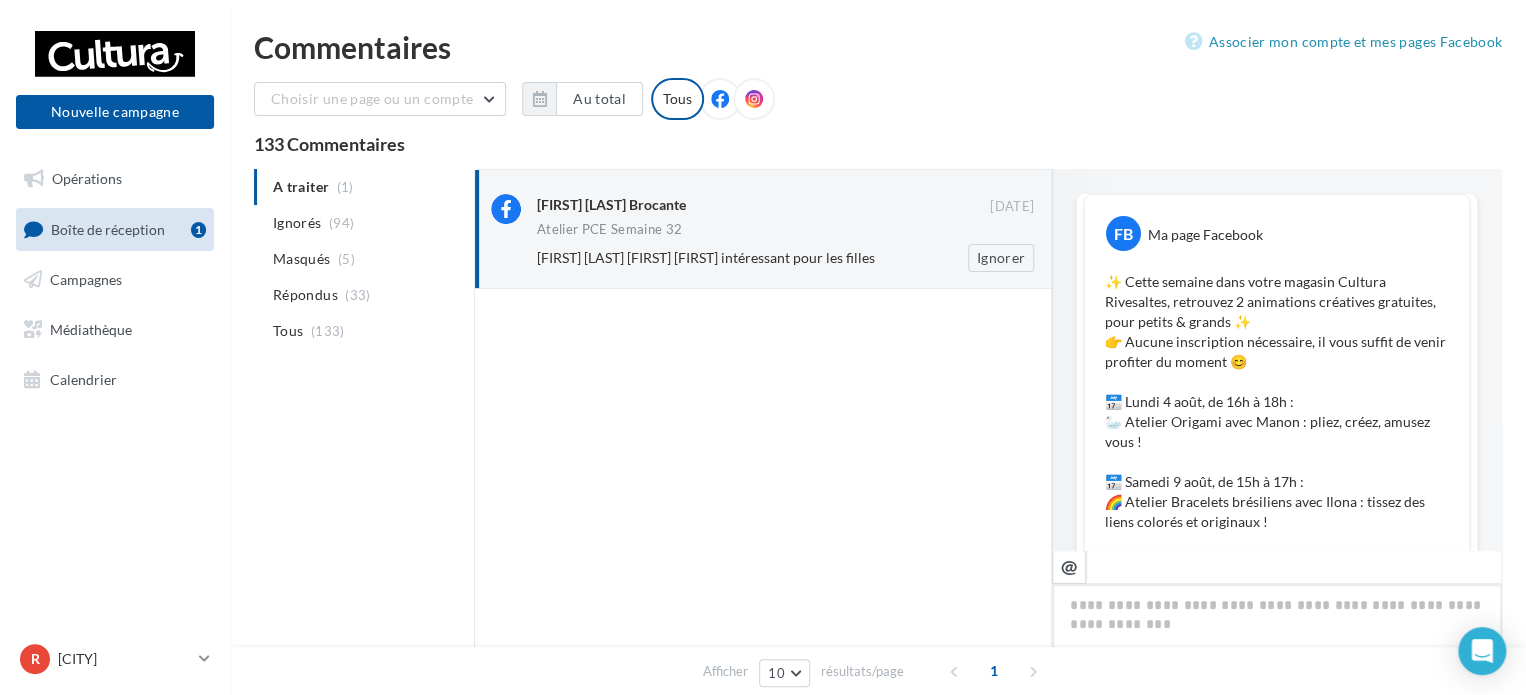 scroll, scrollTop: 589, scrollLeft: 0, axis: vertical 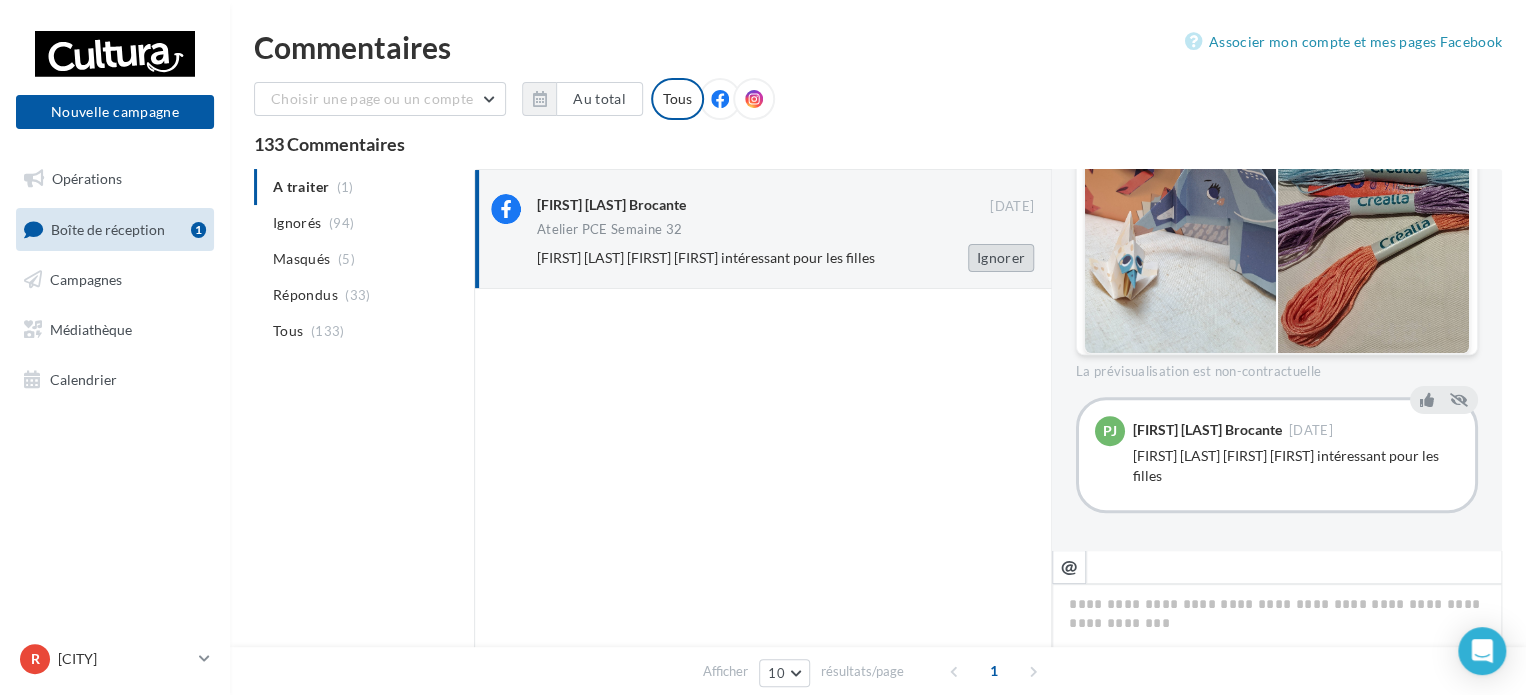 click on "Ignorer" at bounding box center (1001, 258) 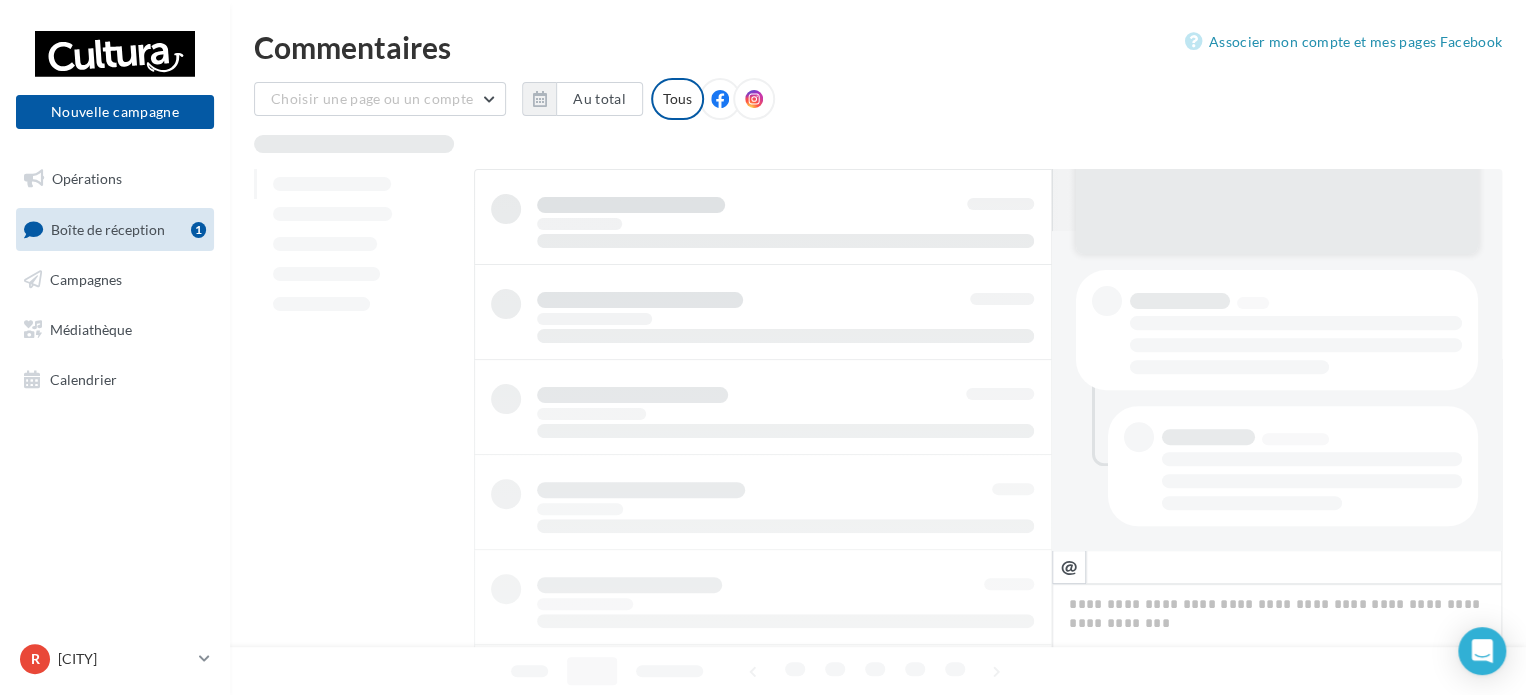 scroll, scrollTop: 318, scrollLeft: 0, axis: vertical 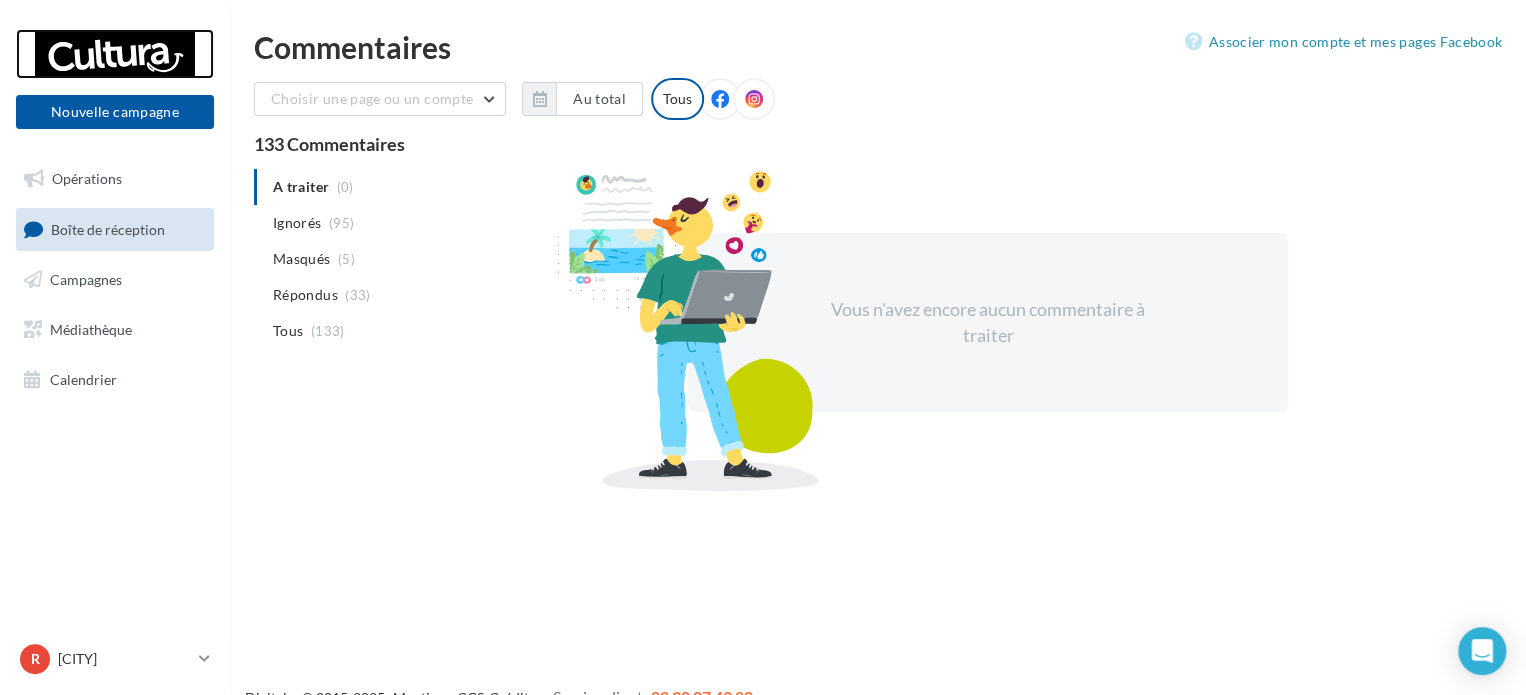 click at bounding box center (115, 54) 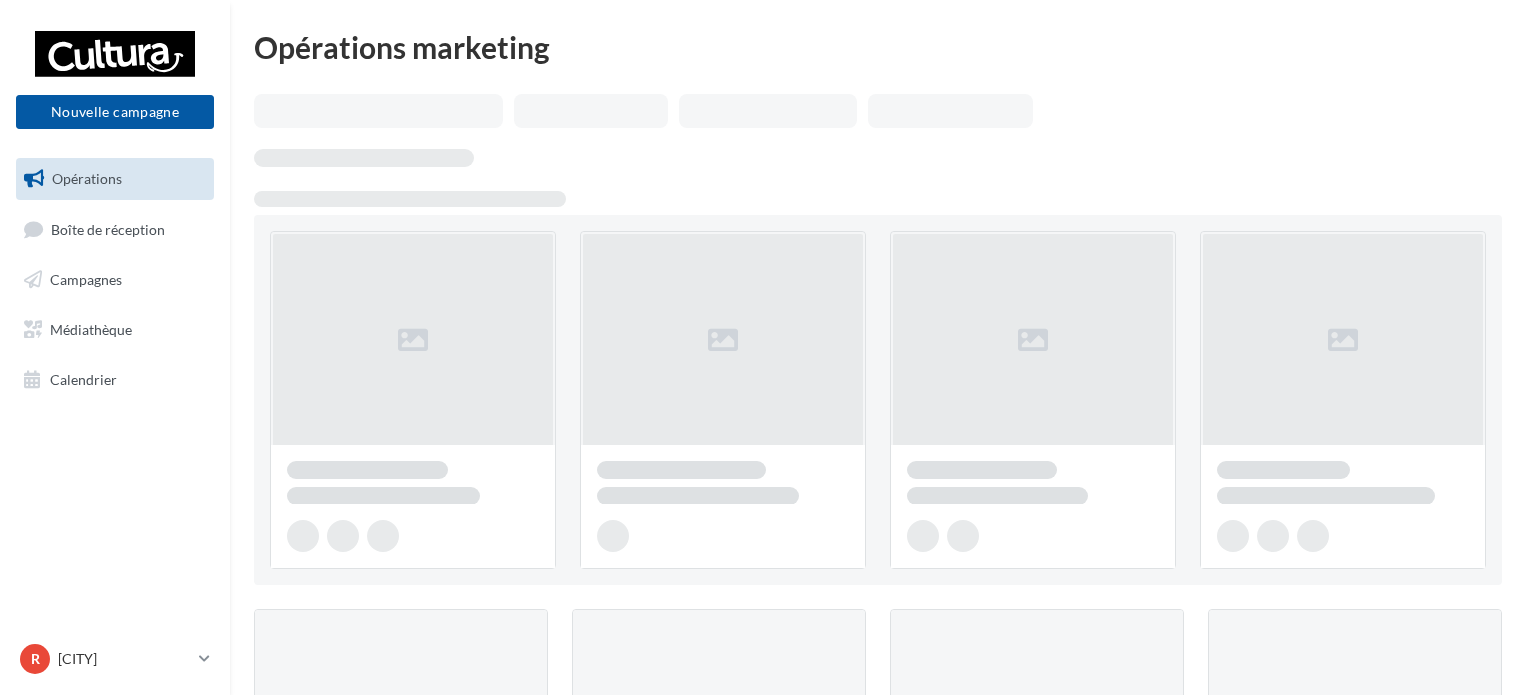 scroll, scrollTop: 0, scrollLeft: 0, axis: both 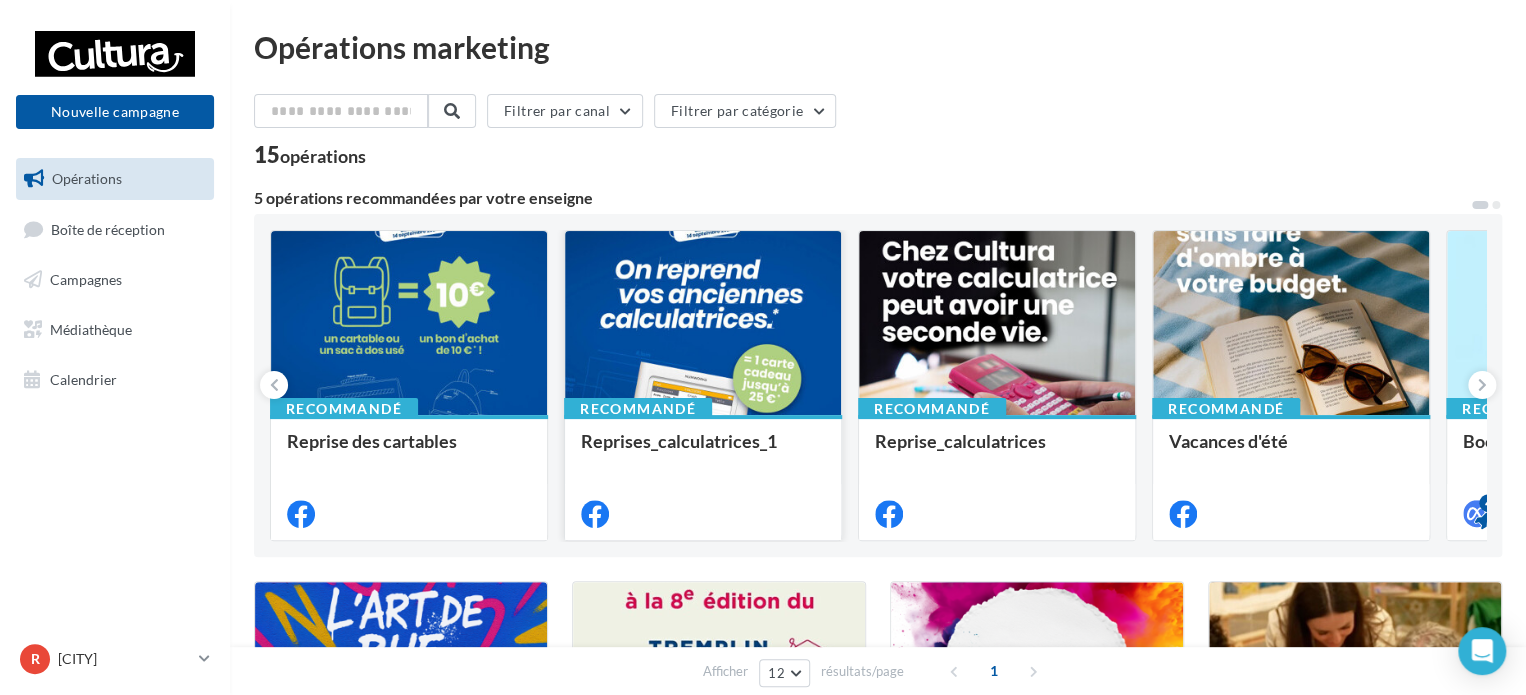 click at bounding box center [703, 324] 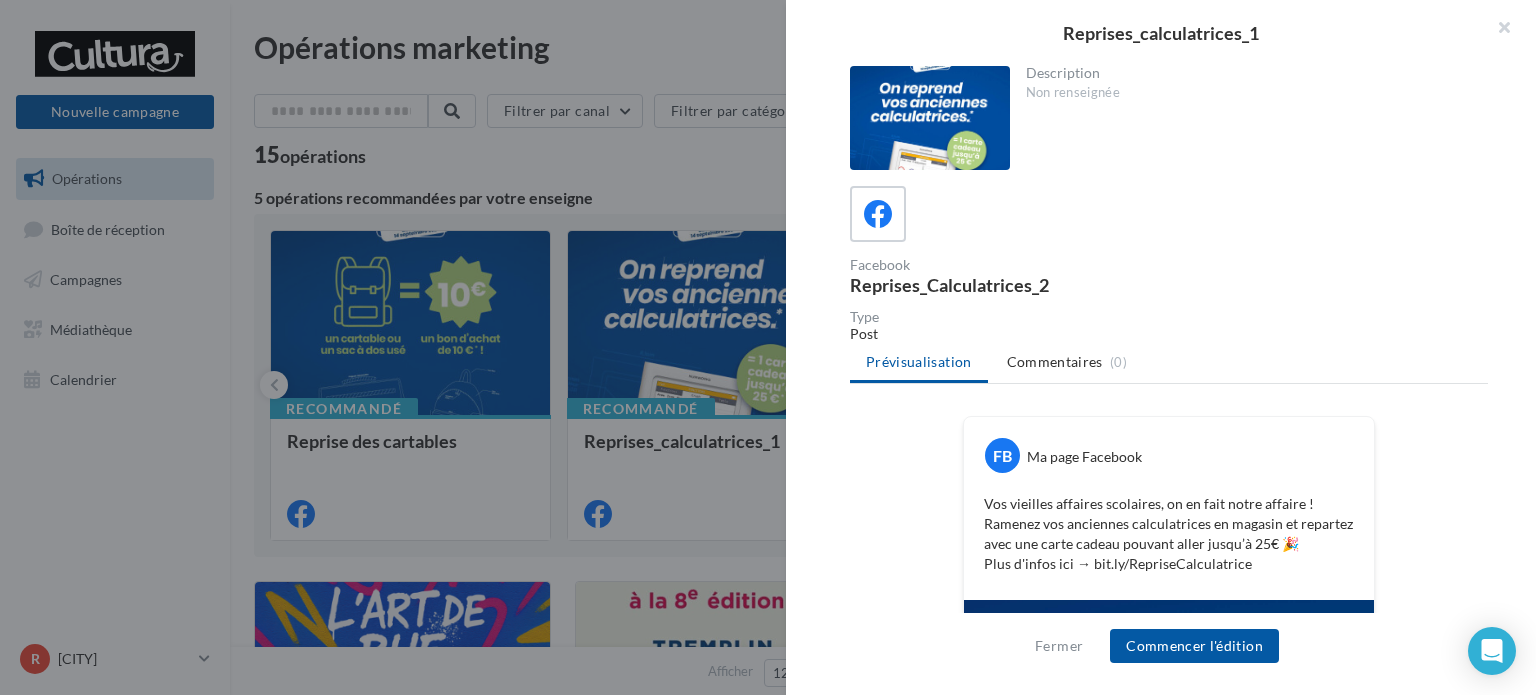 drag, startPoint x: 1534, startPoint y: 179, endPoint x: 1535, endPoint y: 350, distance: 171.00293 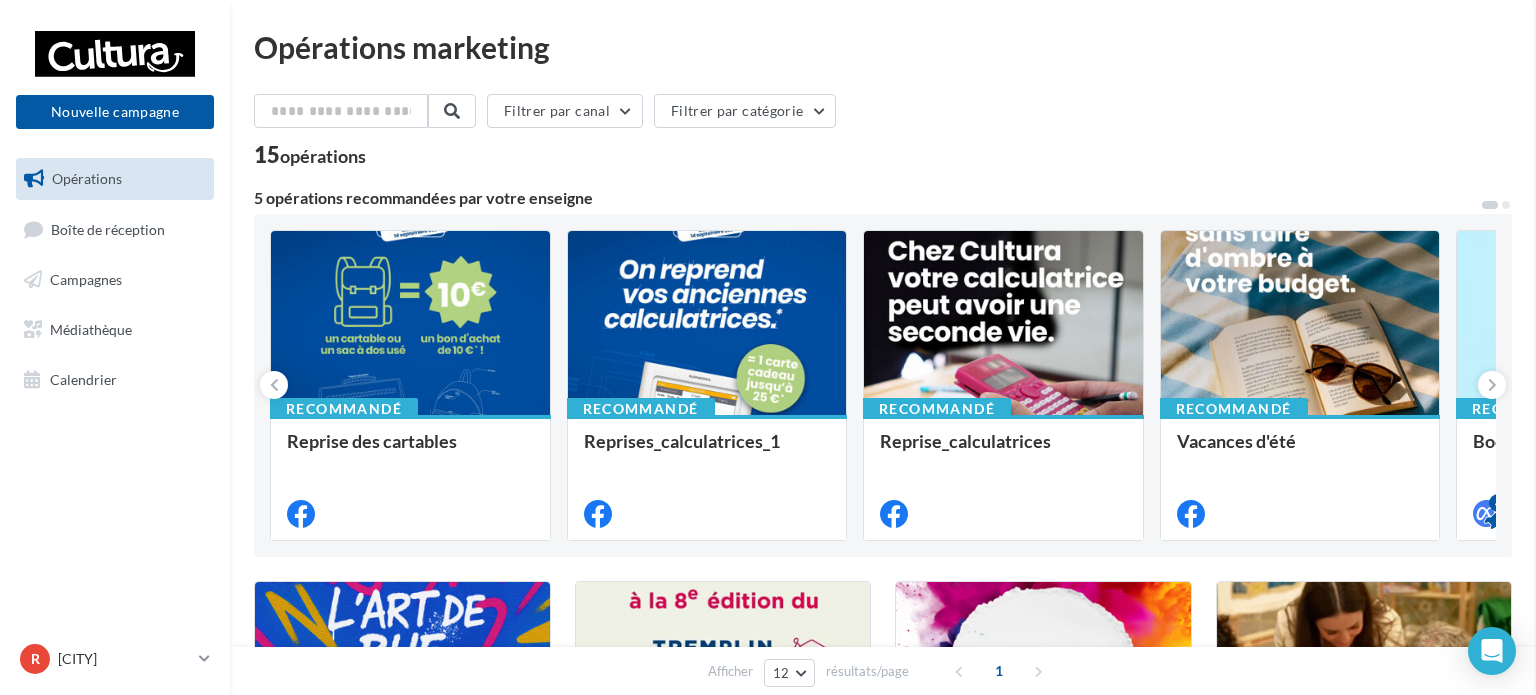 click at bounding box center [2304, 347] 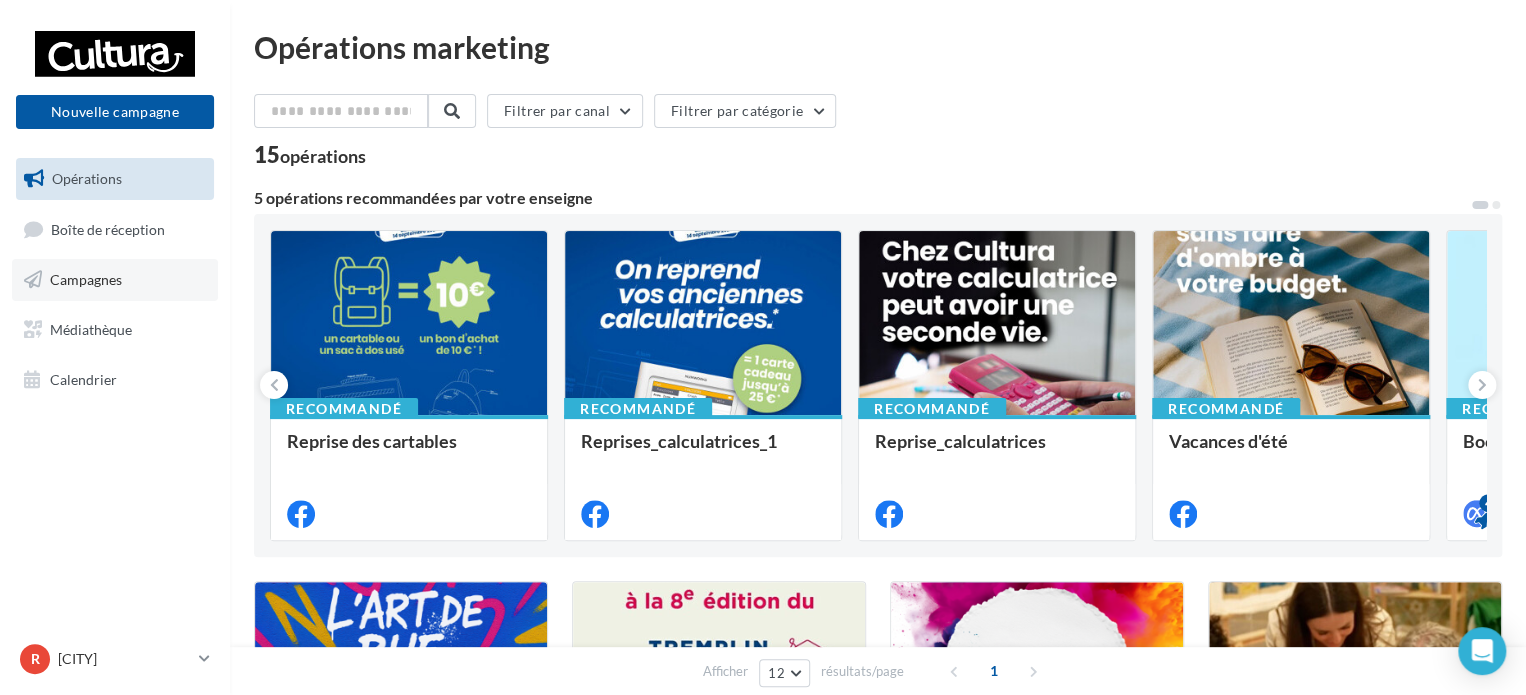 click on "Campagnes" at bounding box center (115, 280) 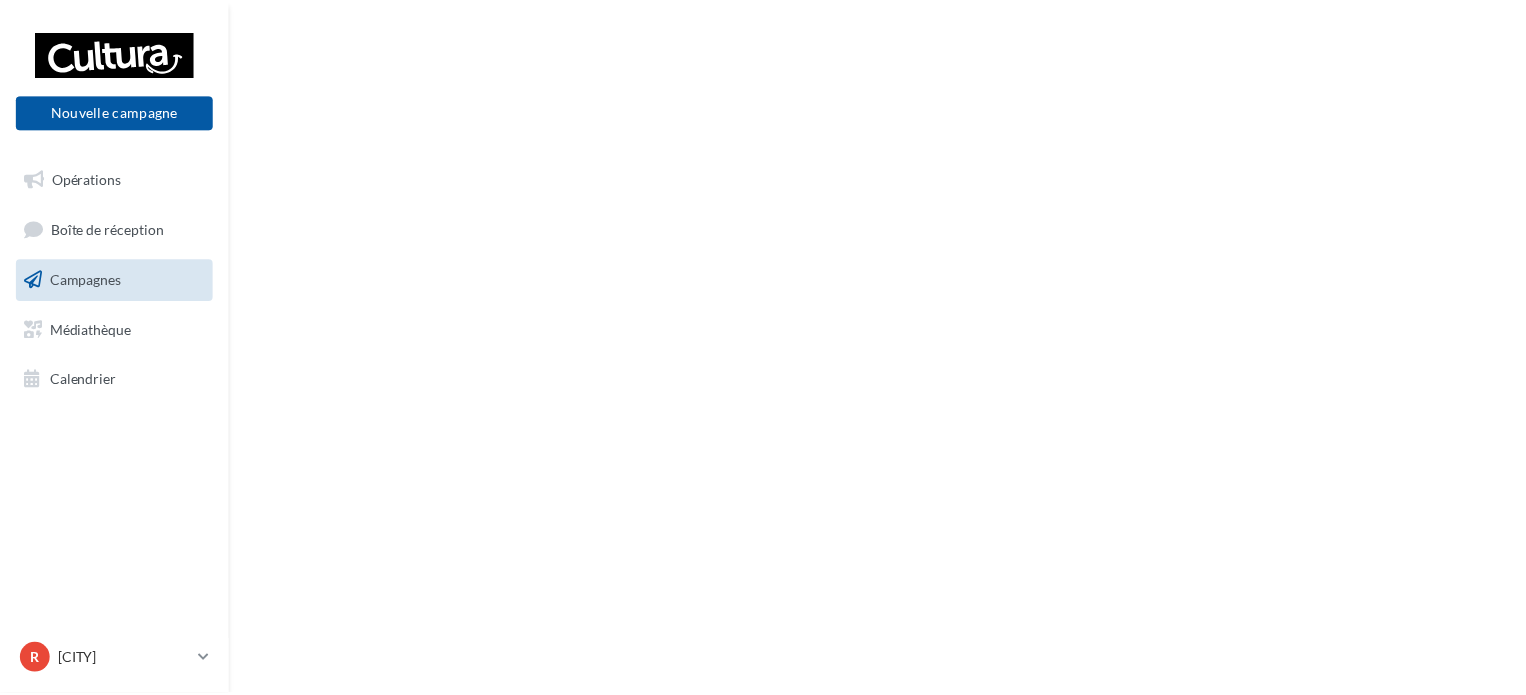 scroll, scrollTop: 0, scrollLeft: 0, axis: both 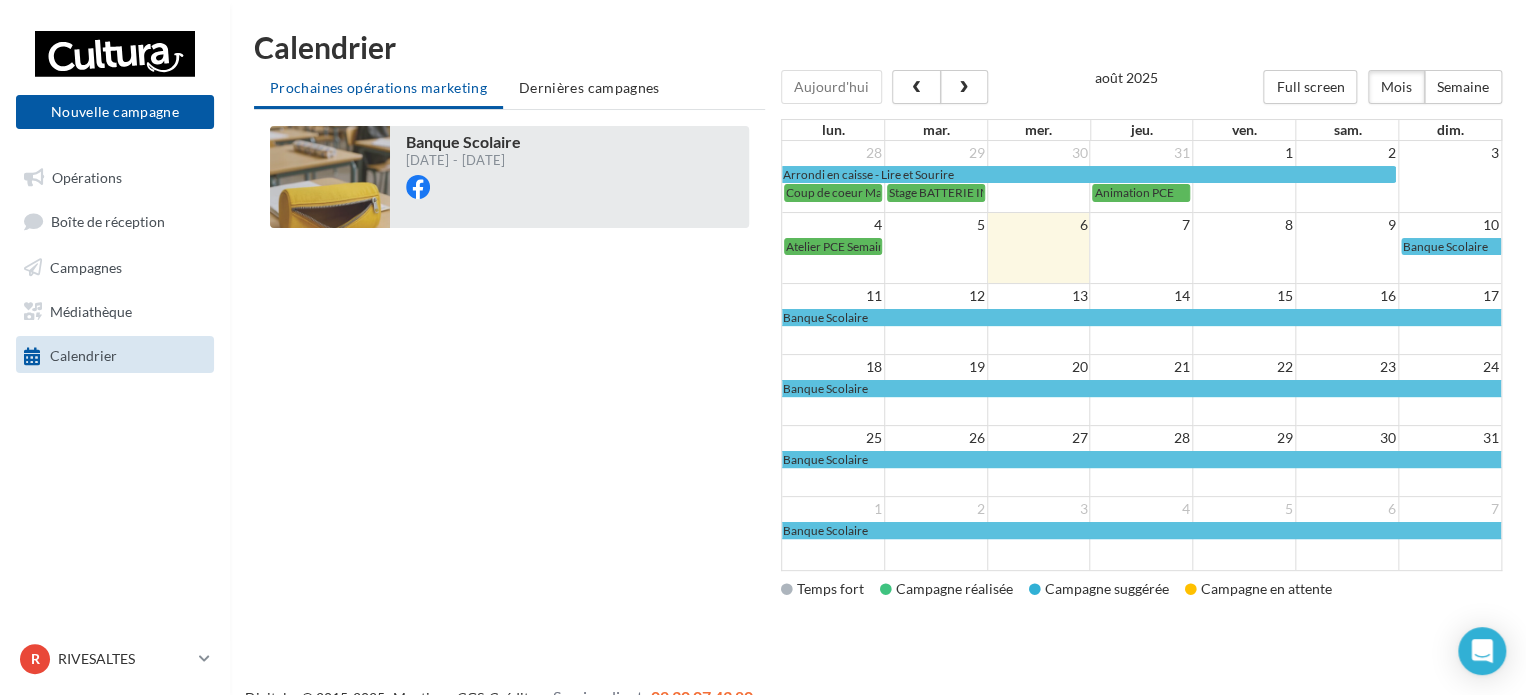 click on "Banque Scolaire  10/08/2025 - 09/09/2025" at bounding box center (569, 177) 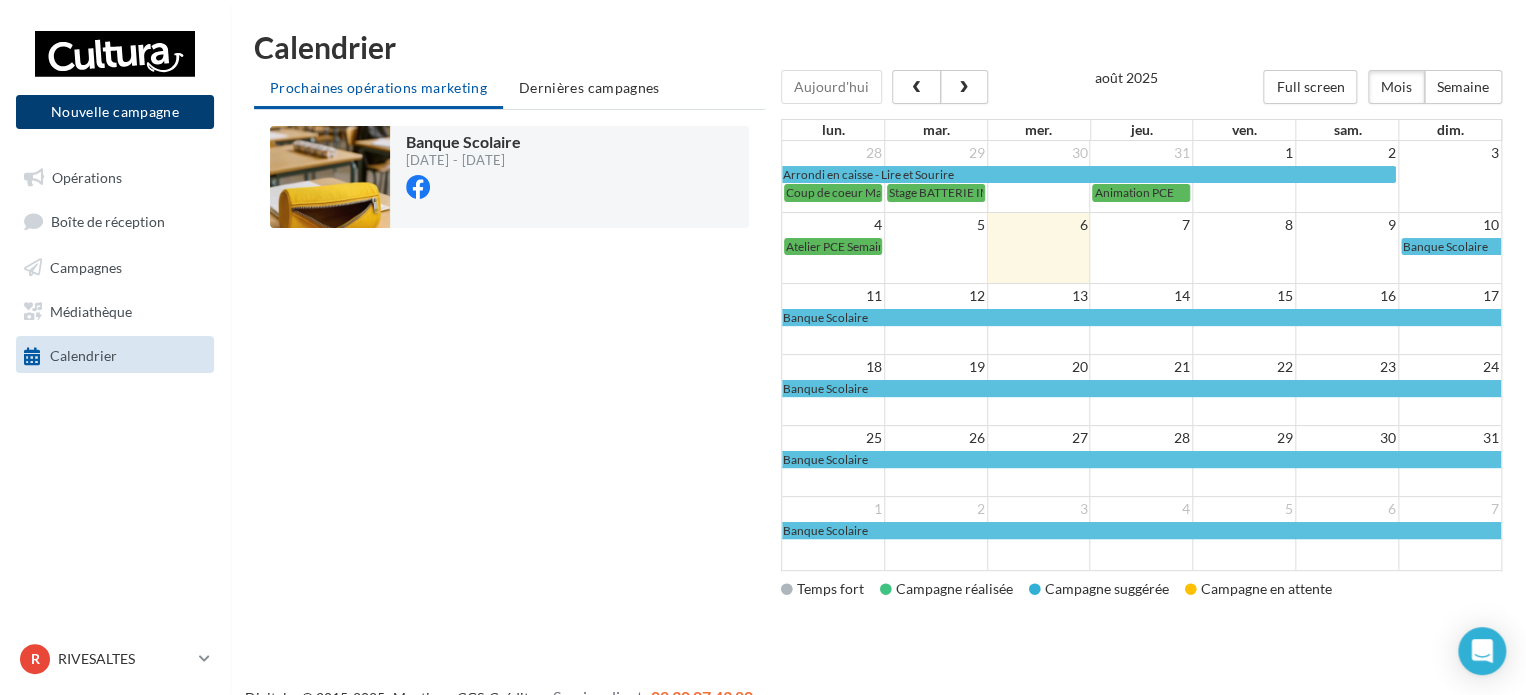 click on "Nouvelle campagne" at bounding box center [115, 112] 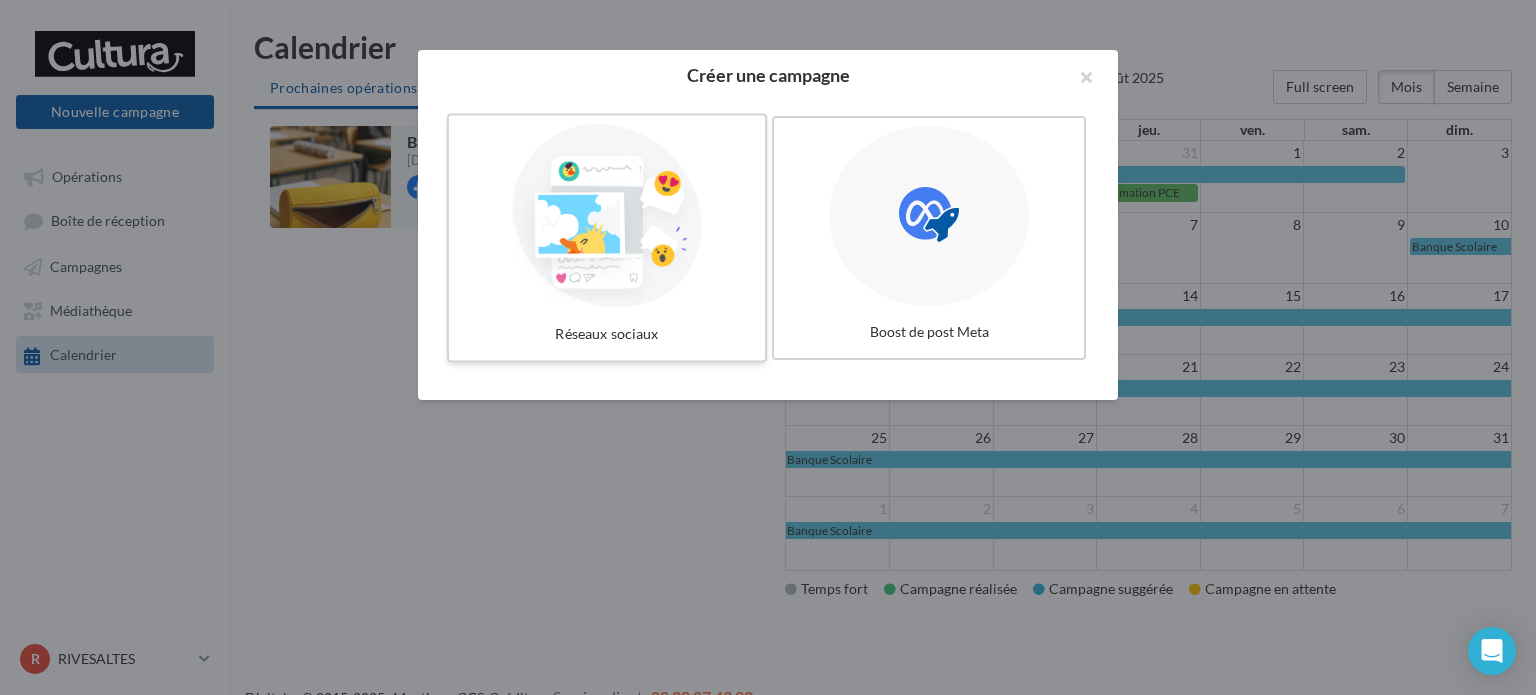 click at bounding box center [607, 216] 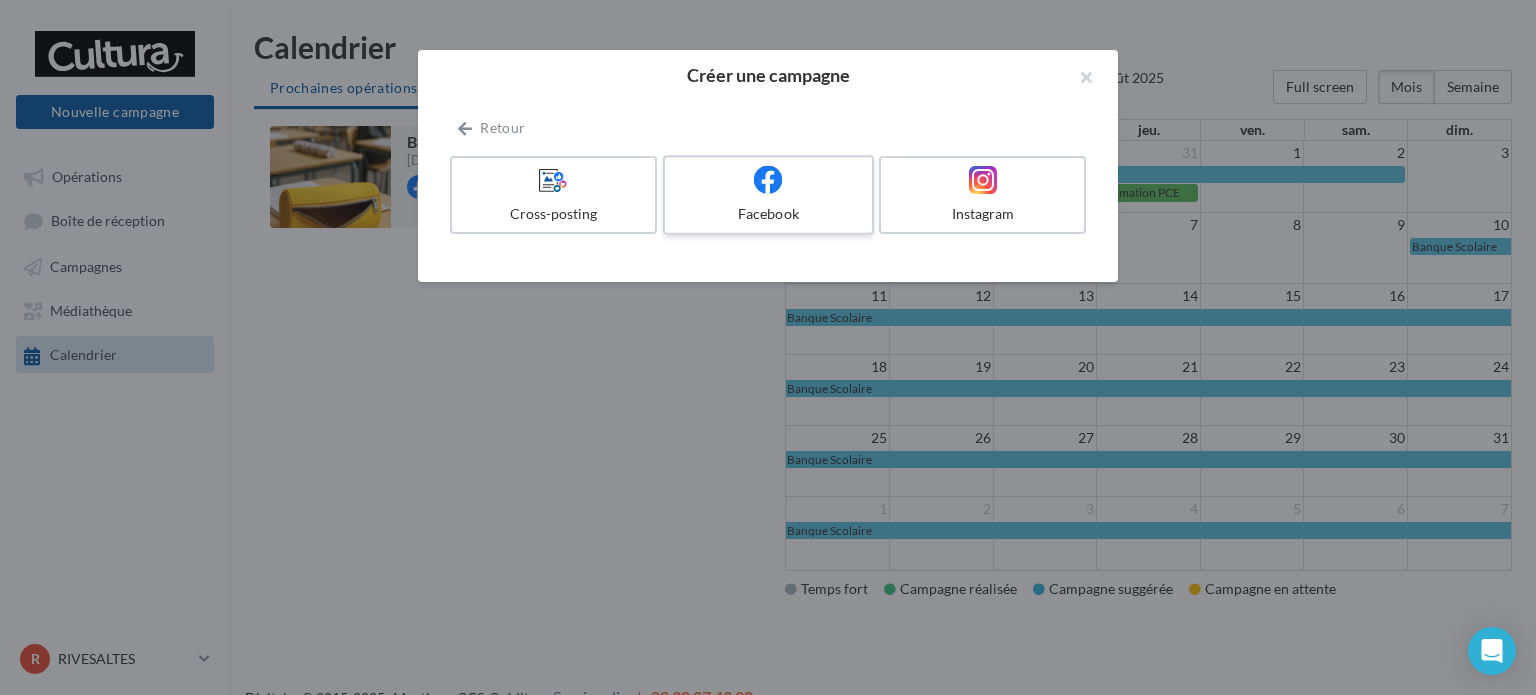 click at bounding box center [768, 180] 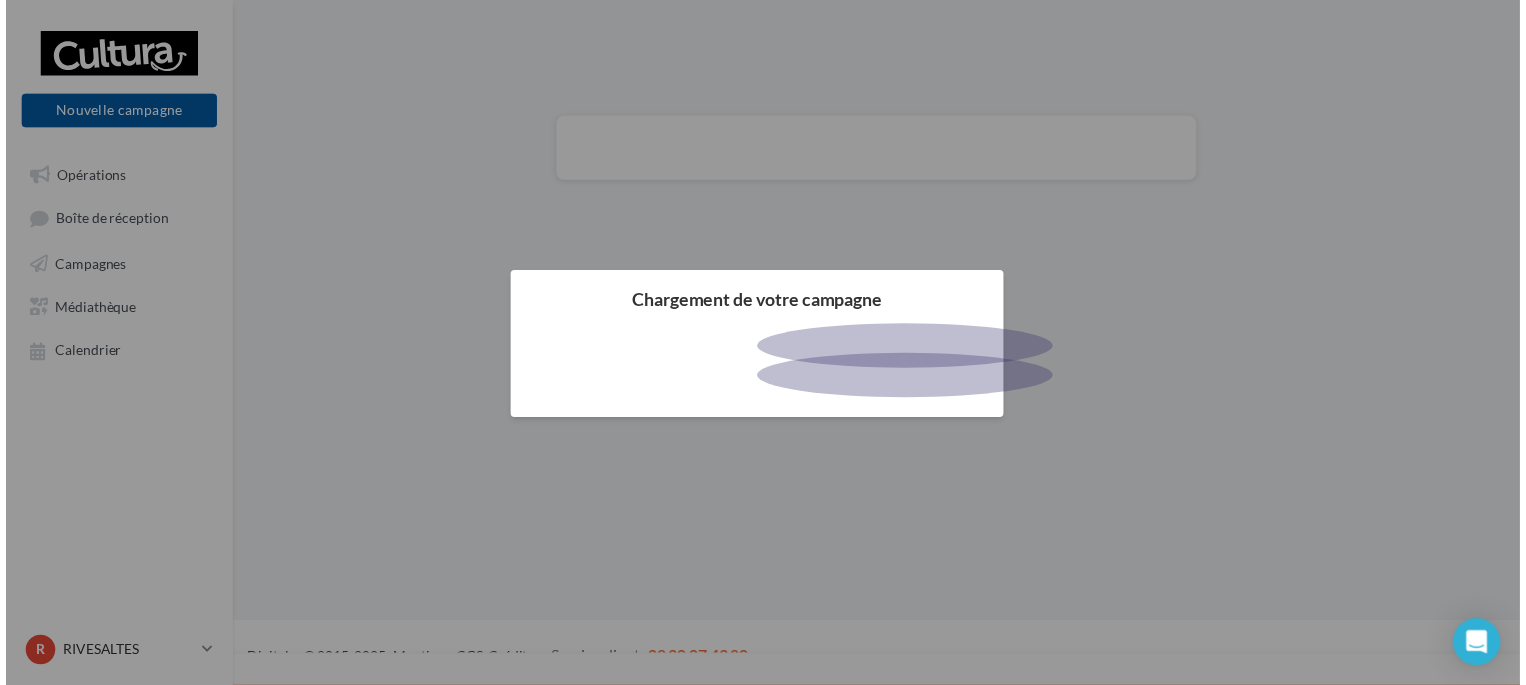 scroll, scrollTop: 0, scrollLeft: 0, axis: both 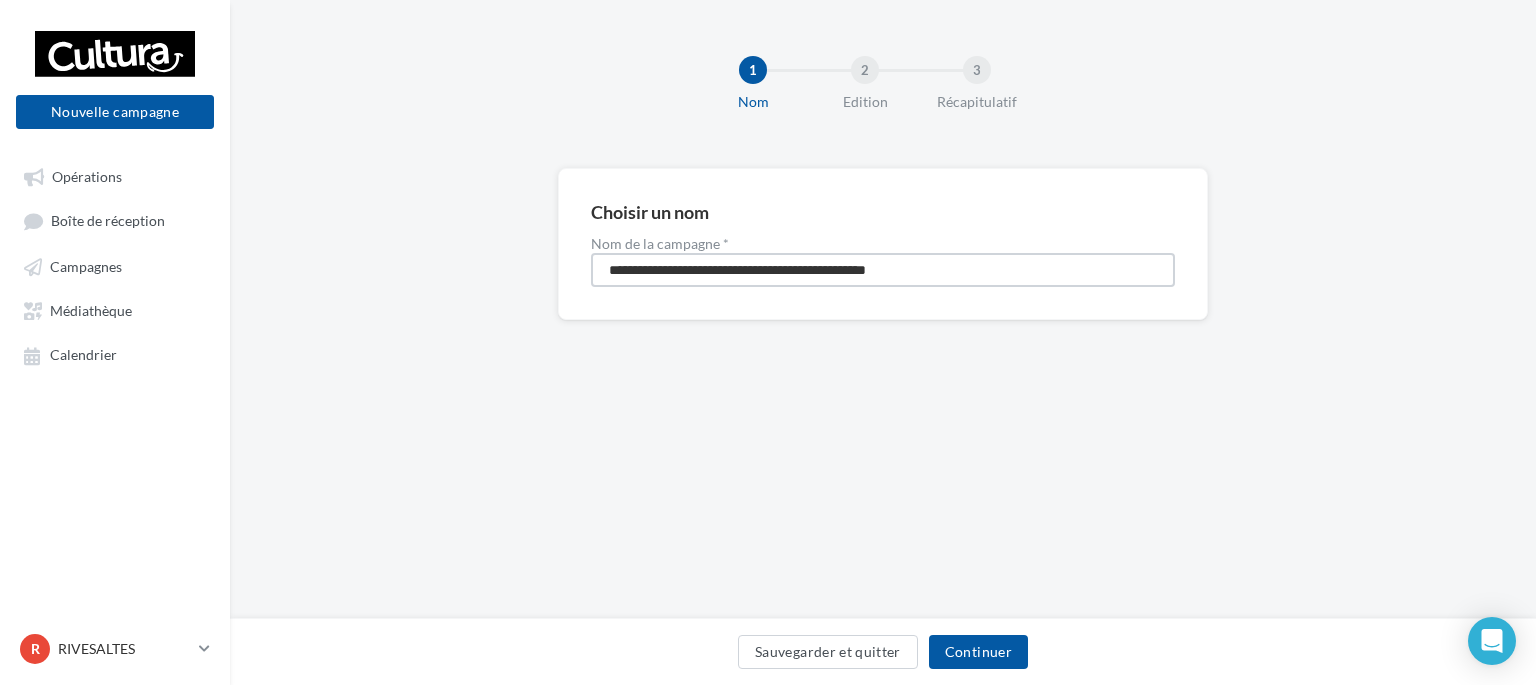 click on "**********" at bounding box center (883, 270) 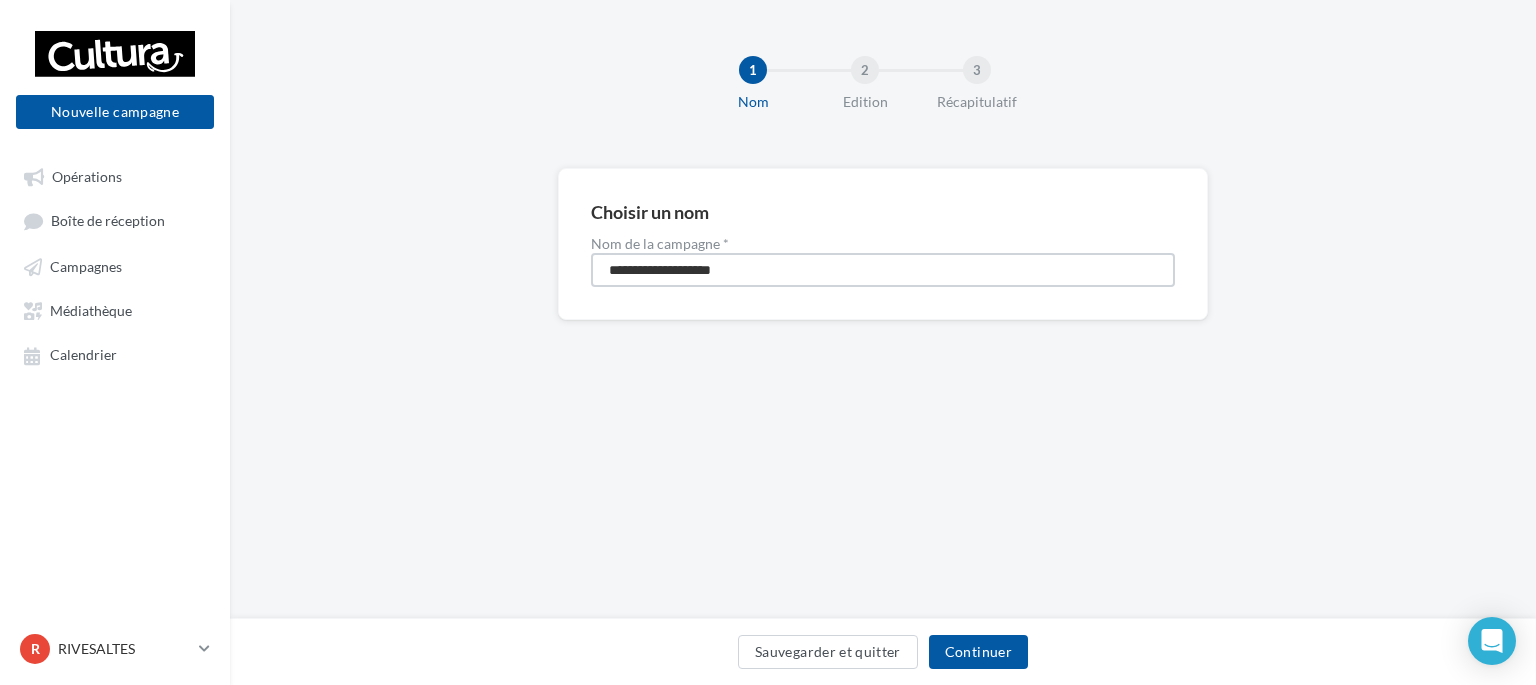 type on "**********" 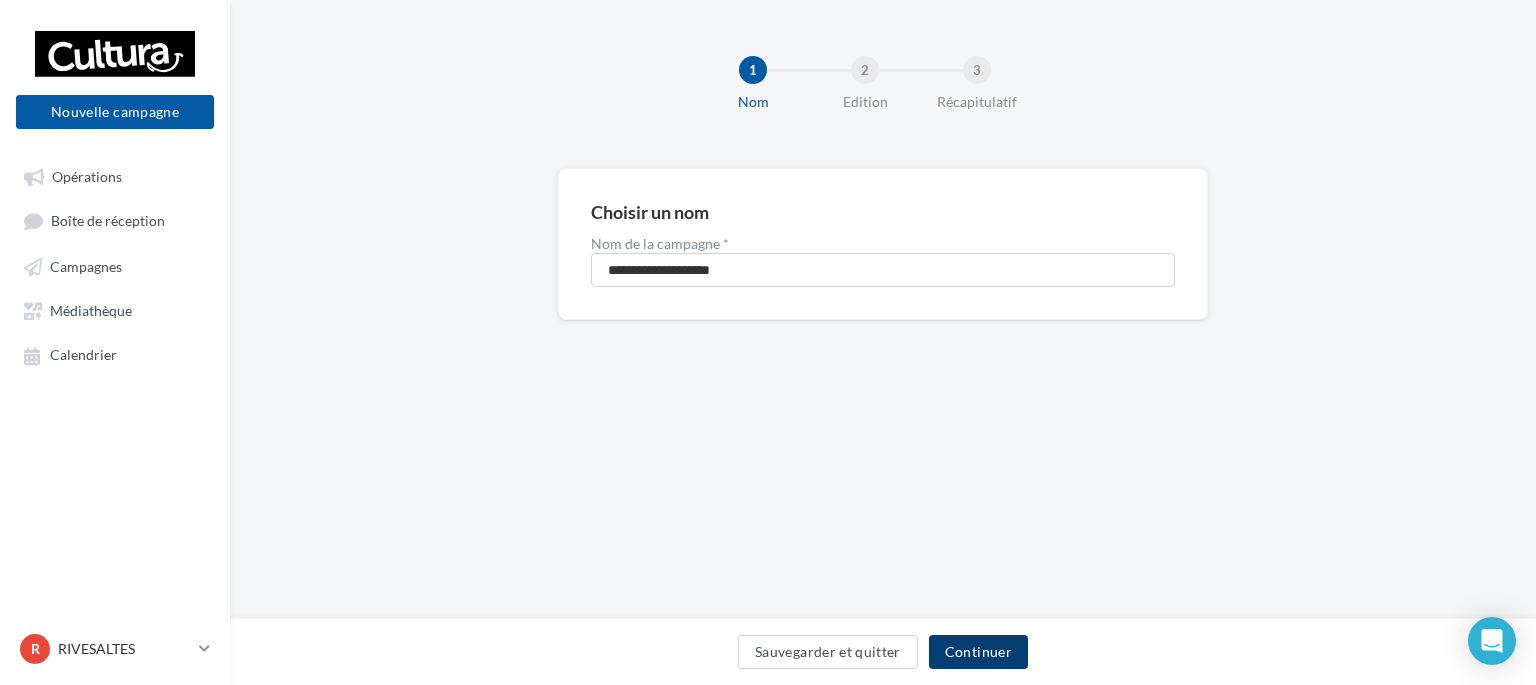 click on "Continuer" at bounding box center [978, 652] 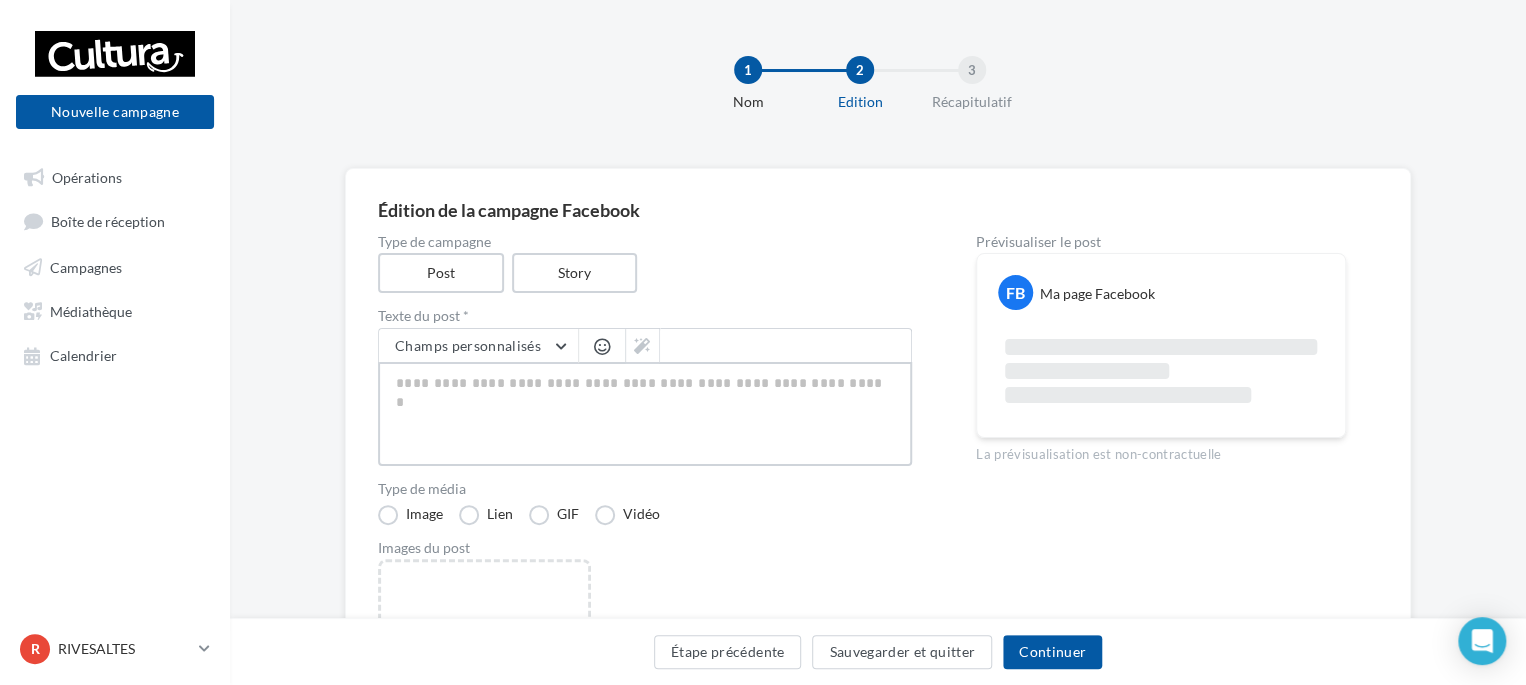 click at bounding box center [645, 414] 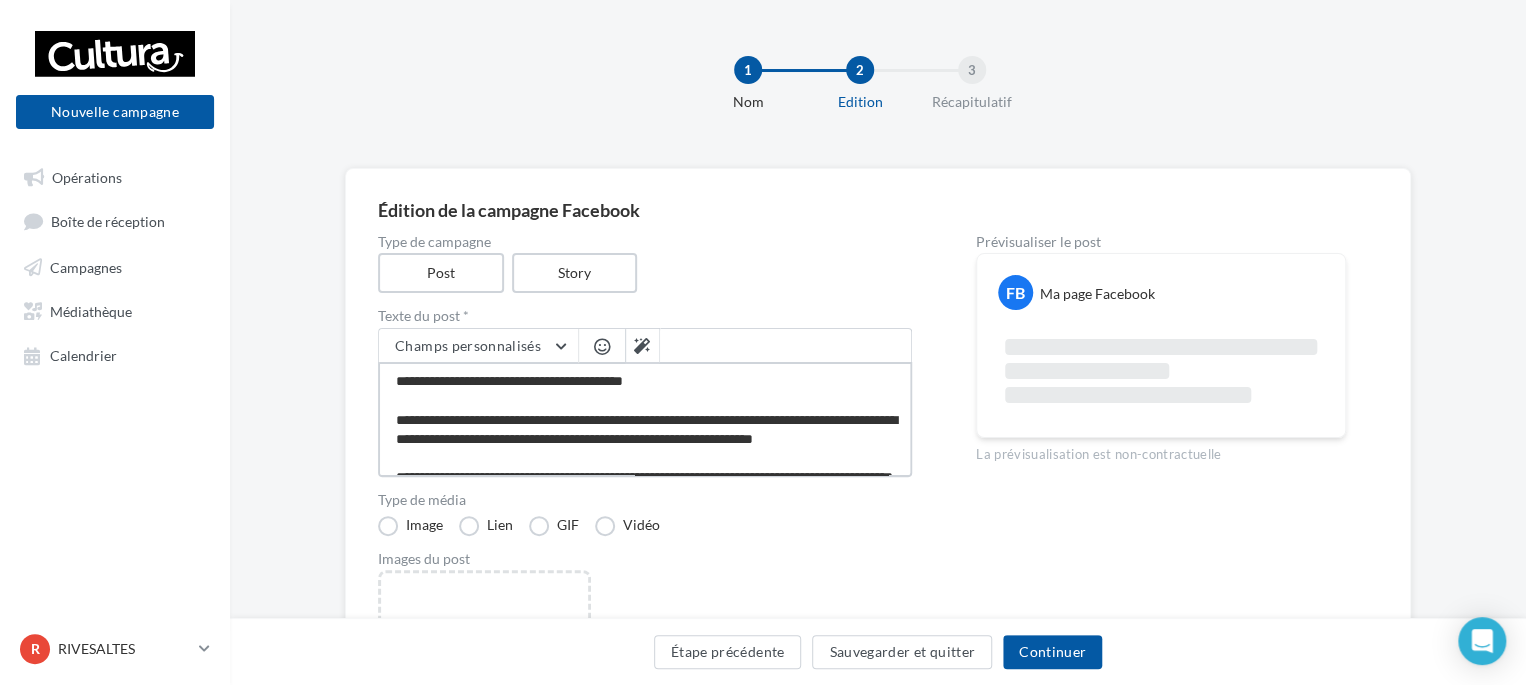 scroll, scrollTop: 337, scrollLeft: 0, axis: vertical 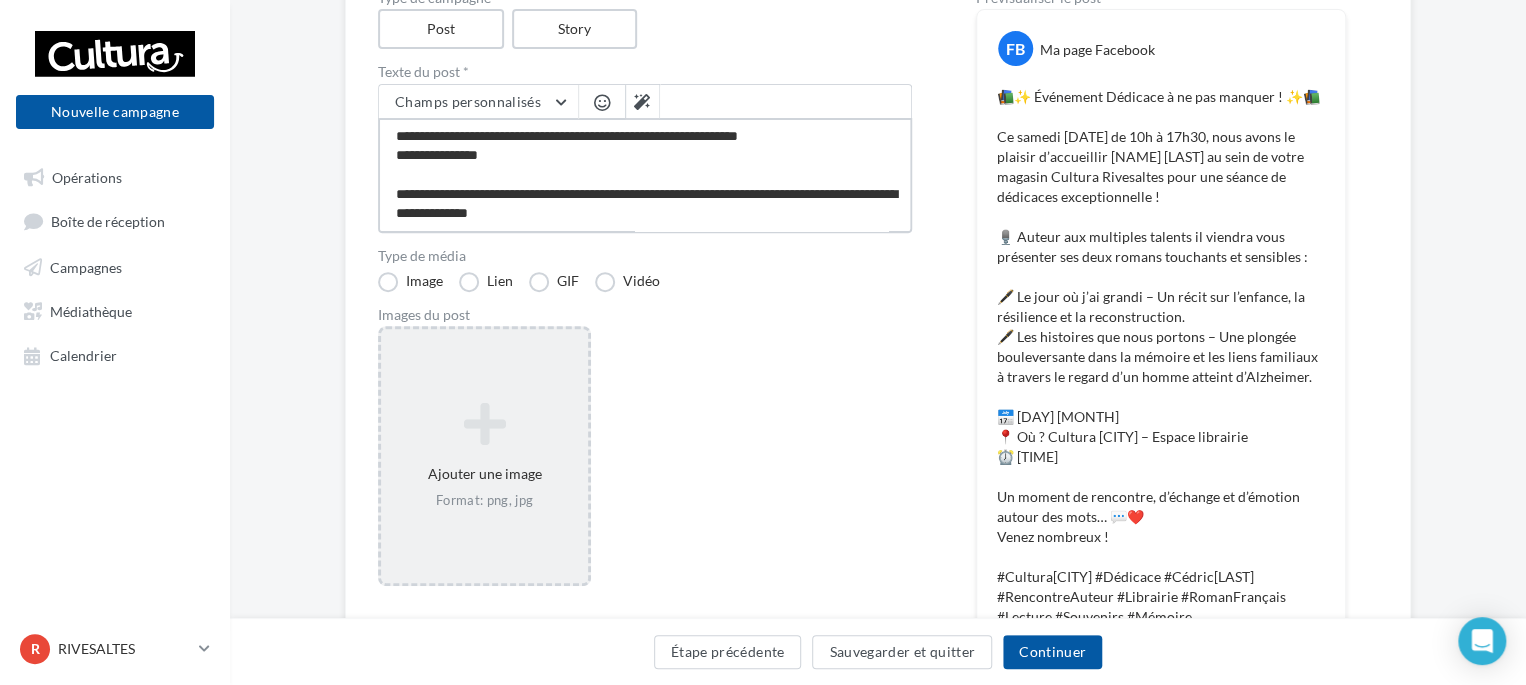 type on "**********" 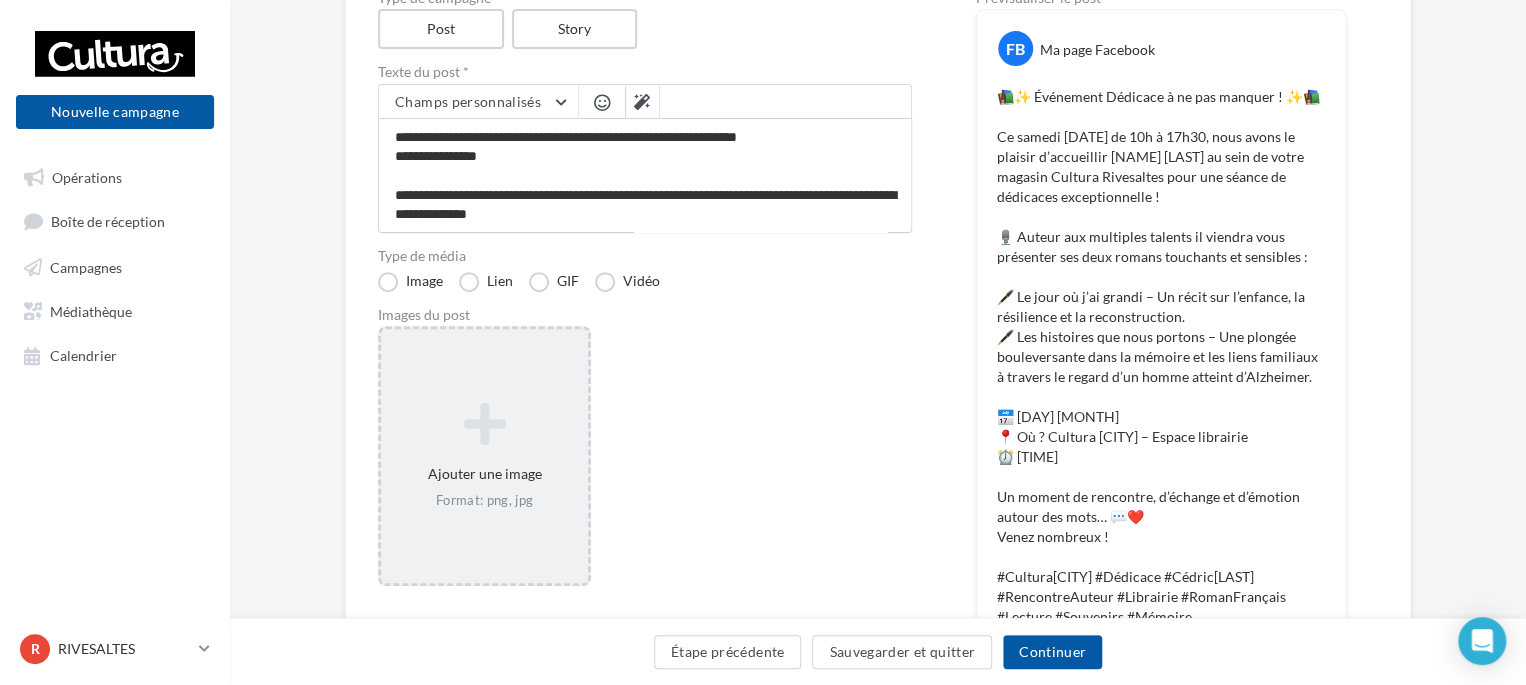 scroll, scrollTop: 317, scrollLeft: 0, axis: vertical 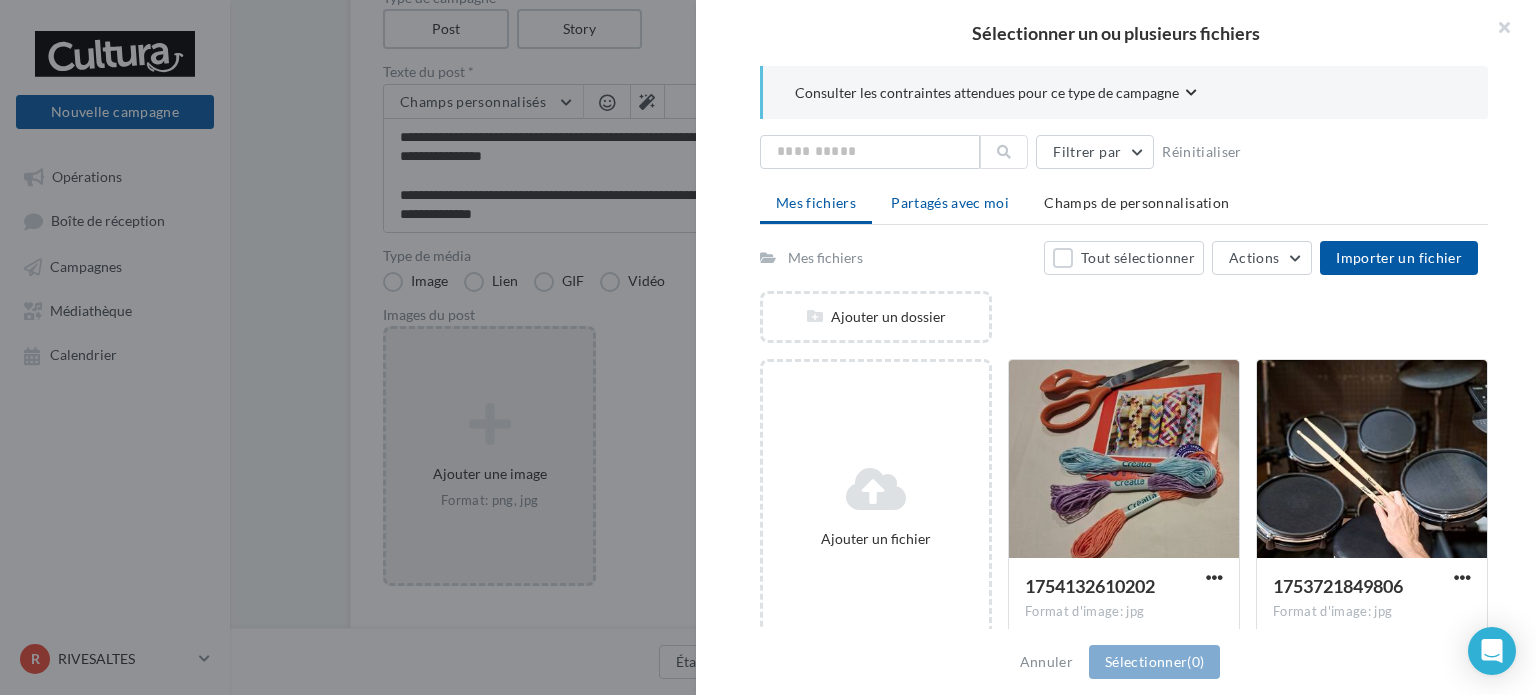 click on "Partagés avec moi" at bounding box center [950, 202] 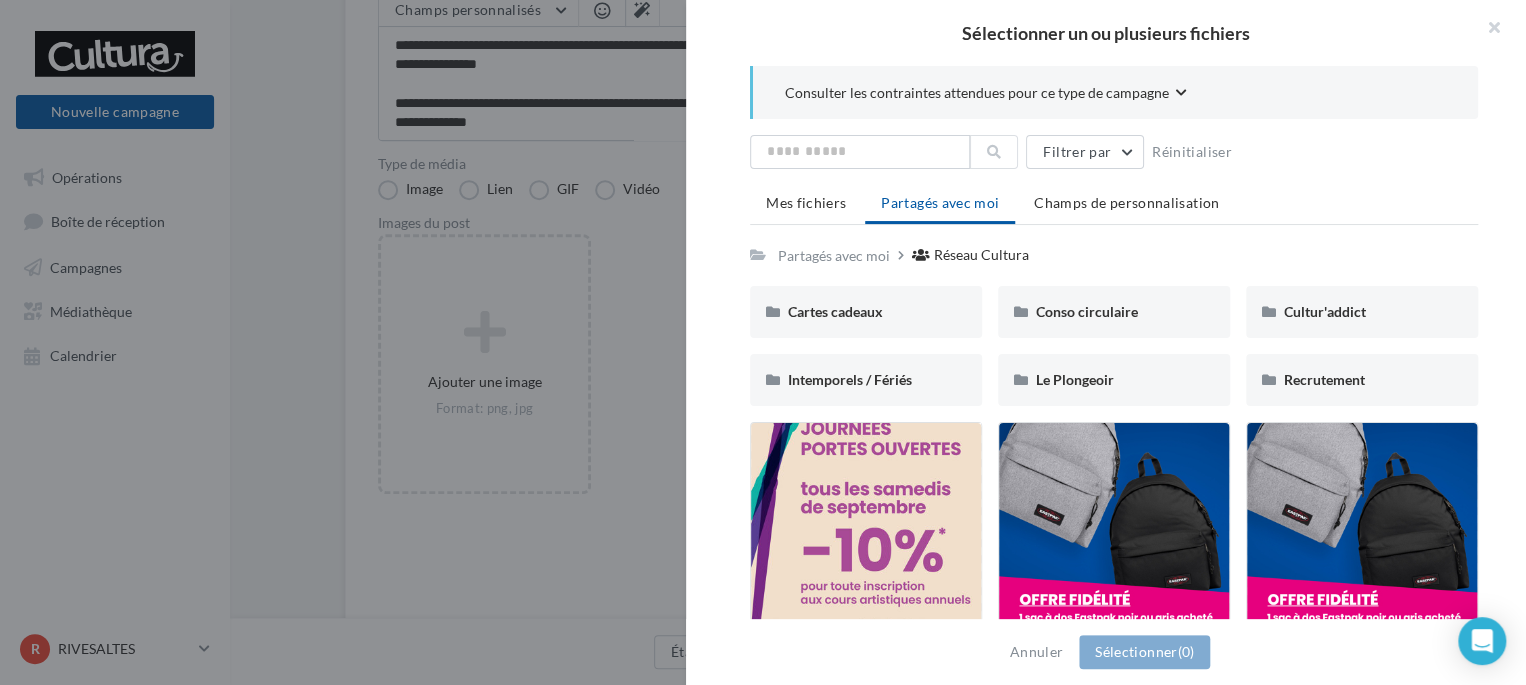 scroll, scrollTop: 343, scrollLeft: 0, axis: vertical 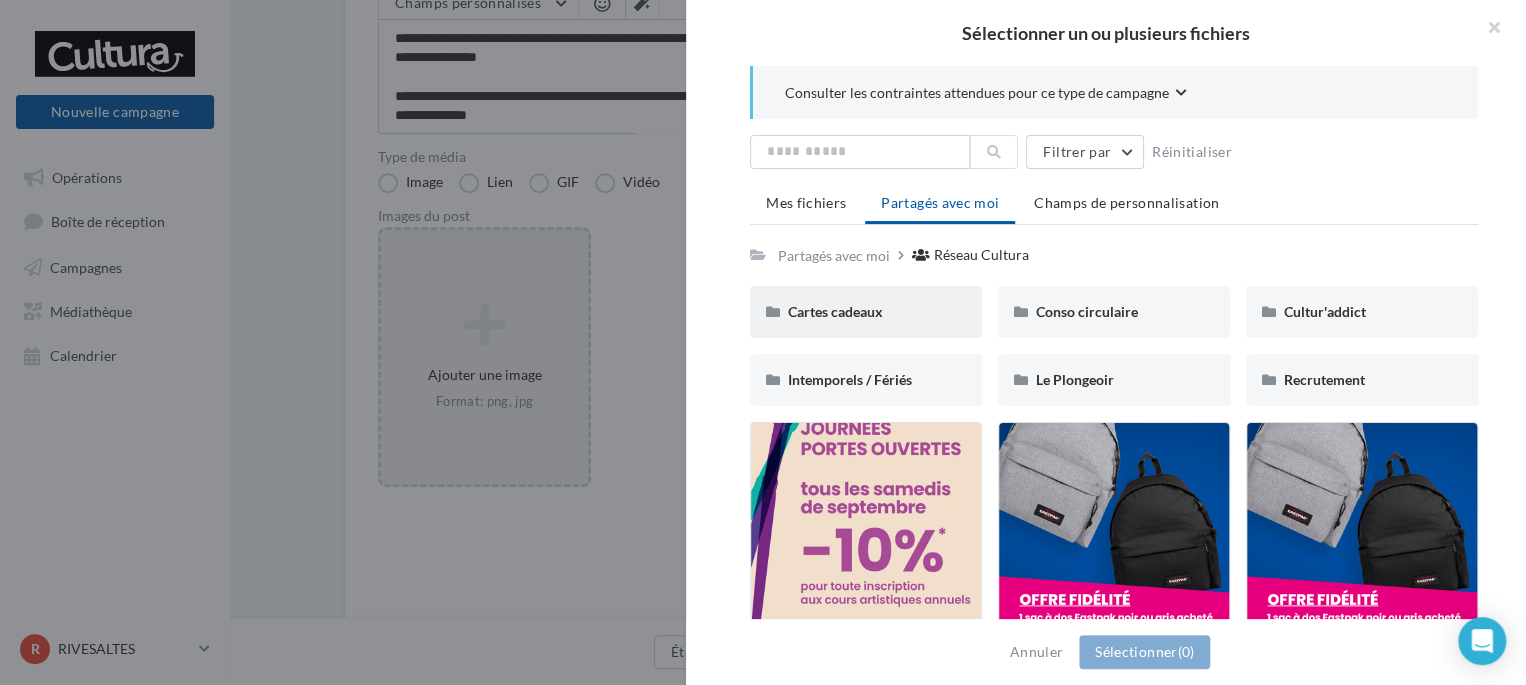 click on "Cartes cadeaux" at bounding box center (866, 312) 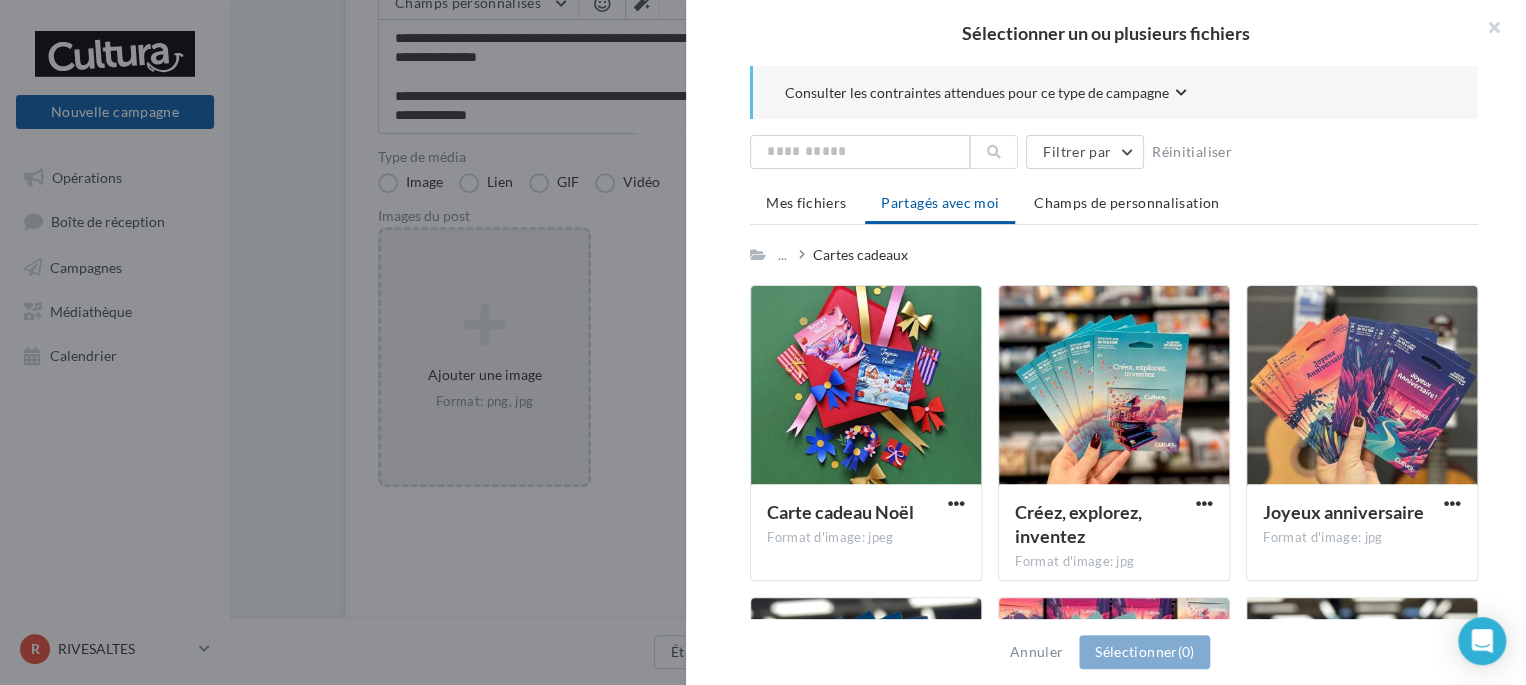 scroll, scrollTop: 405, scrollLeft: 0, axis: vertical 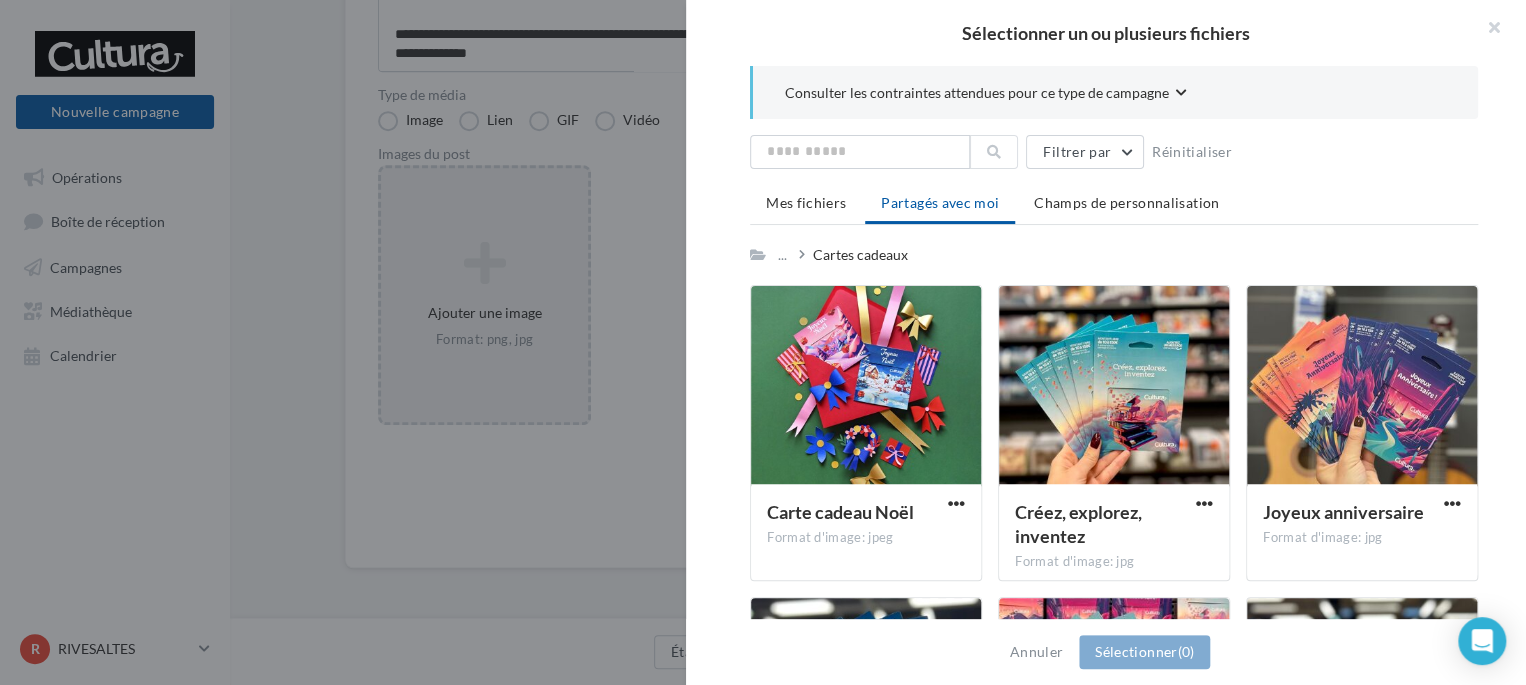 click at bounding box center (763, 342) 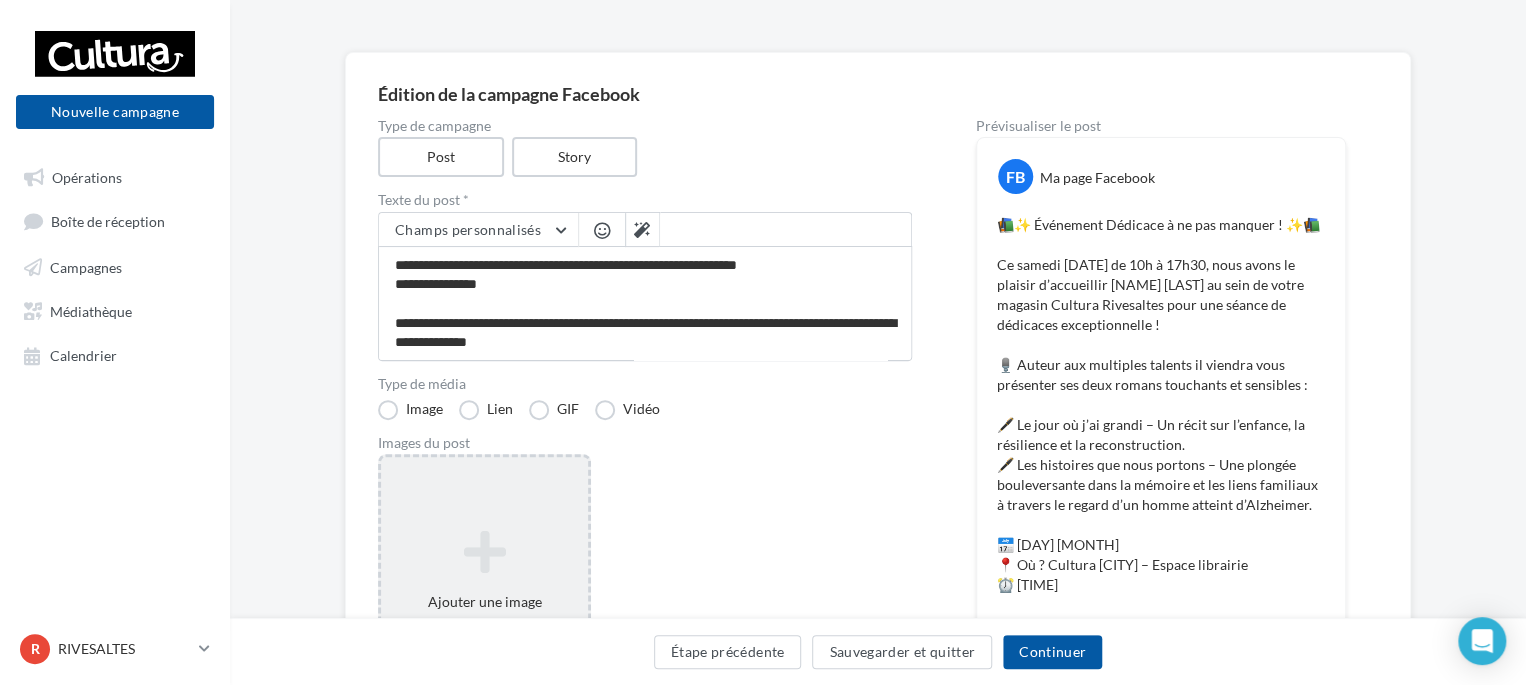 scroll, scrollTop: 85, scrollLeft: 0, axis: vertical 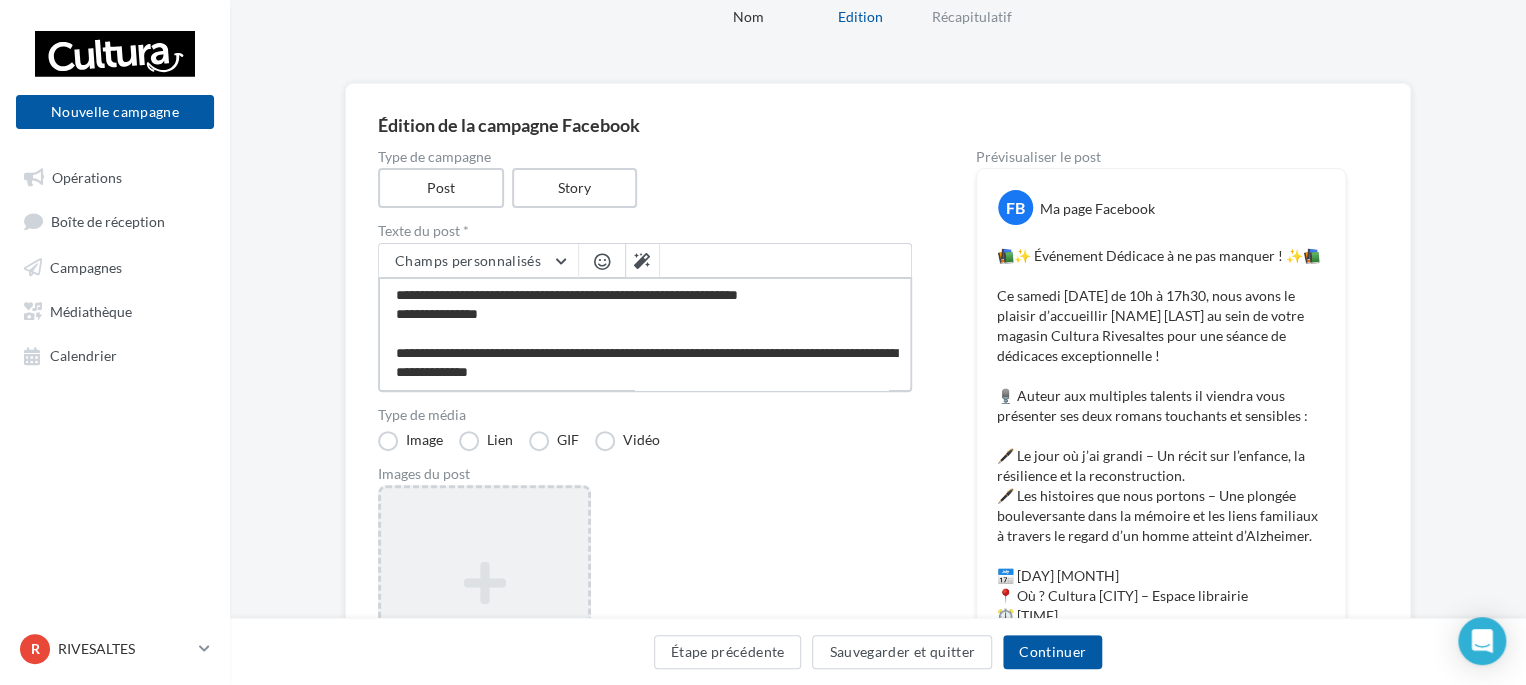 click on "**********" at bounding box center [645, 334] 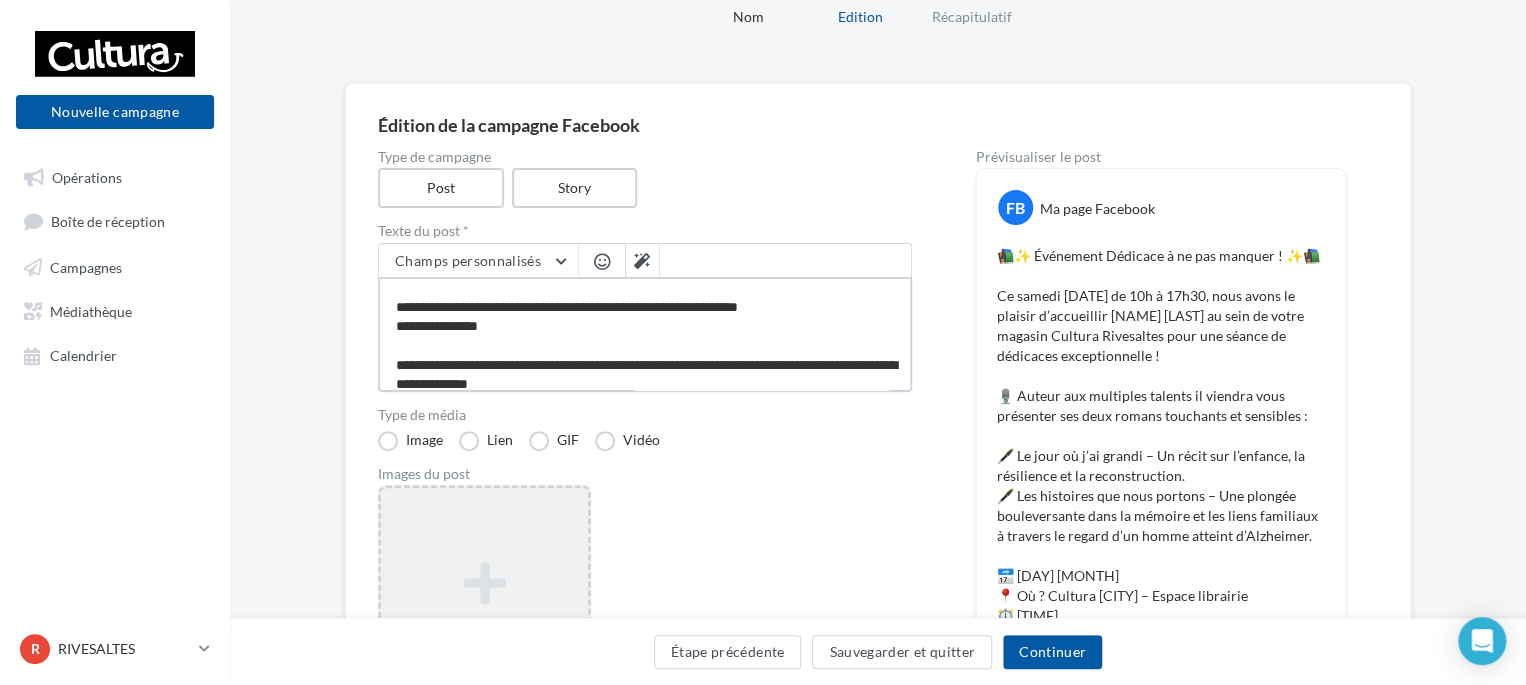 scroll, scrollTop: 259, scrollLeft: 0, axis: vertical 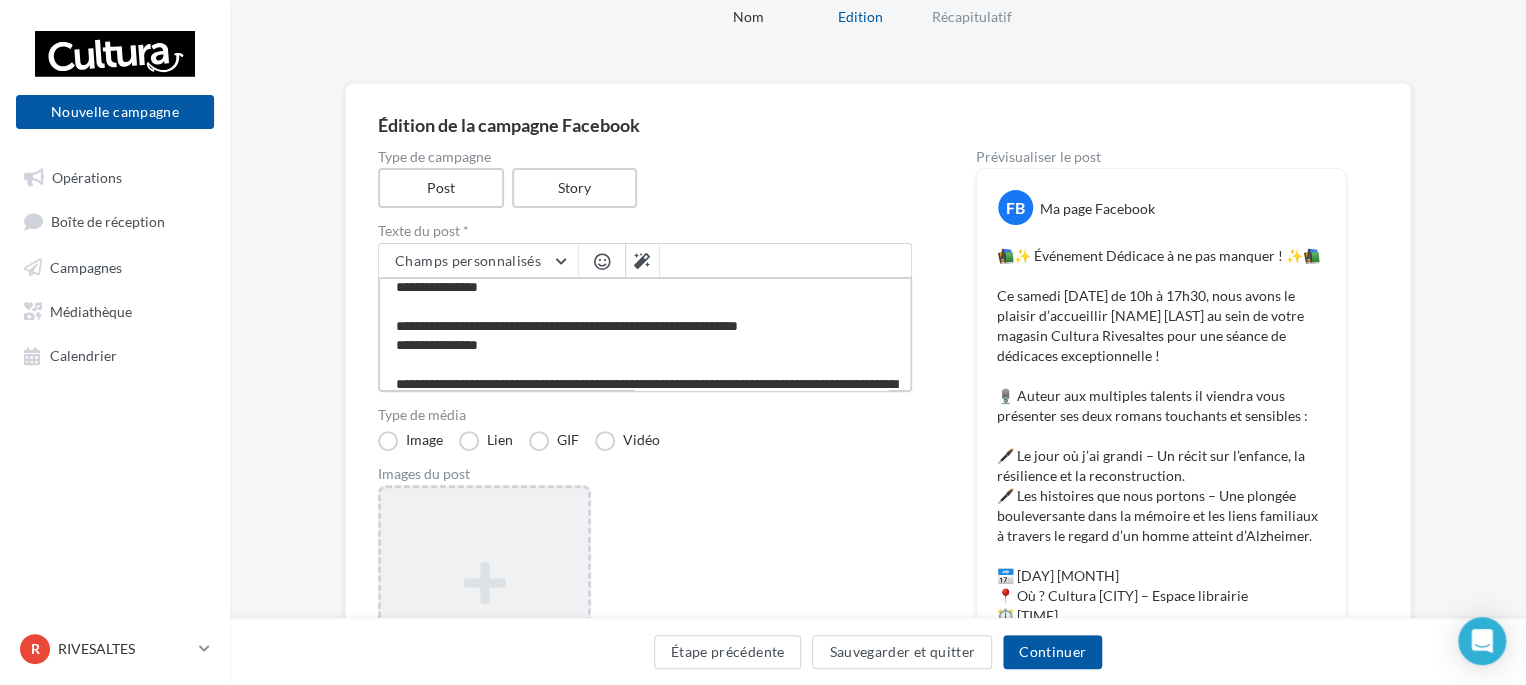 click on "**********" at bounding box center [645, 334] 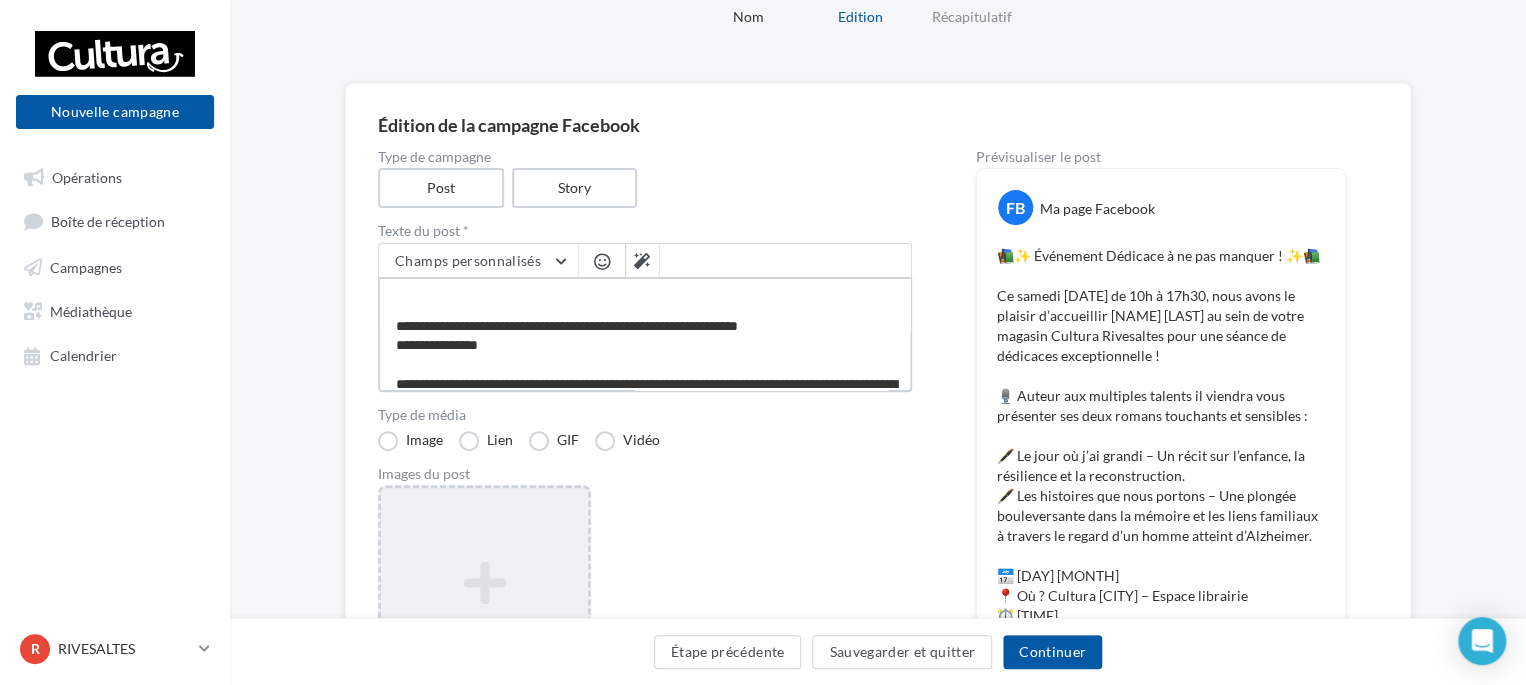 type on "**********" 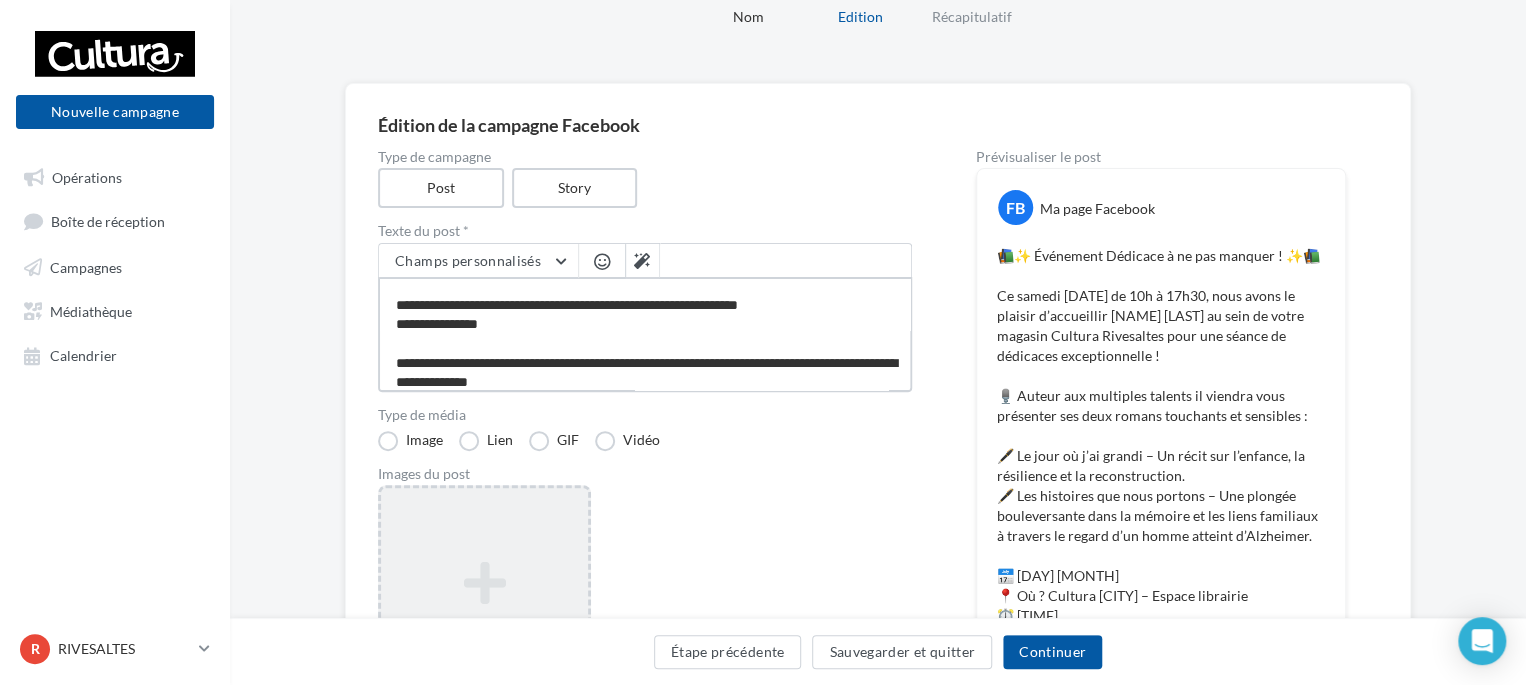 scroll, scrollTop: 222, scrollLeft: 0, axis: vertical 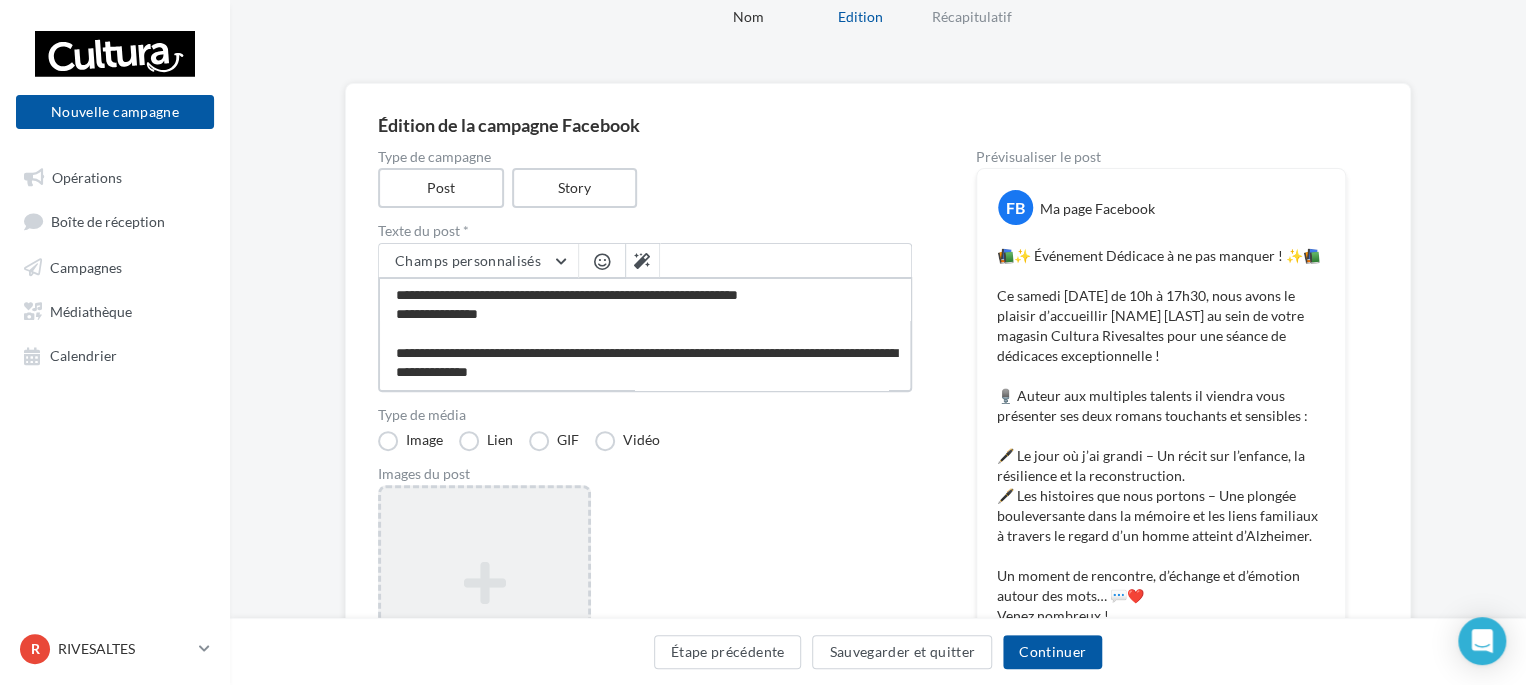 click on "**********" at bounding box center (645, 334) 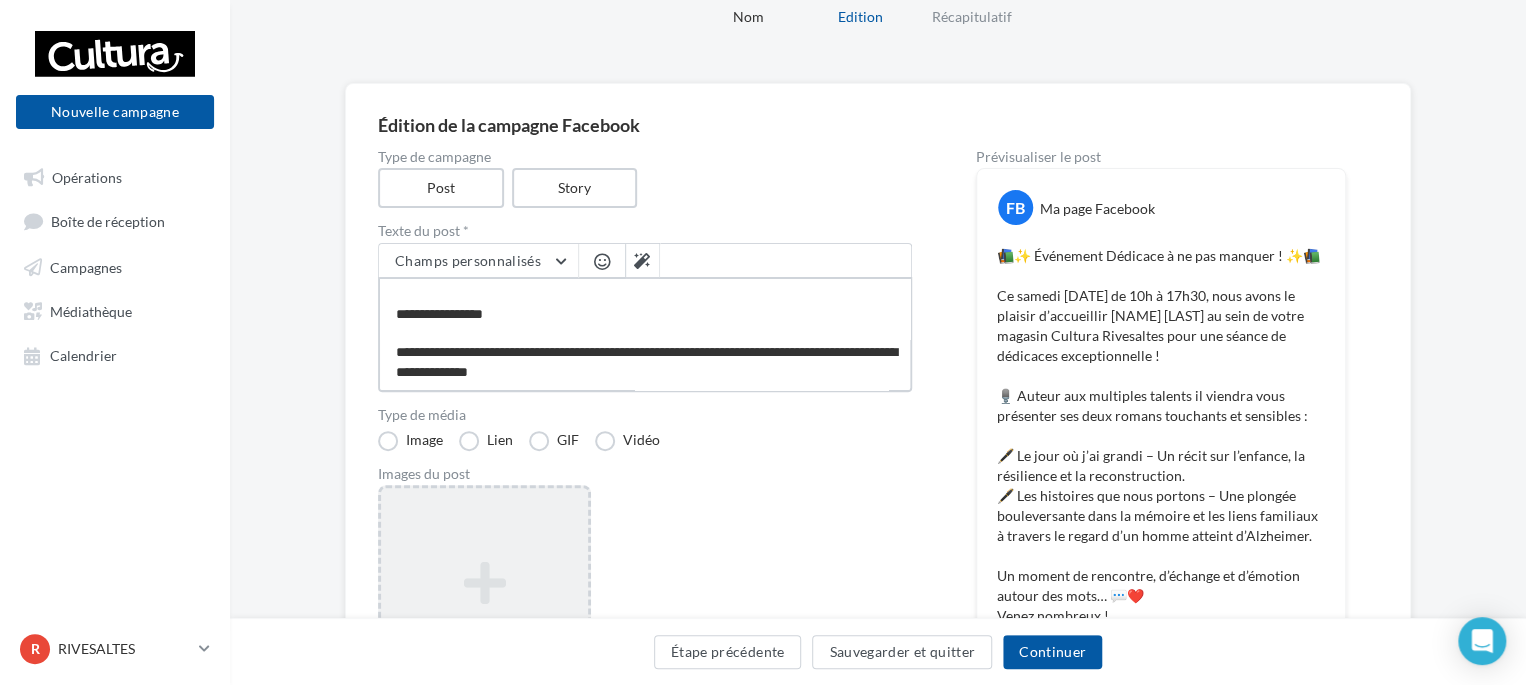 type on "**********" 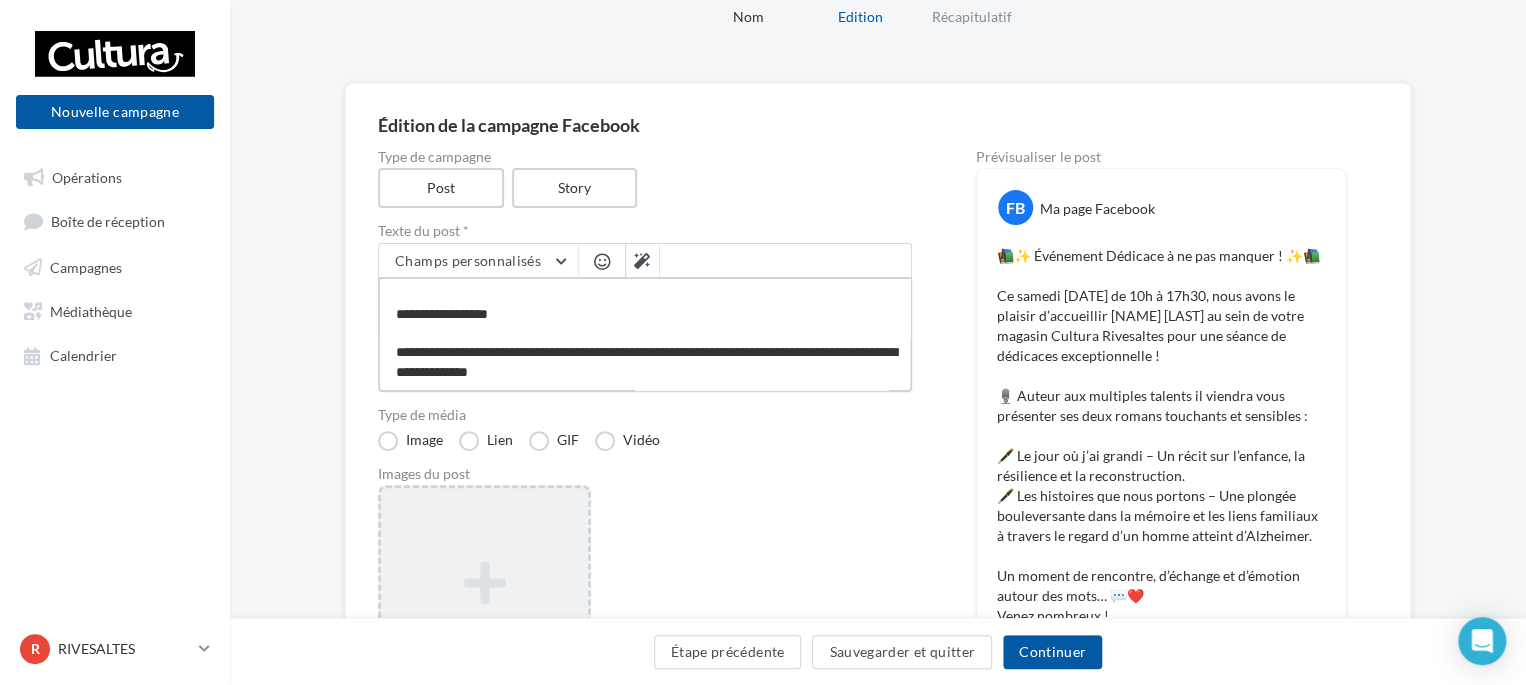 type on "**********" 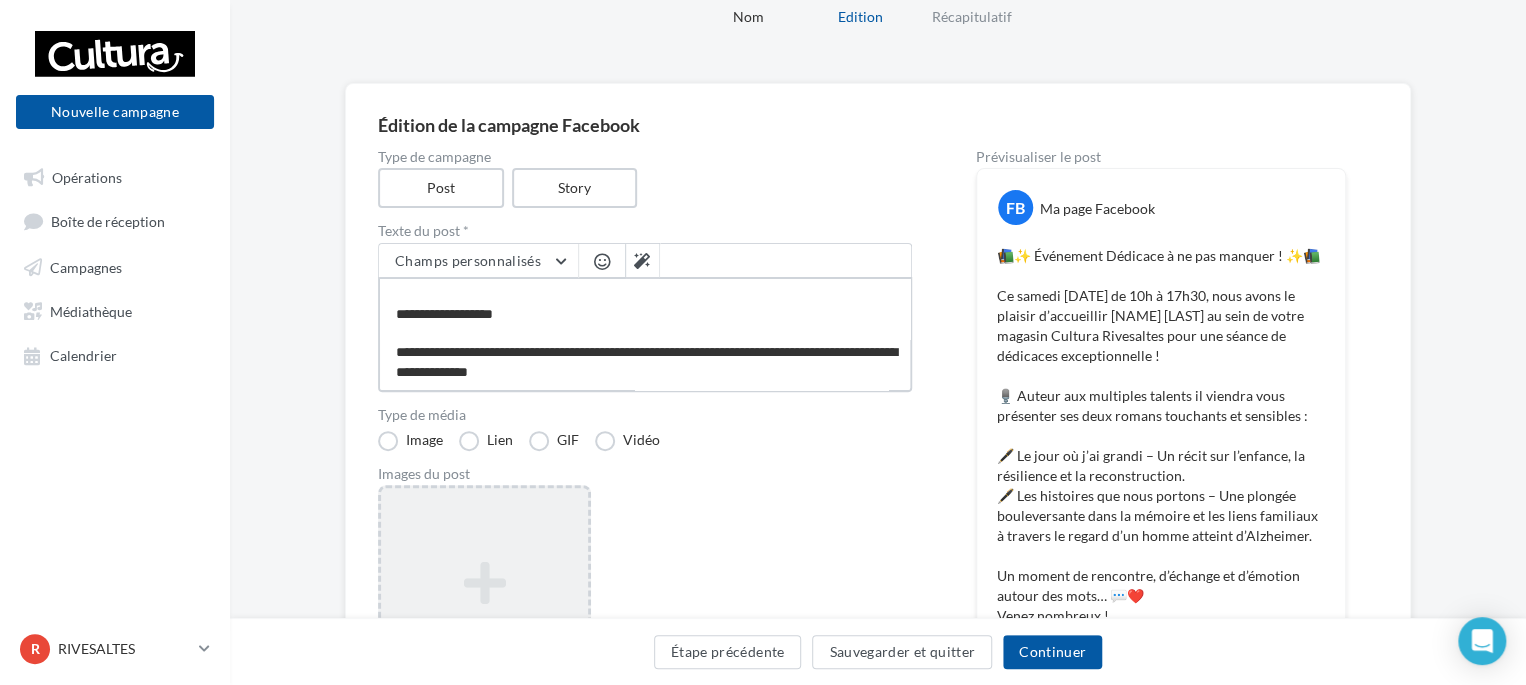 type on "**********" 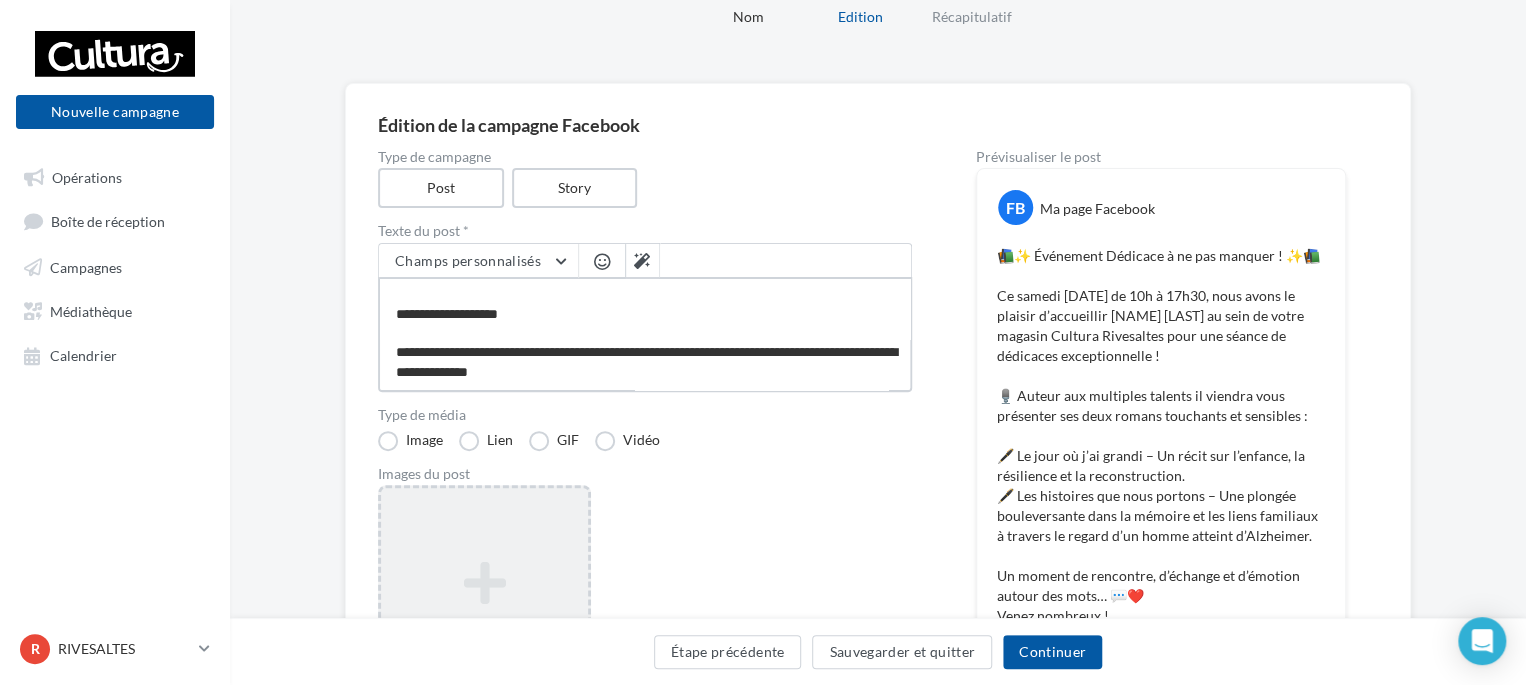 type on "**********" 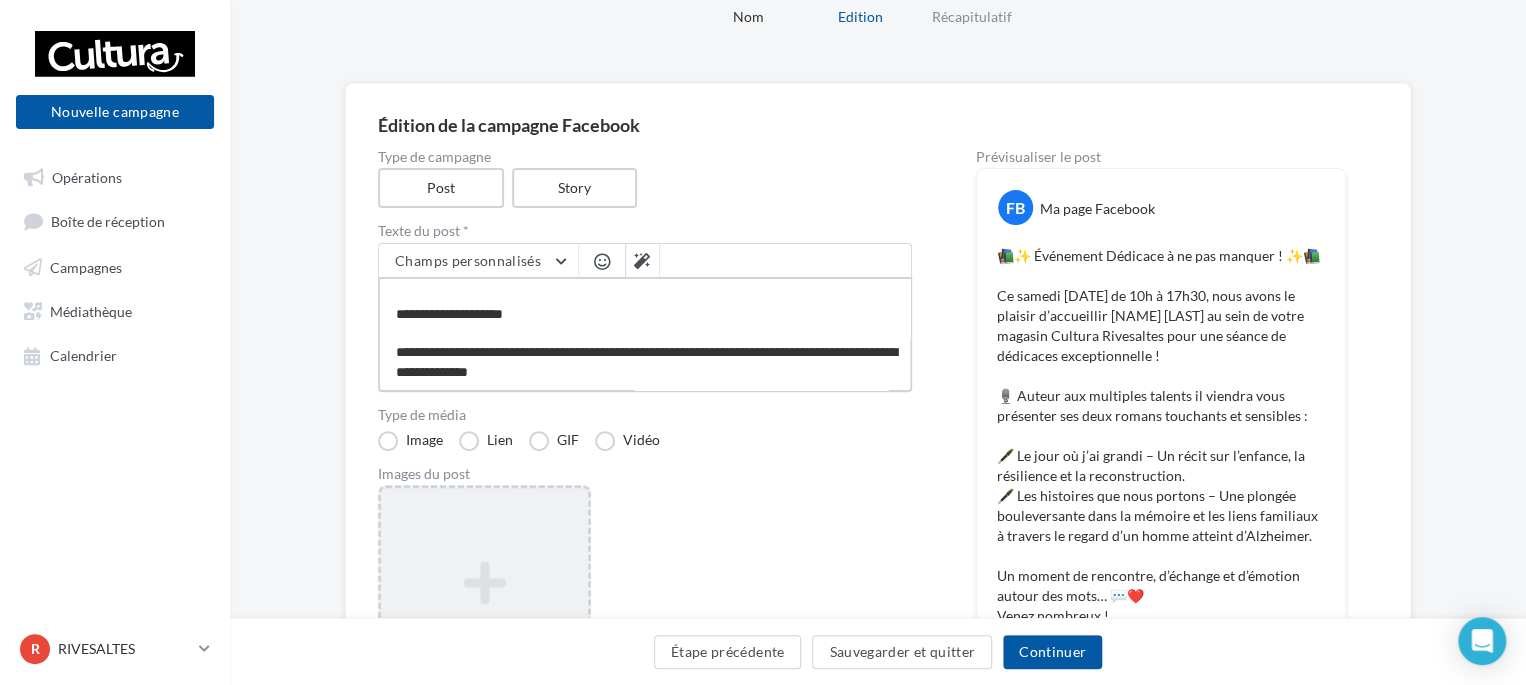 type on "**********" 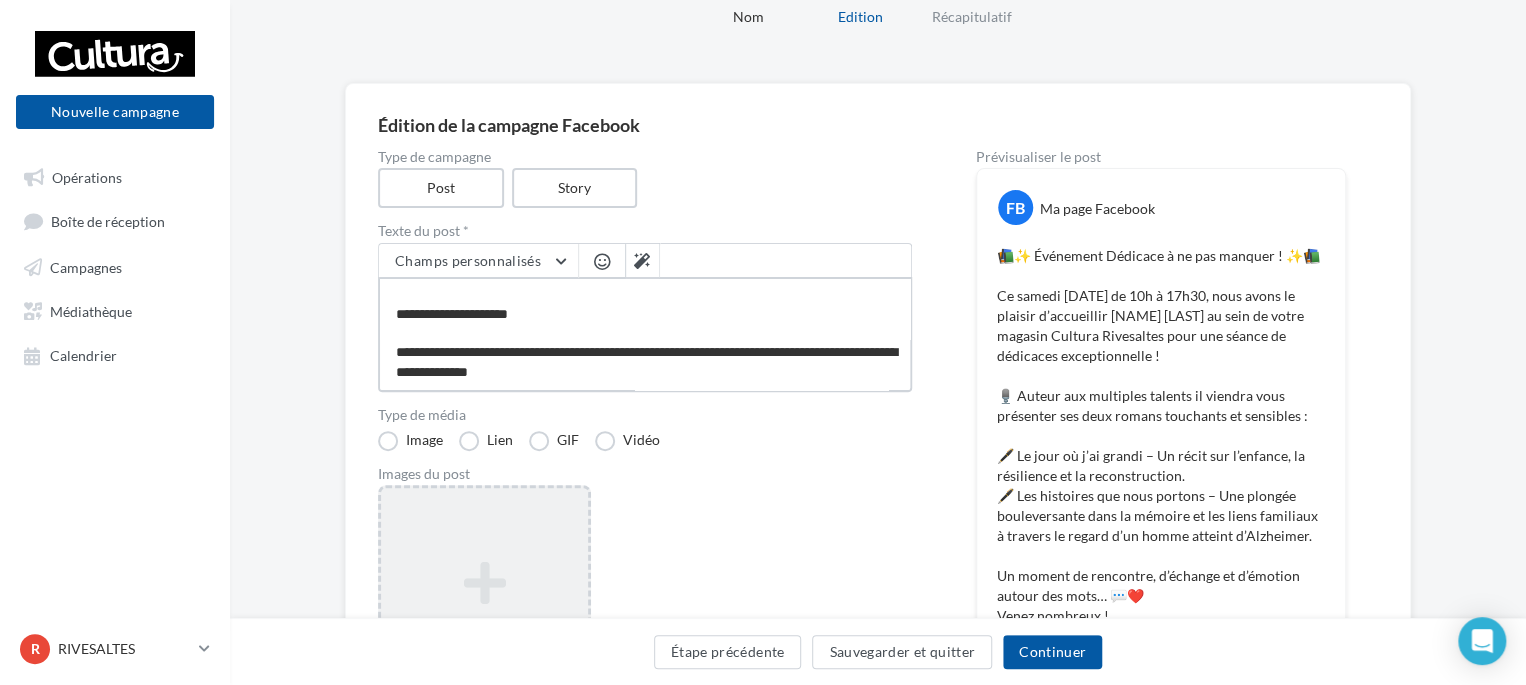 type on "**********" 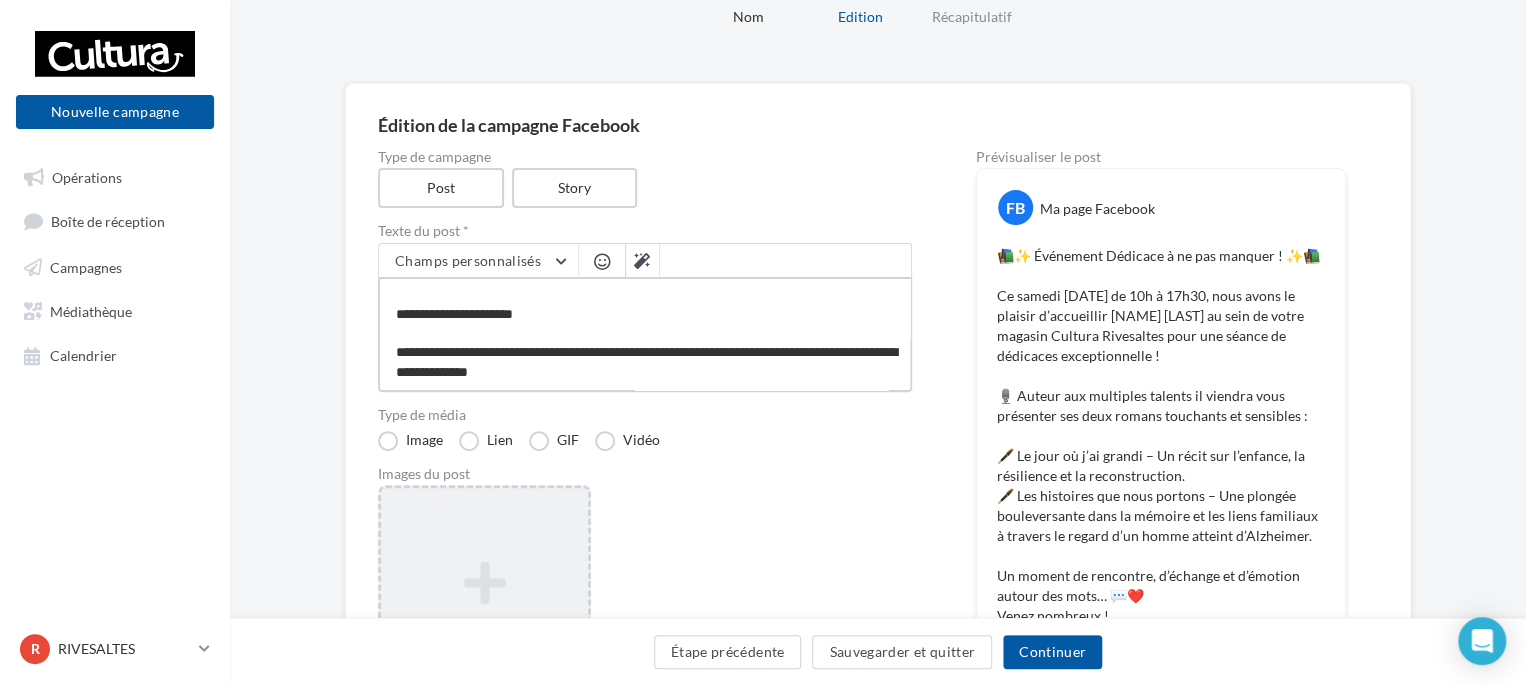 type on "**********" 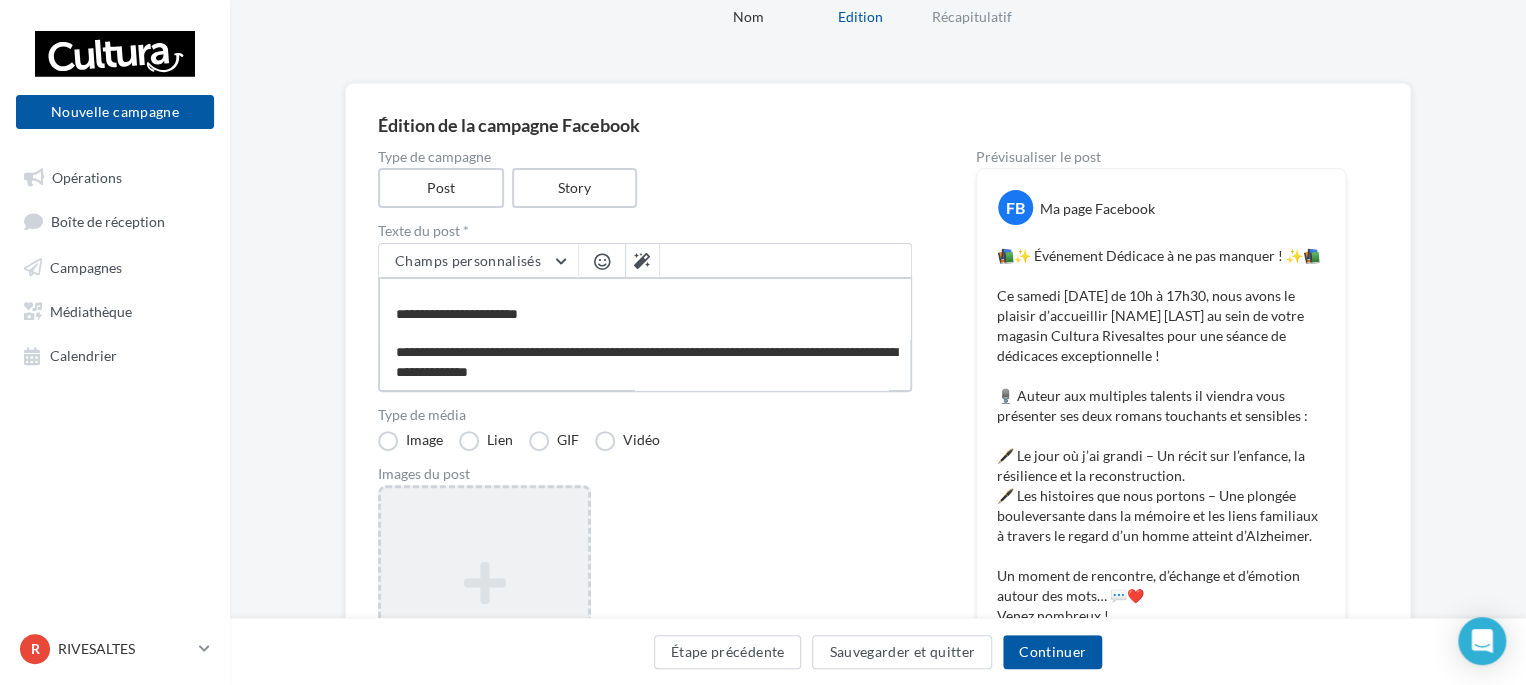 type on "**********" 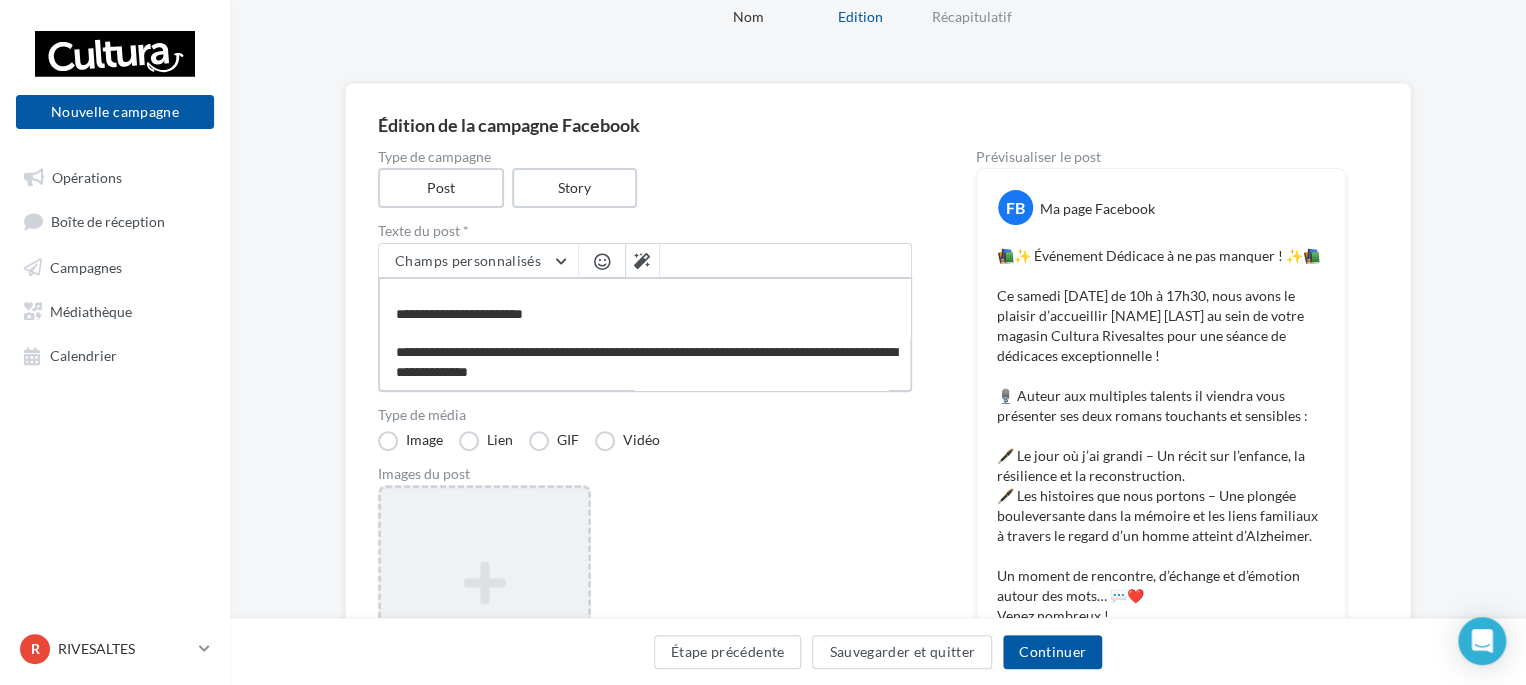 type on "**********" 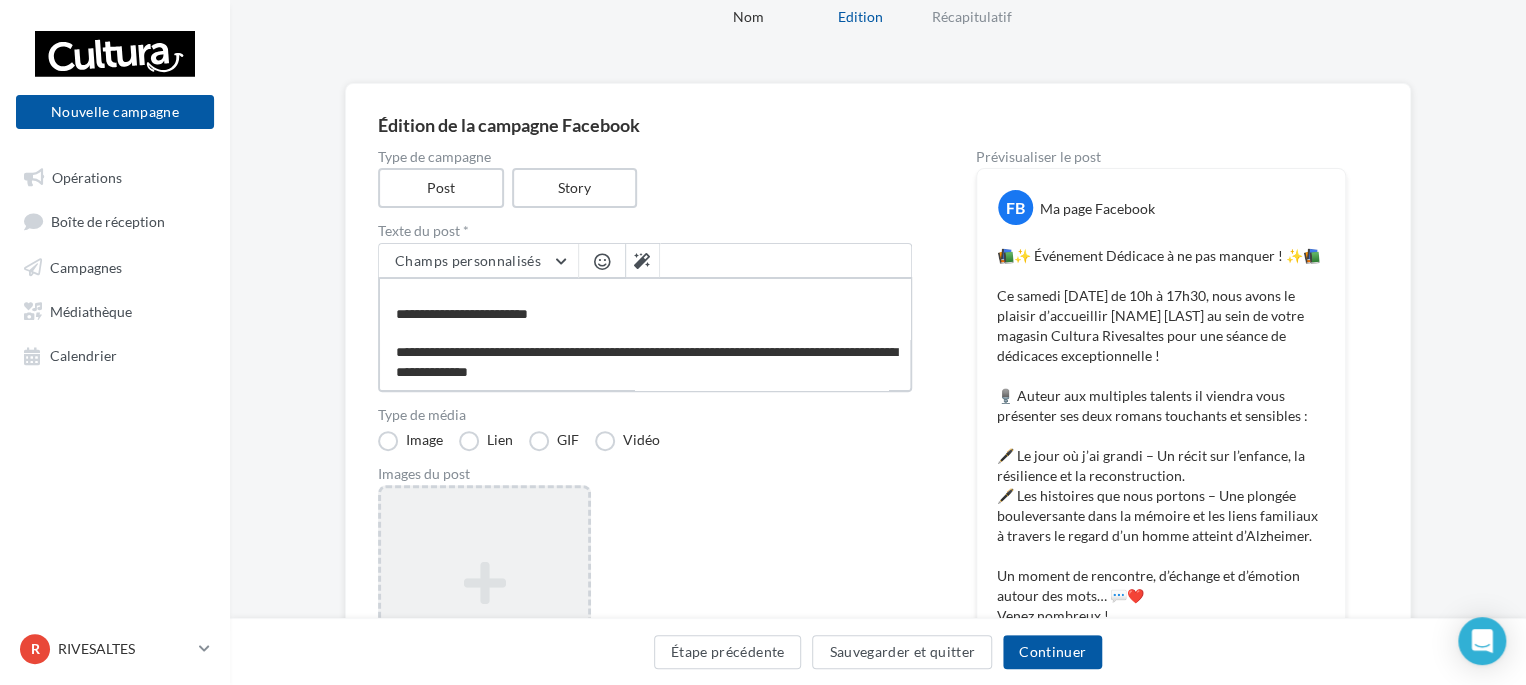 type on "**********" 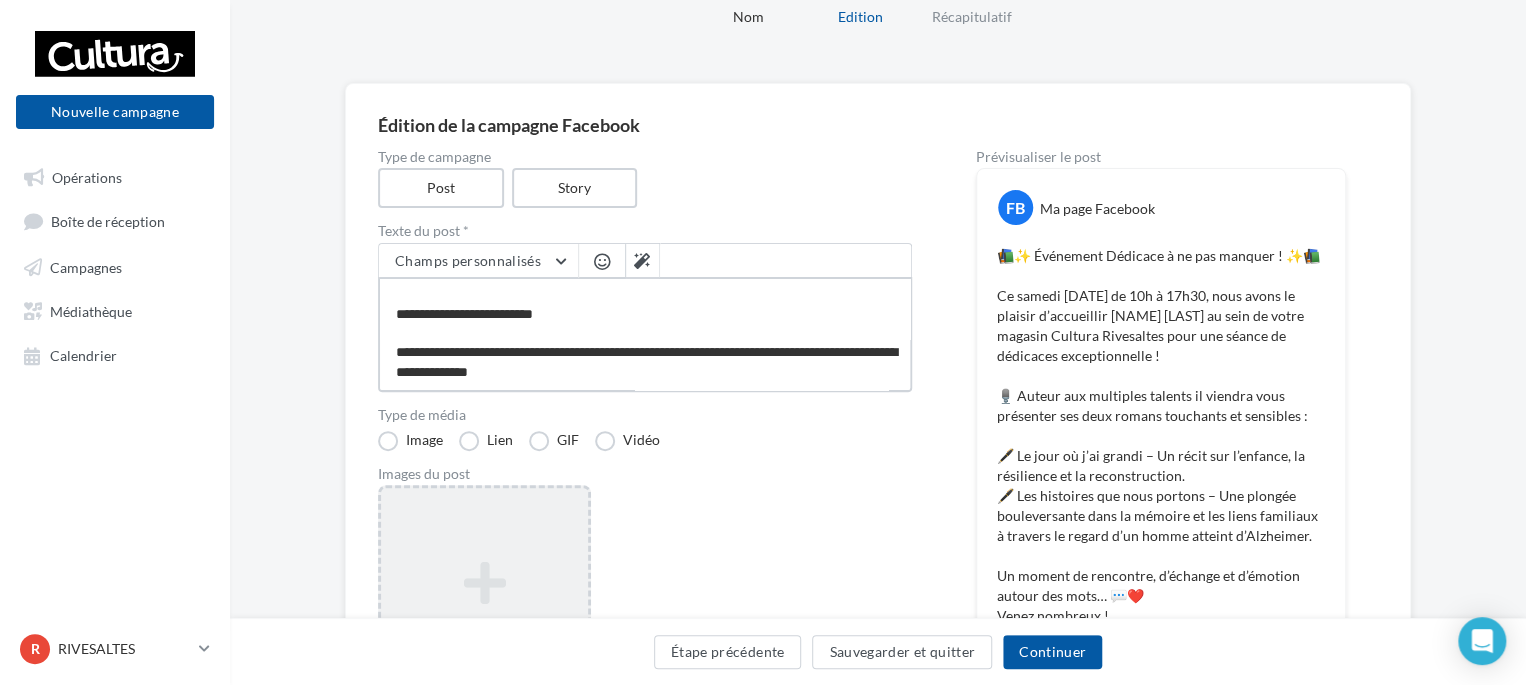 type on "**********" 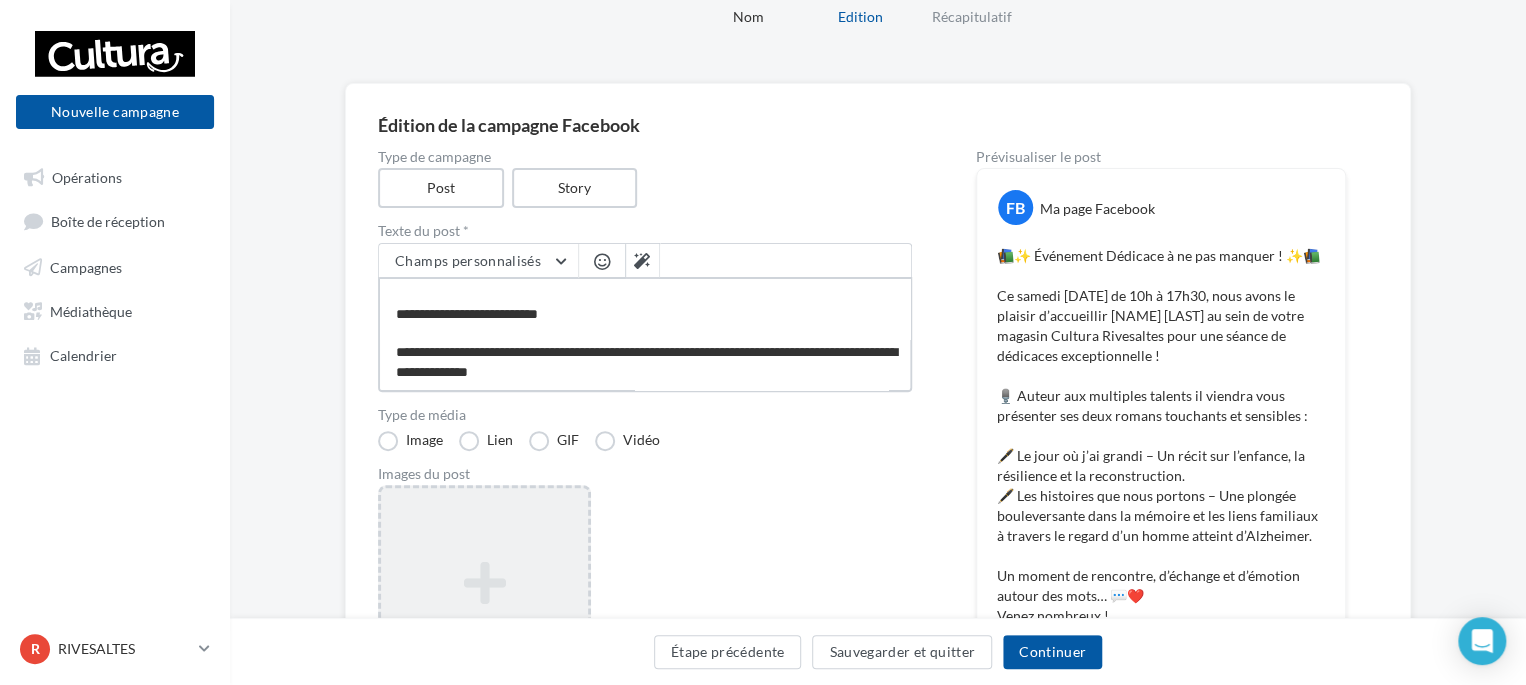 type on "**********" 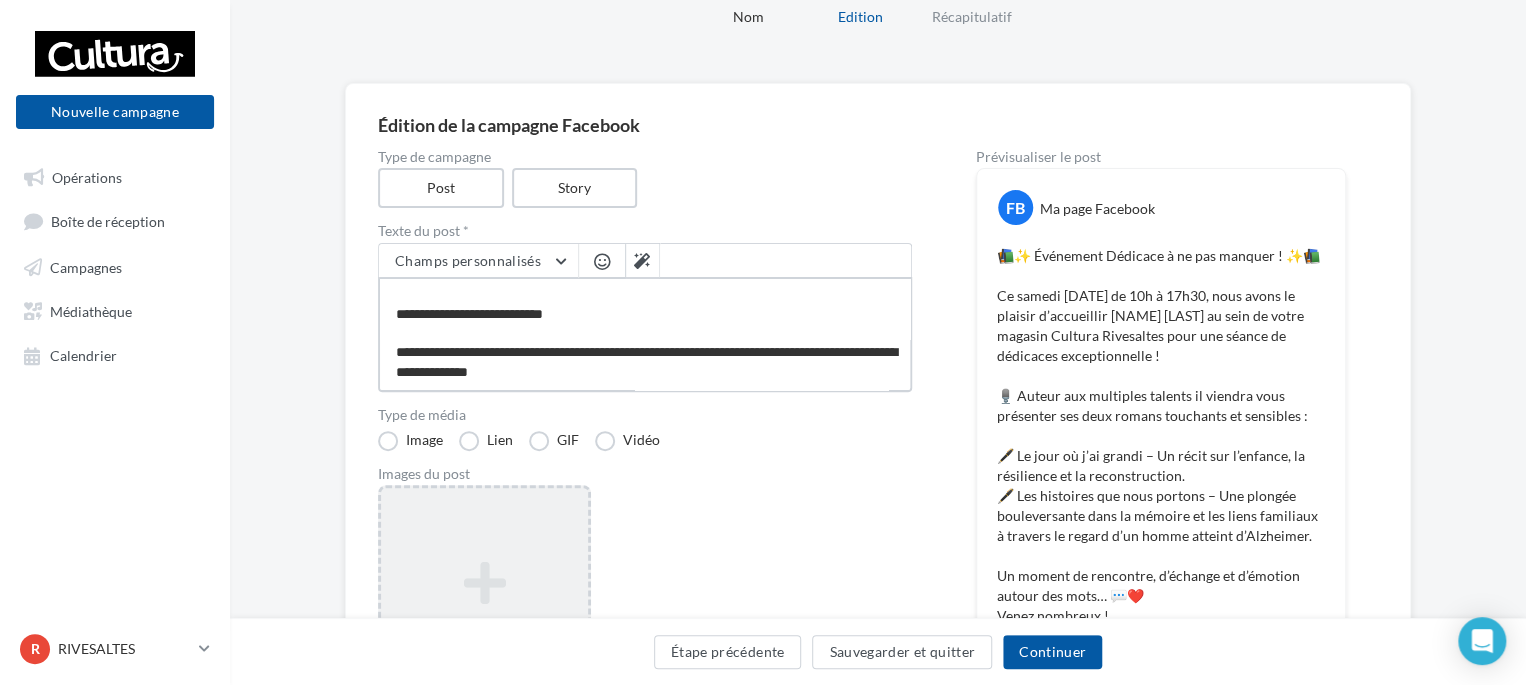type on "**********" 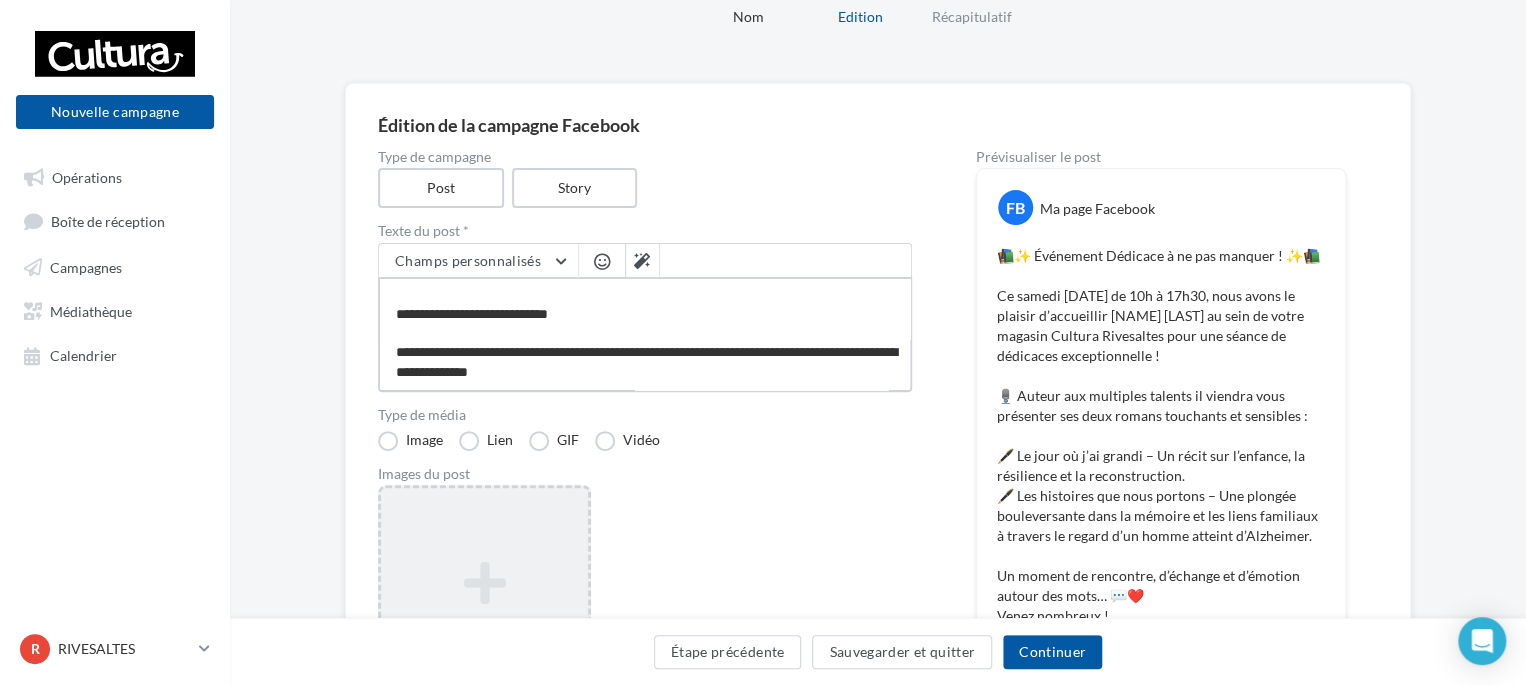type on "**********" 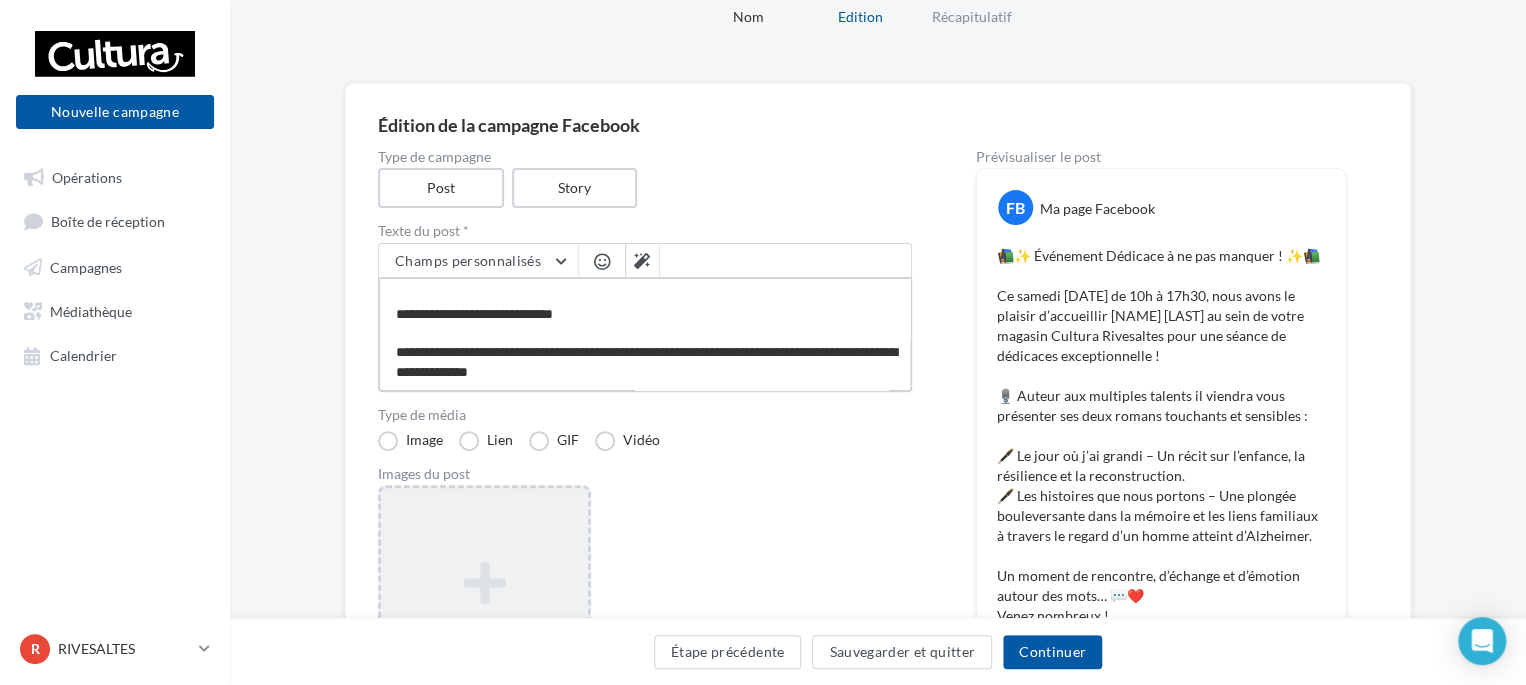 type on "**********" 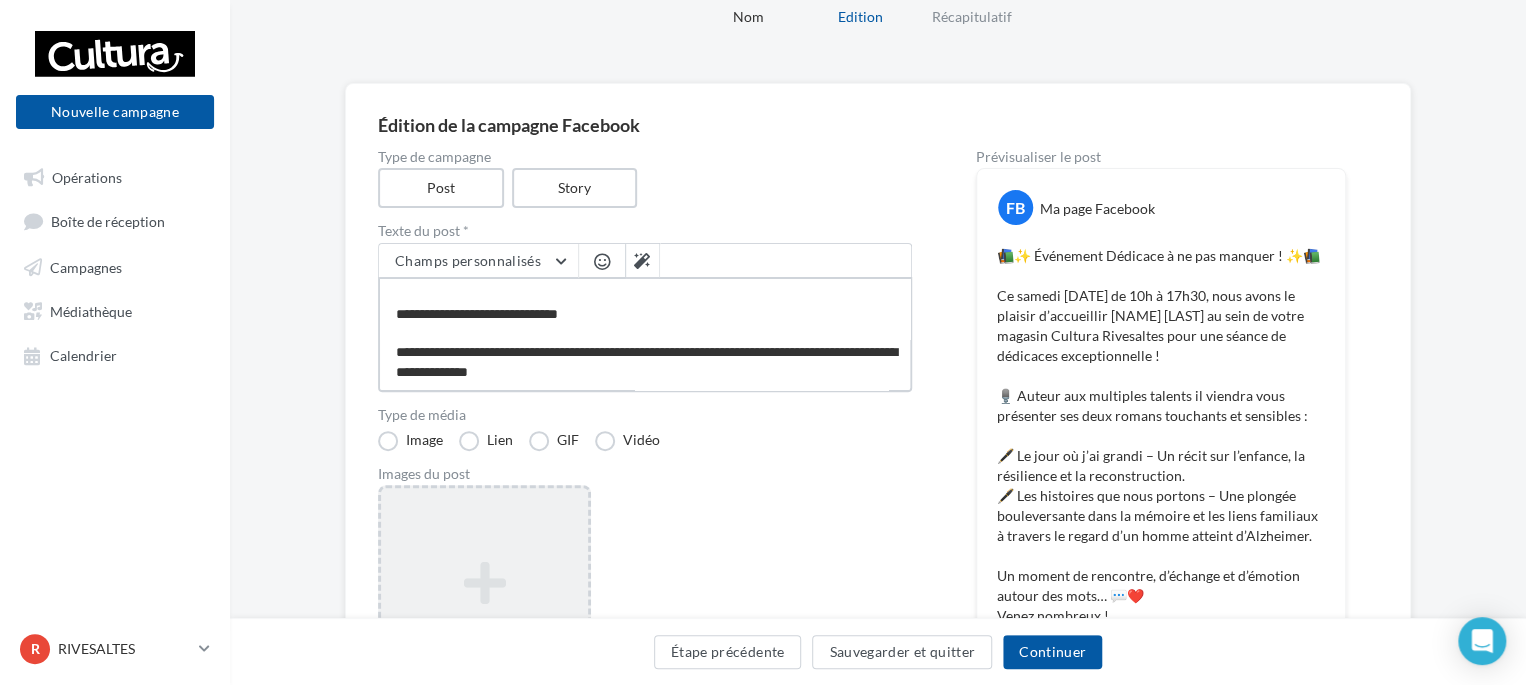 type on "**********" 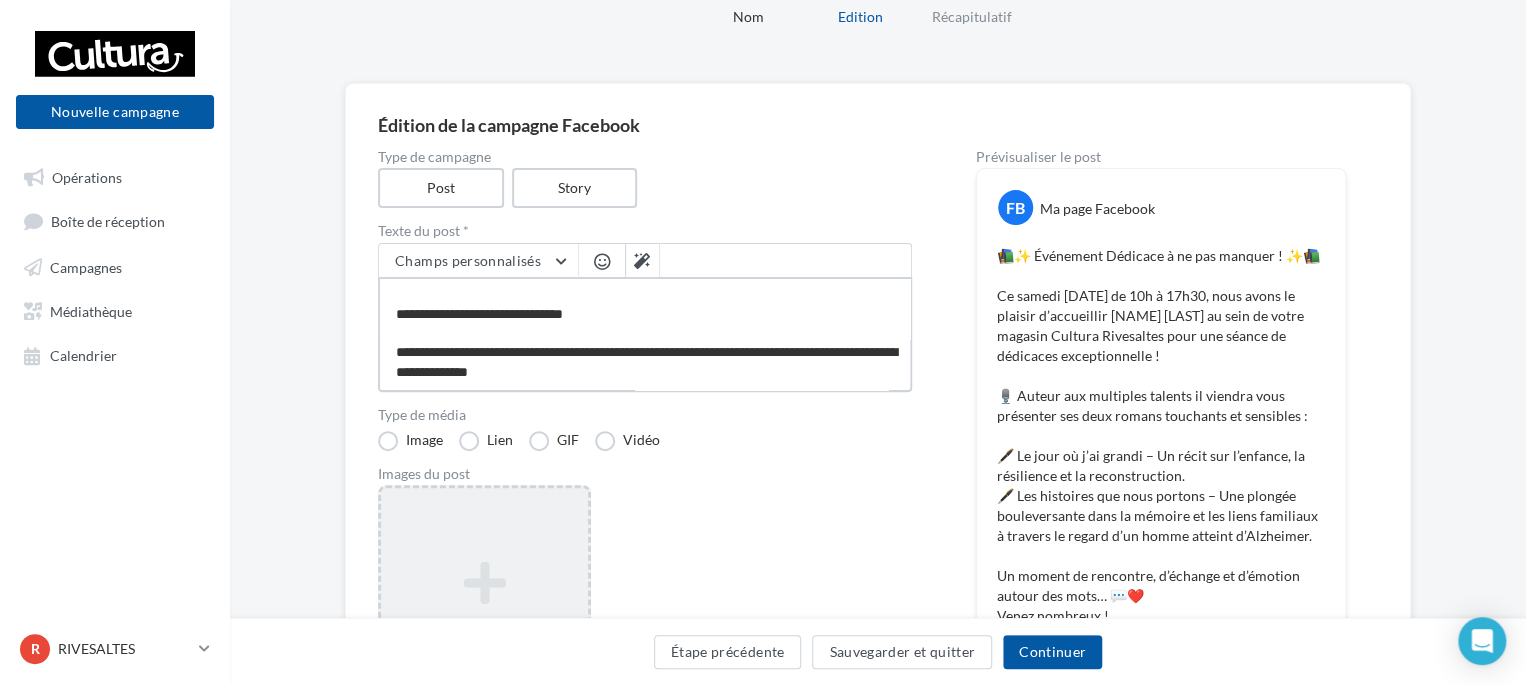 type on "**********" 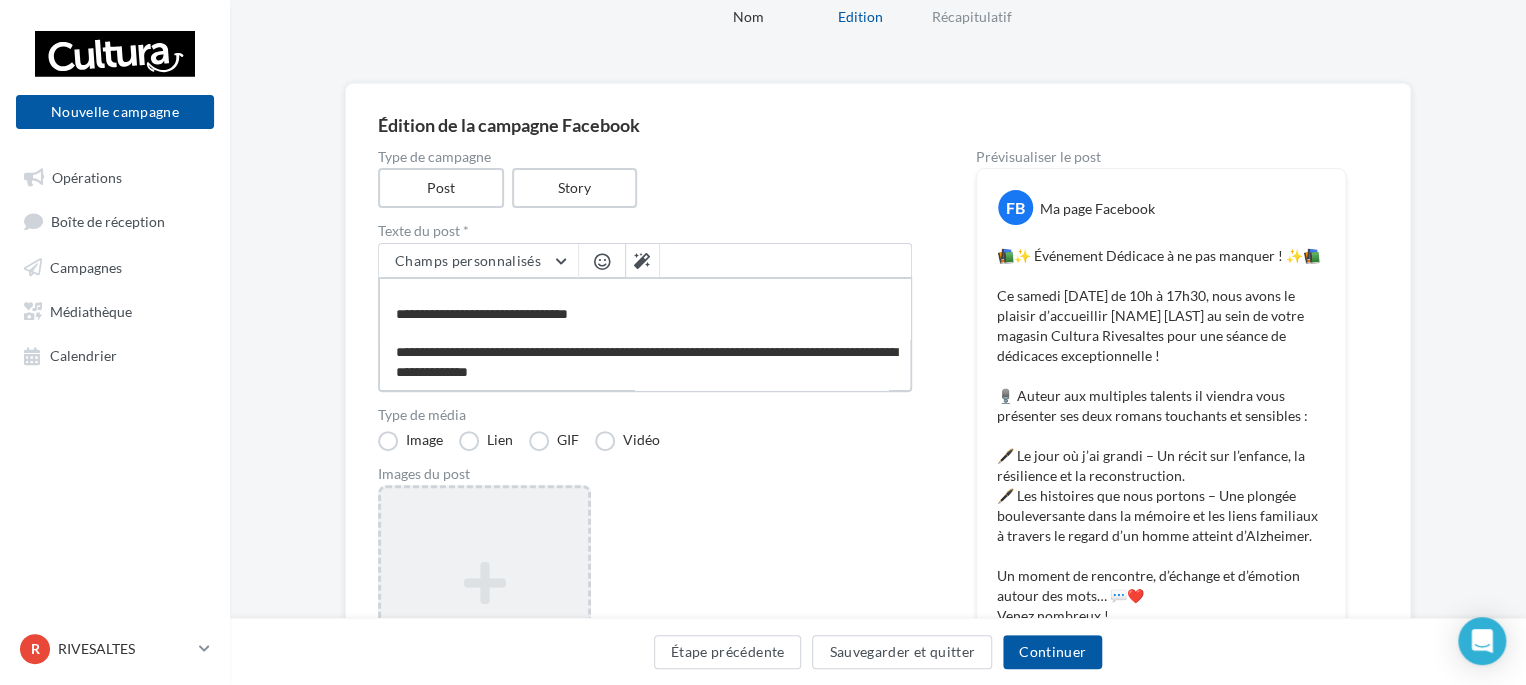 type on "**********" 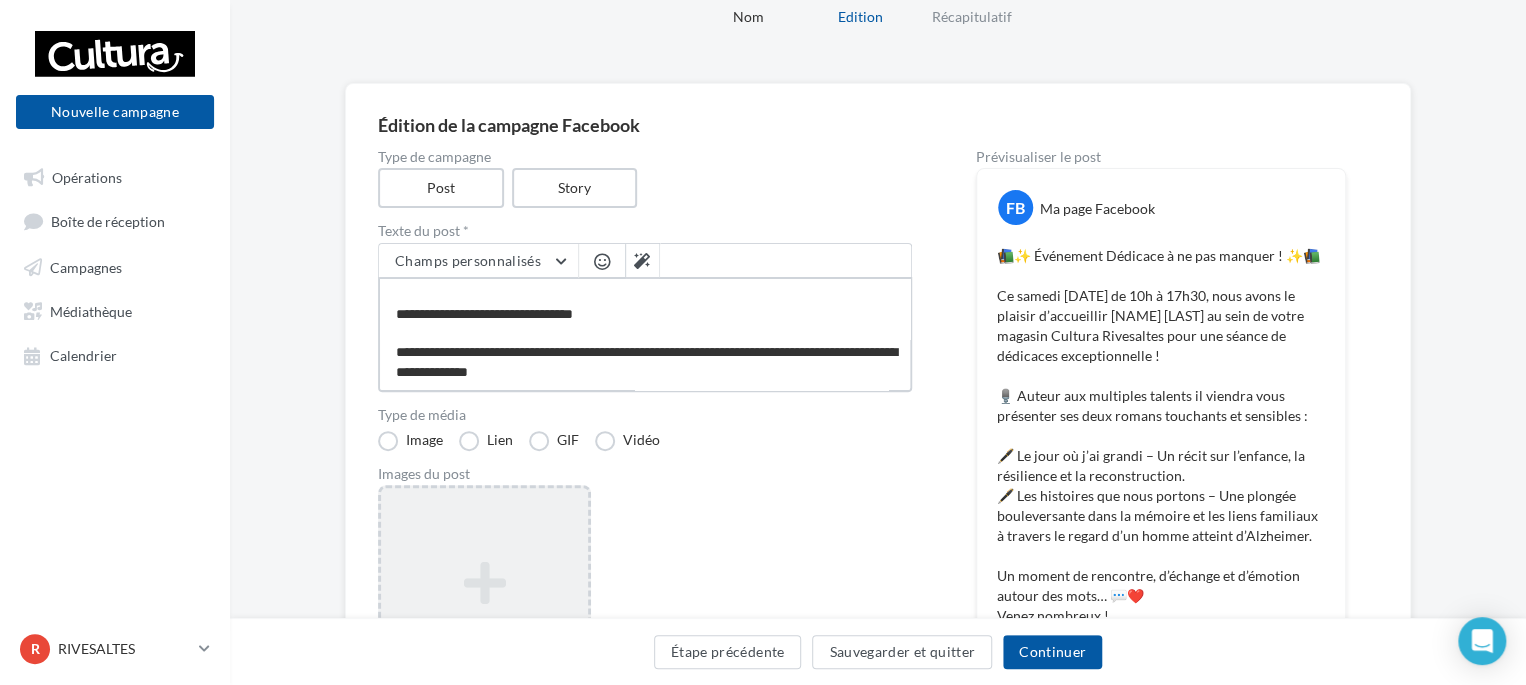 type on "**********" 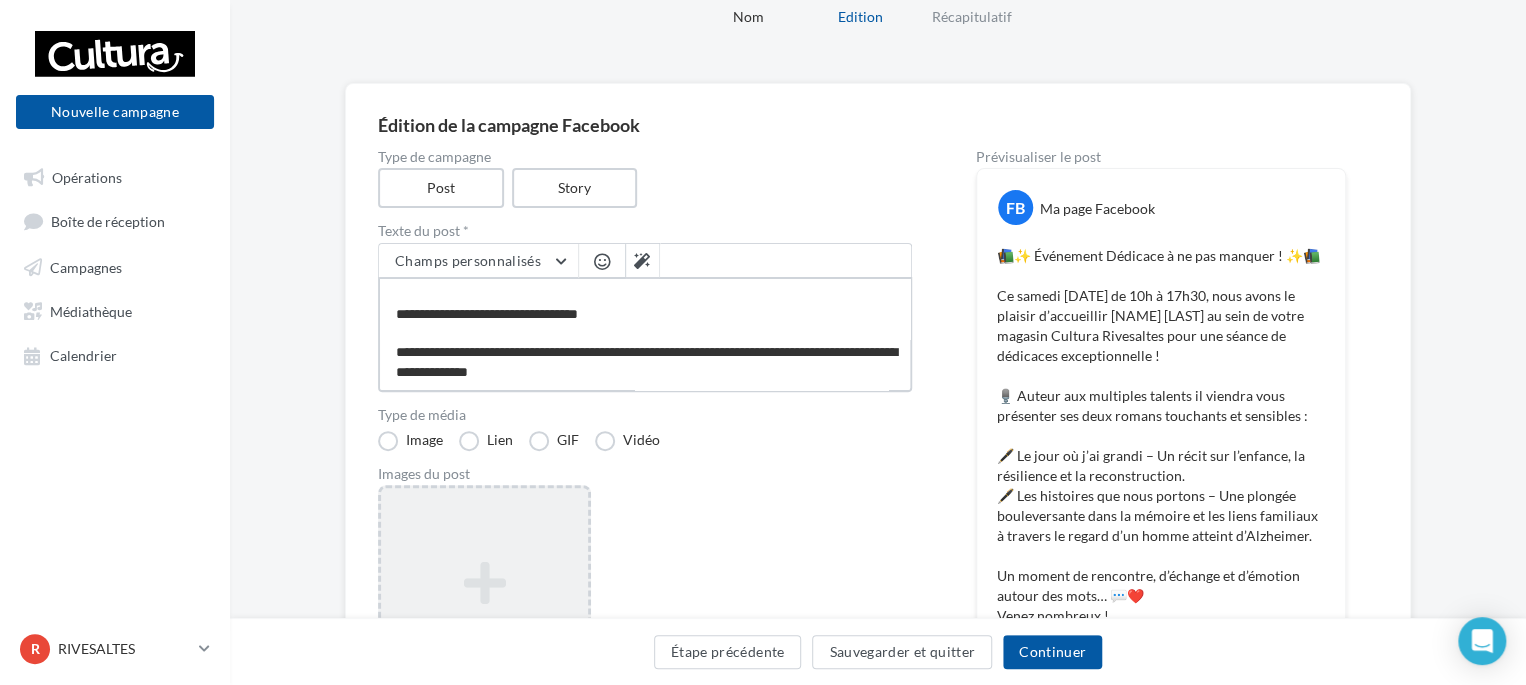 type on "**********" 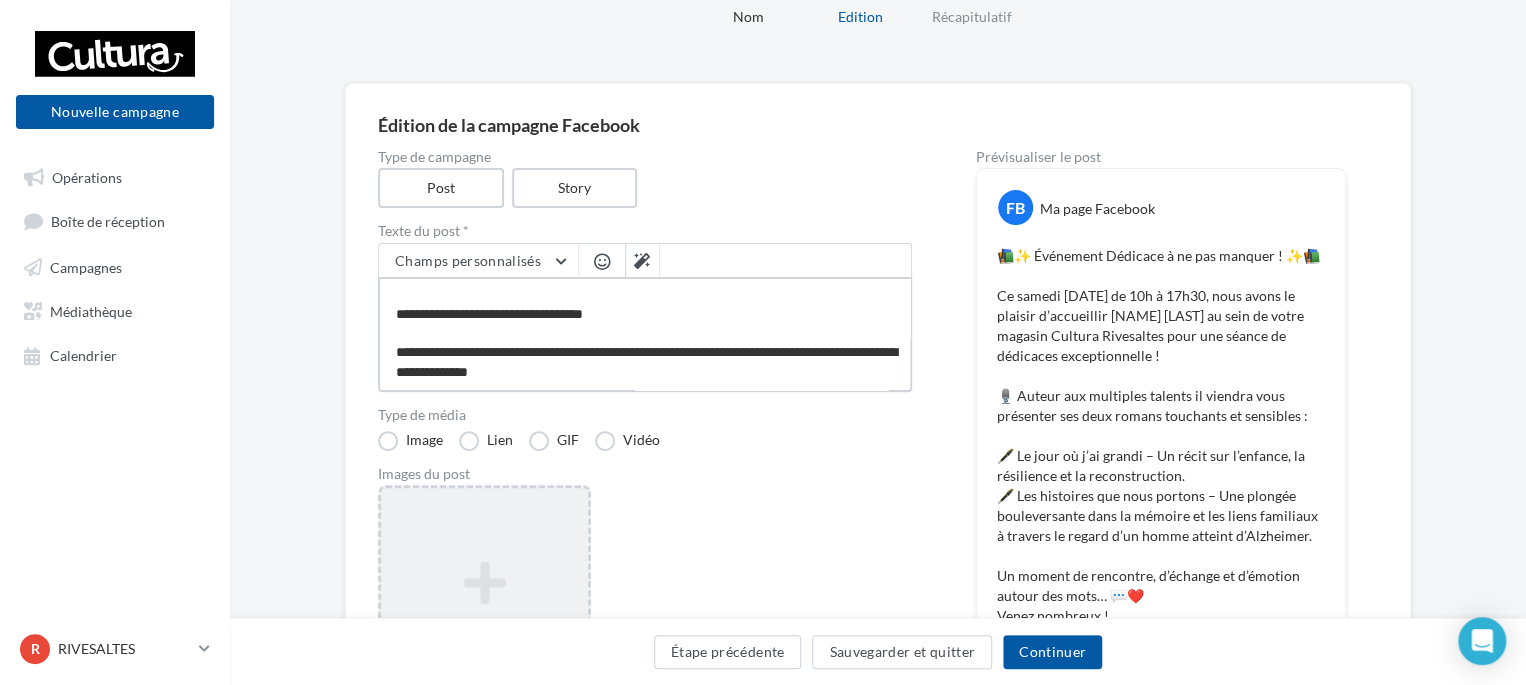 type on "**********" 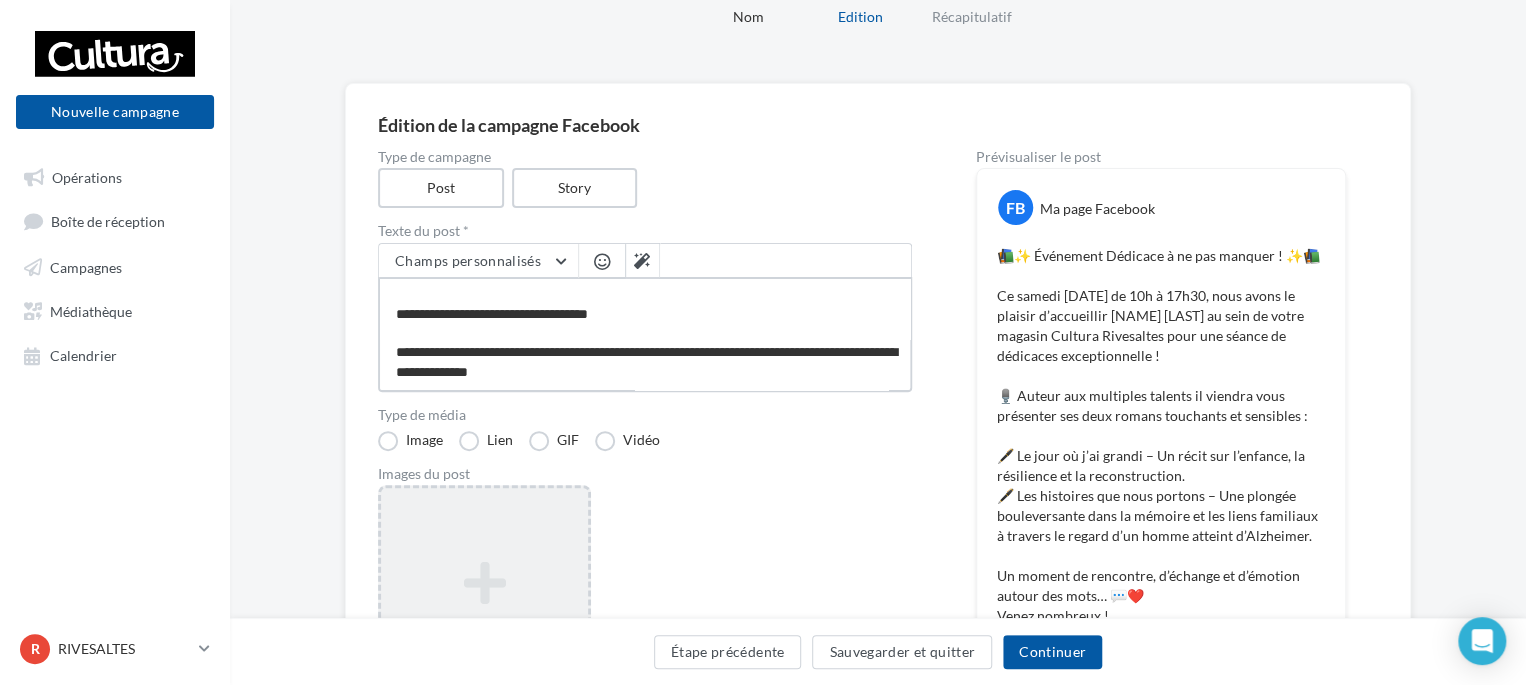 type on "**********" 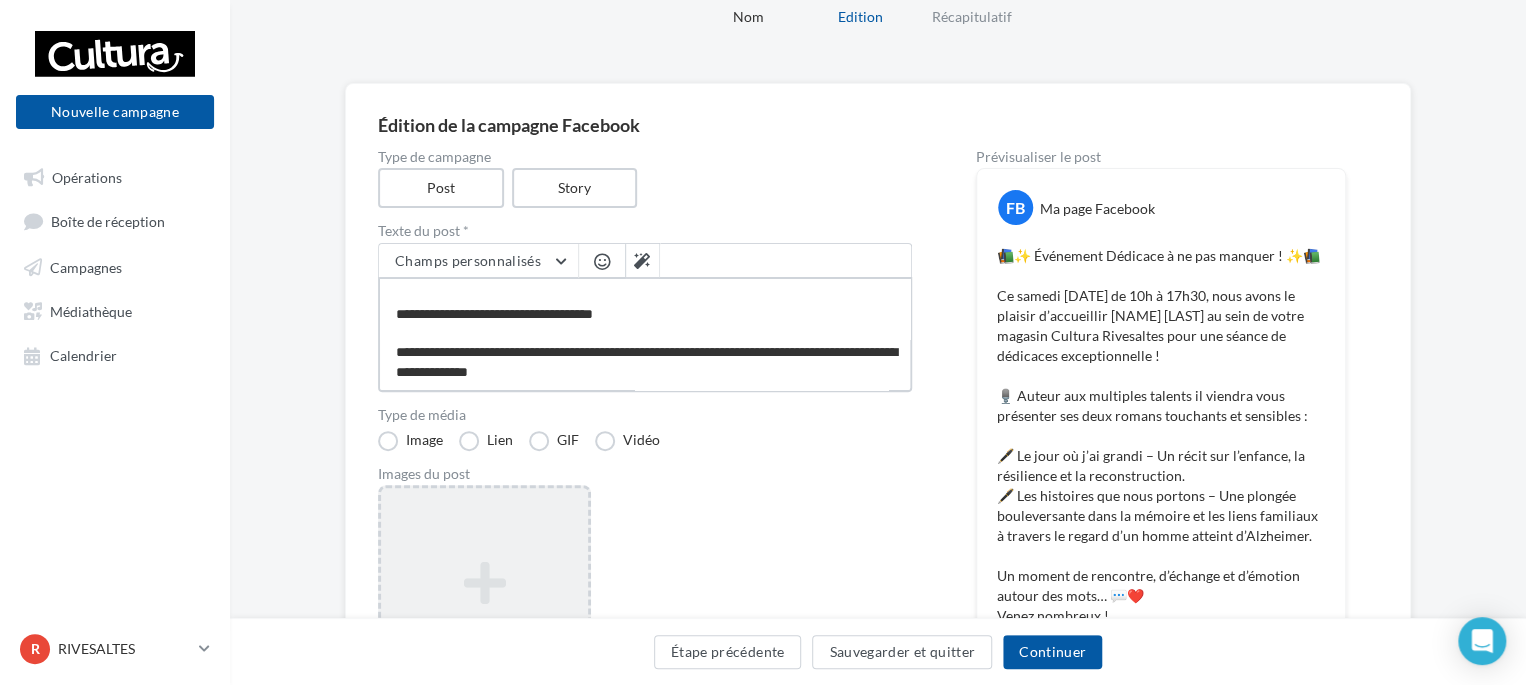 type on "**********" 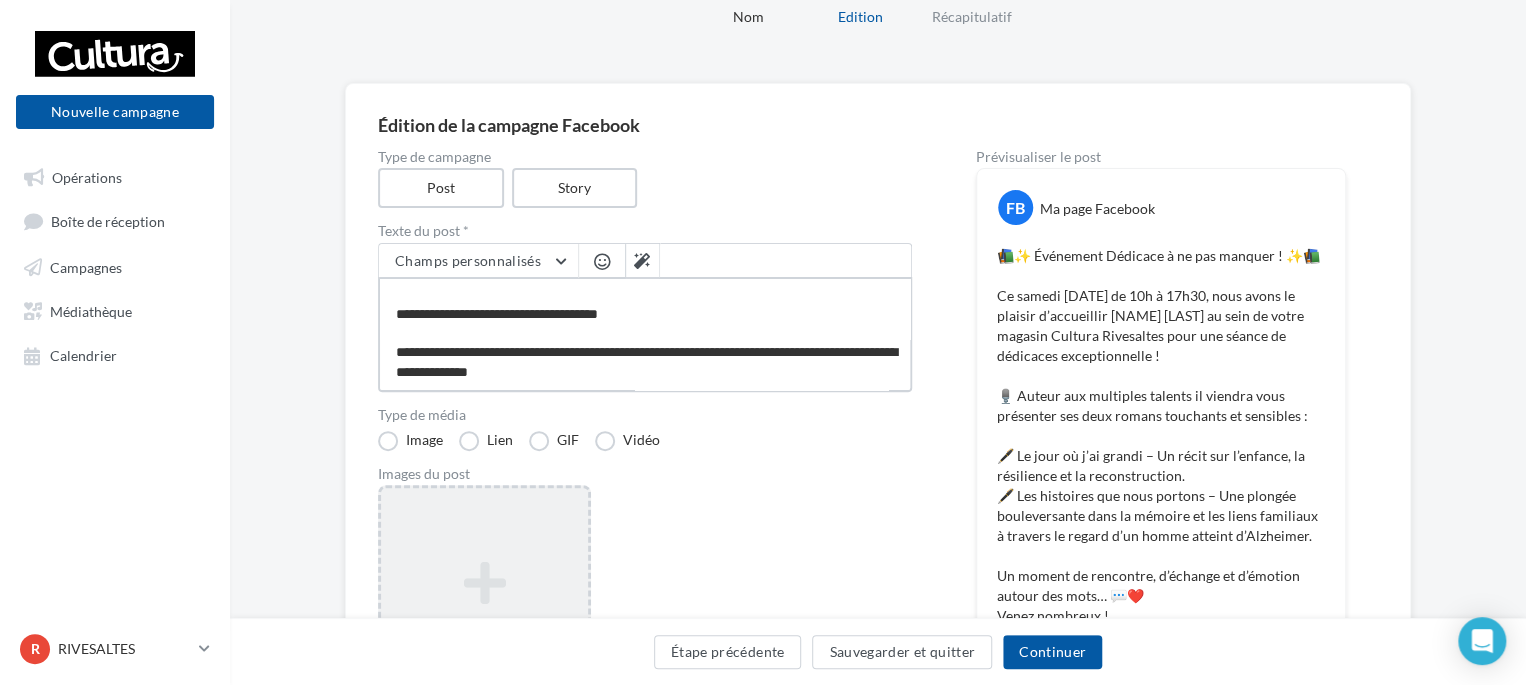 type on "**********" 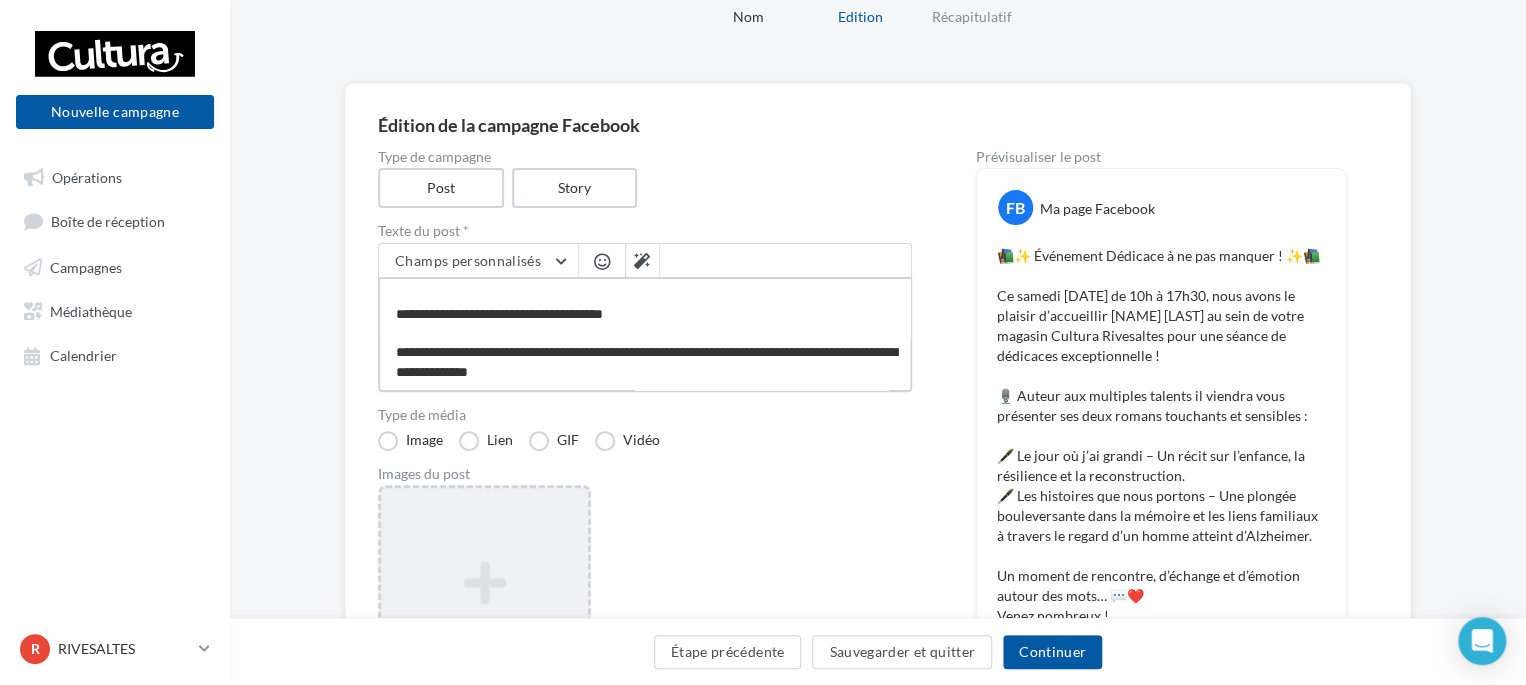type on "**********" 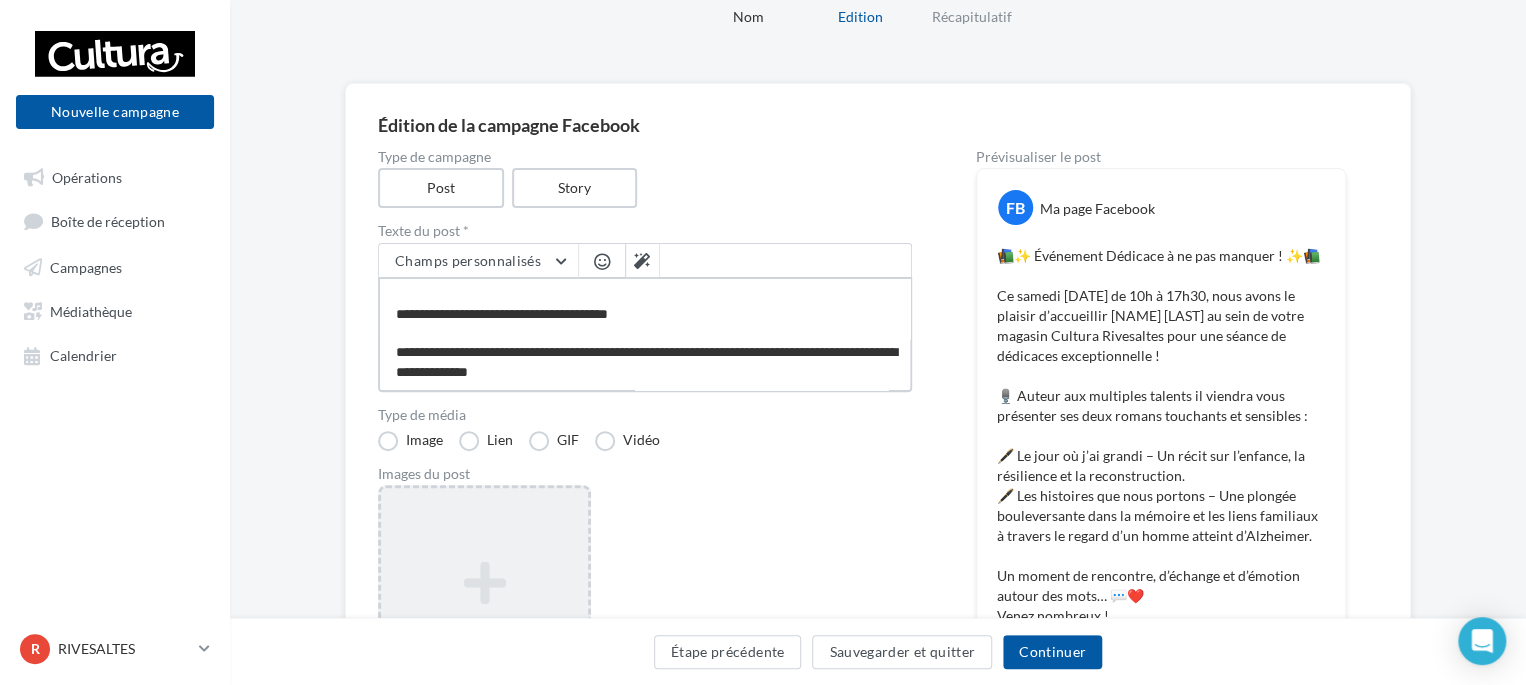 type on "**********" 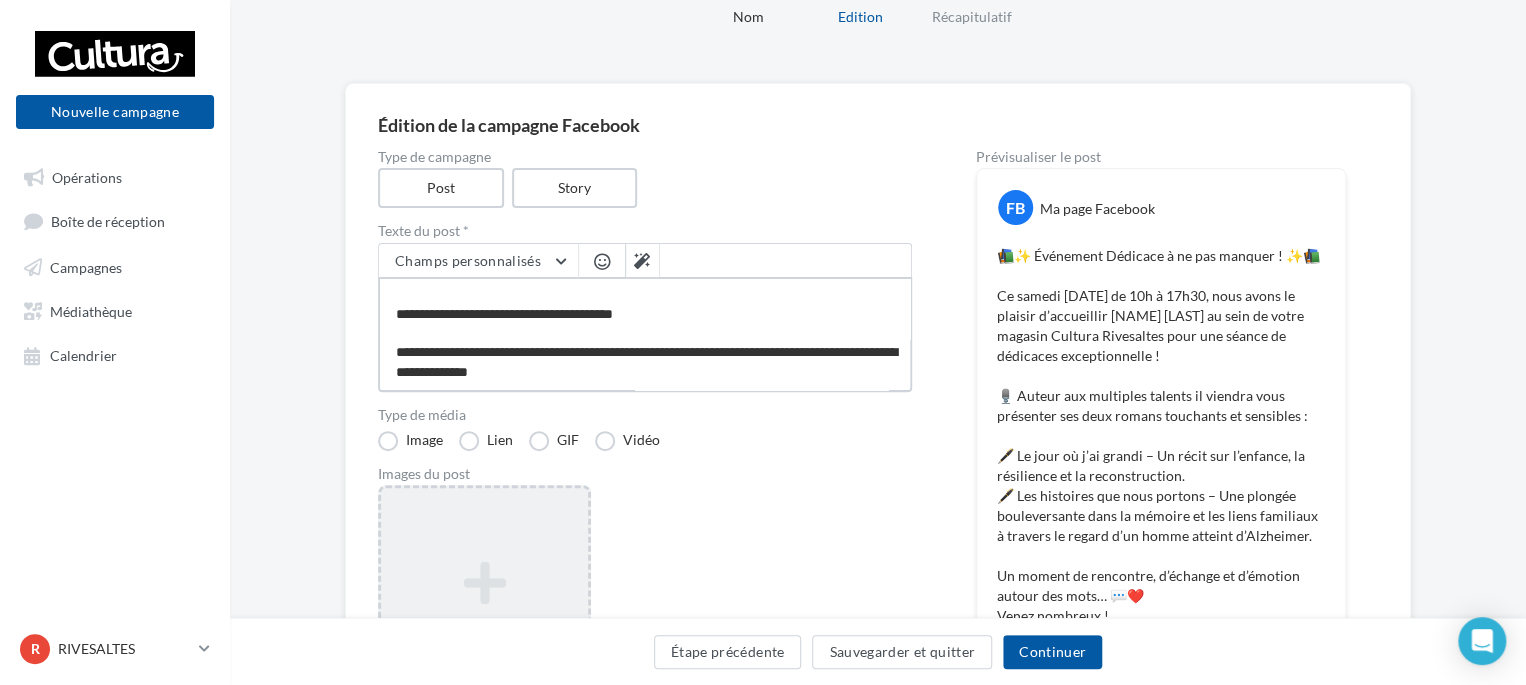 type on "**********" 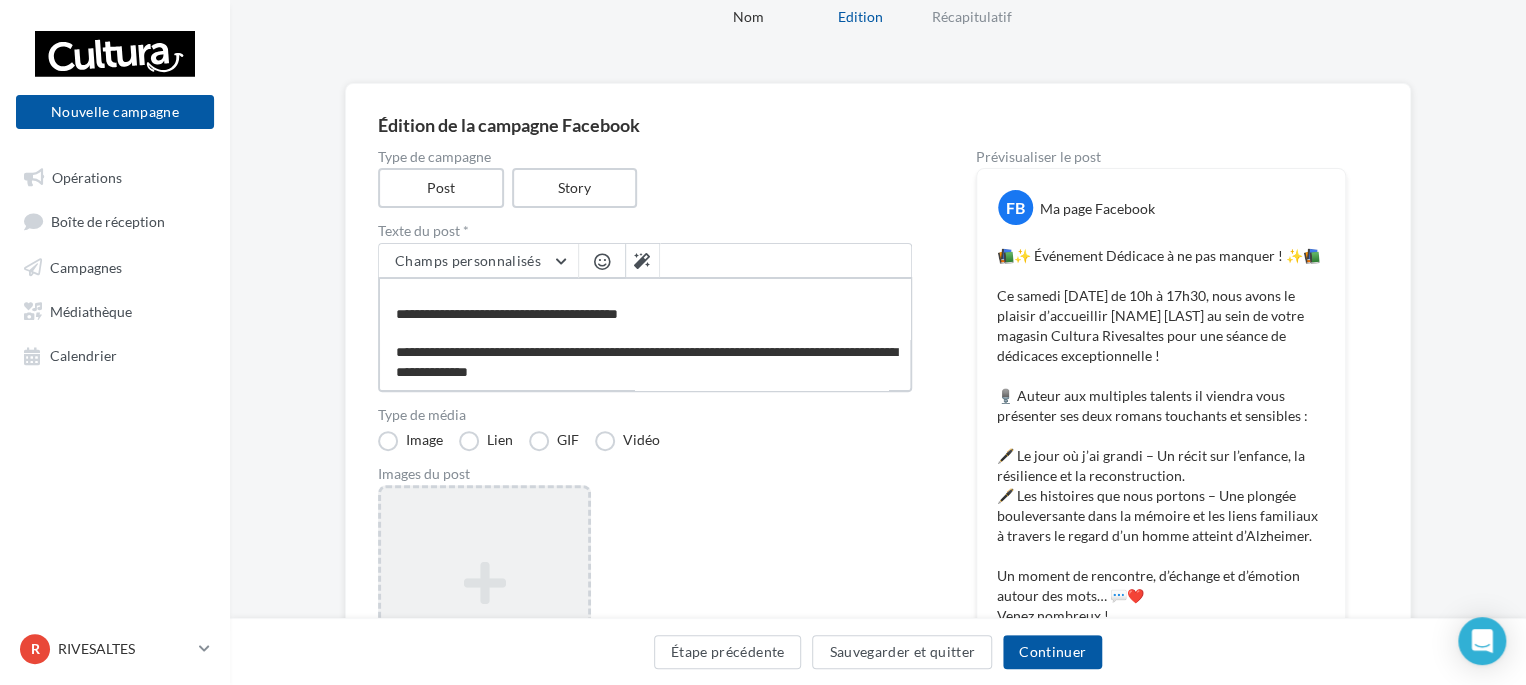 type on "**********" 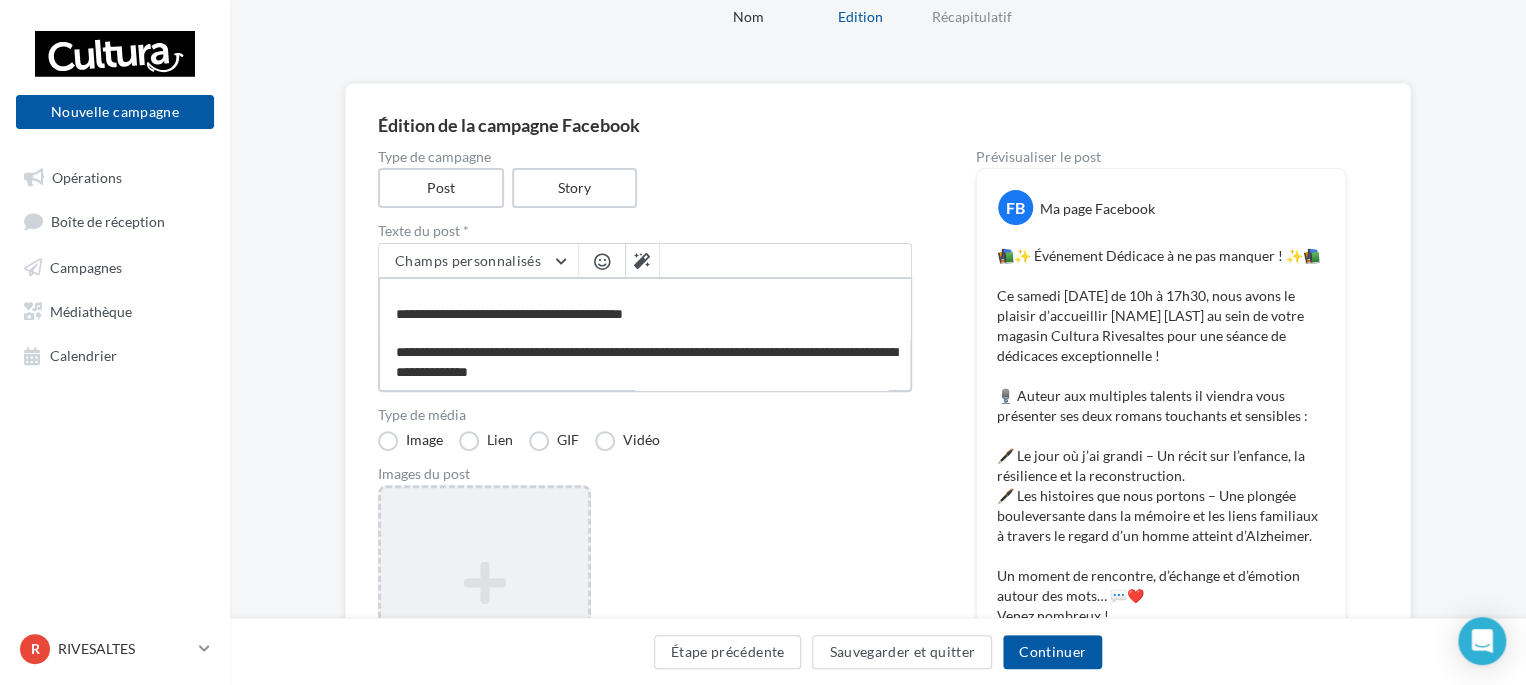 type on "**********" 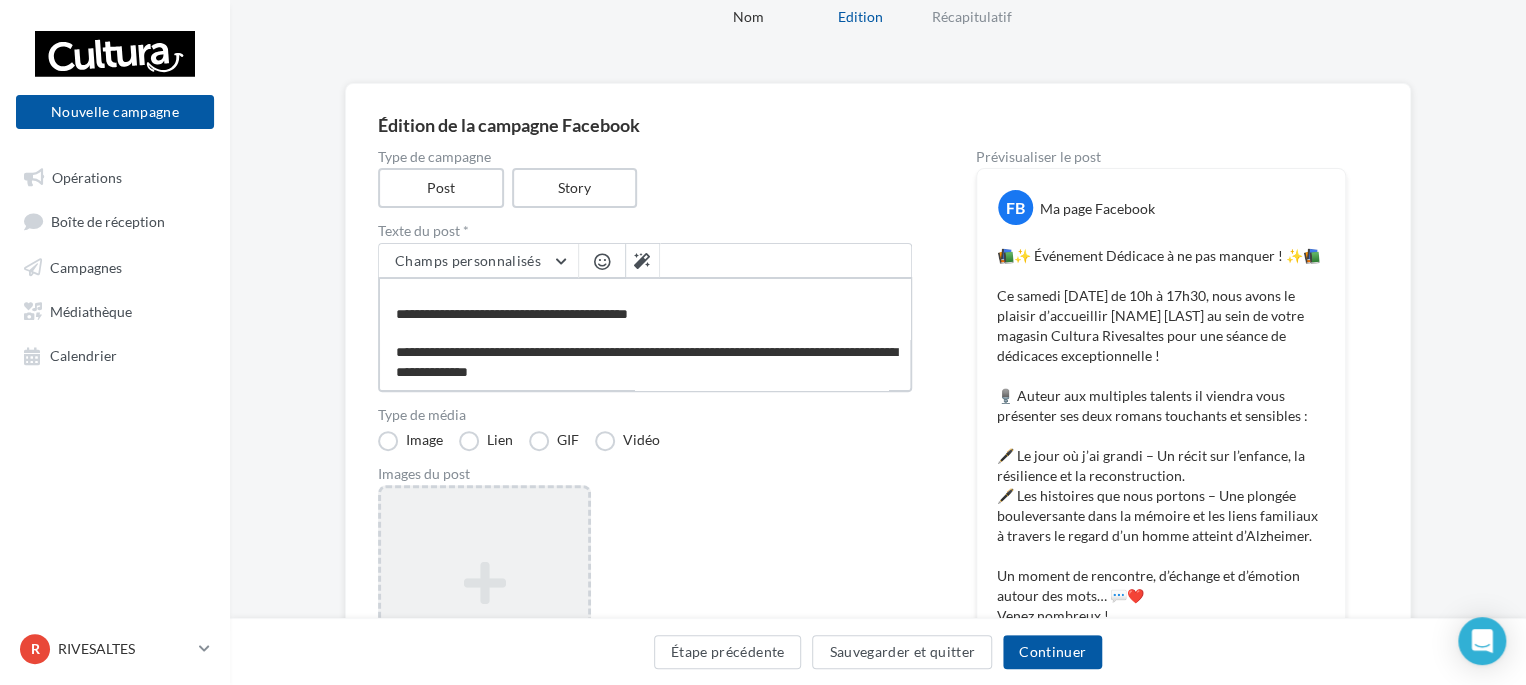 type on "**********" 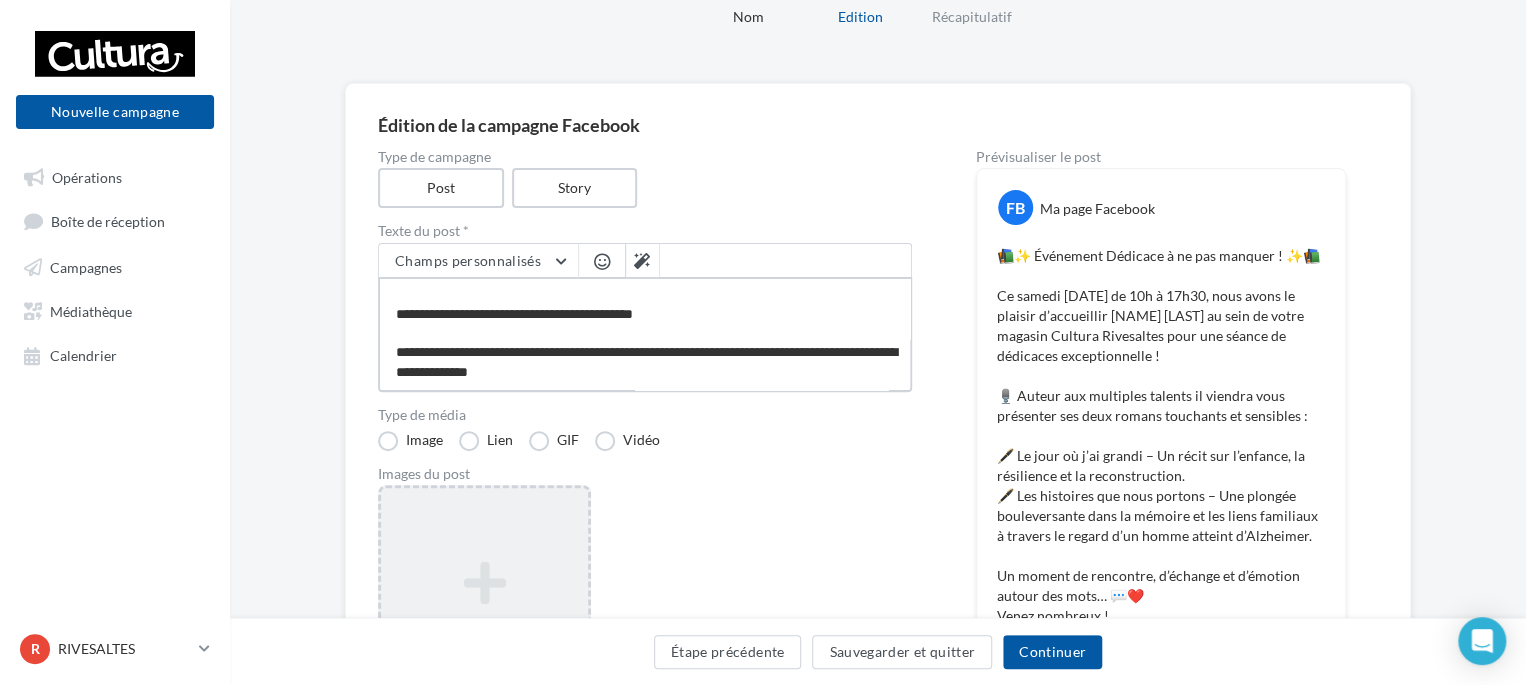 type on "**********" 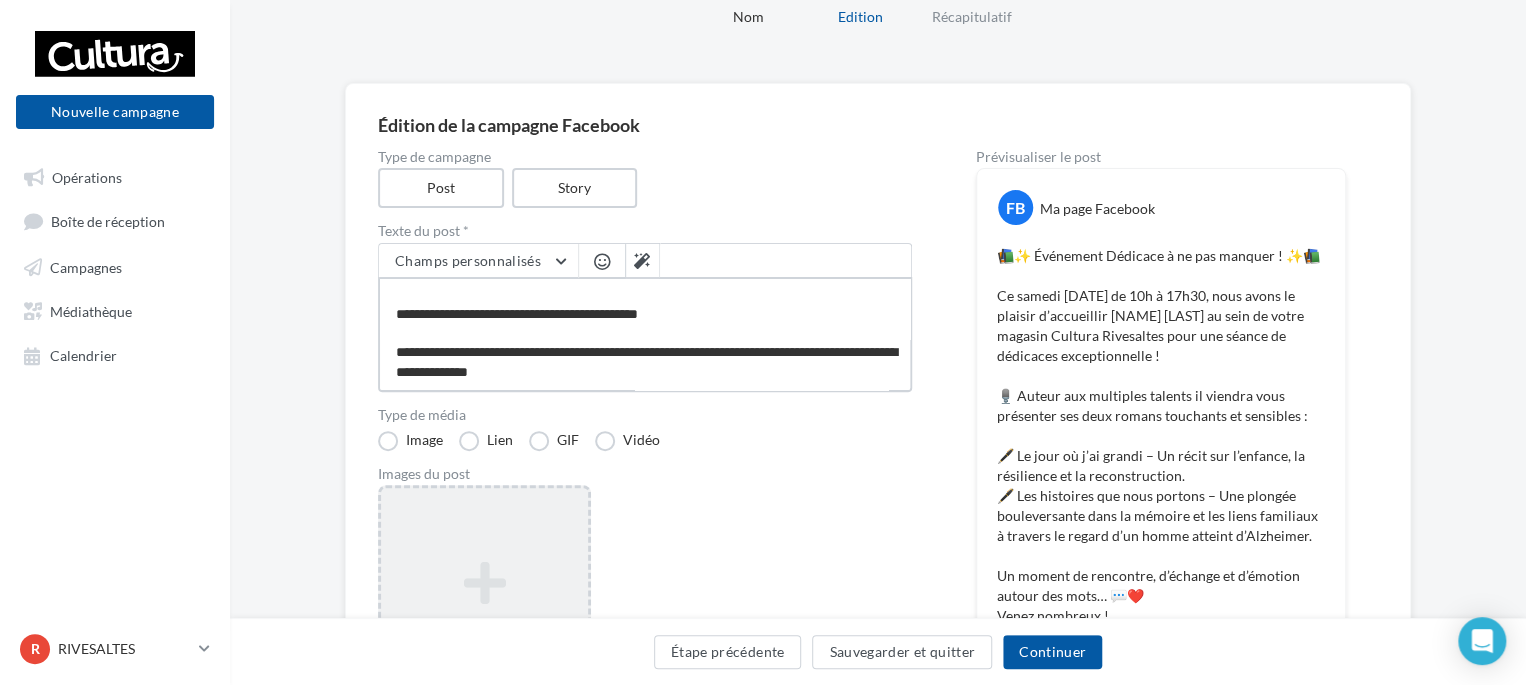 type on "**********" 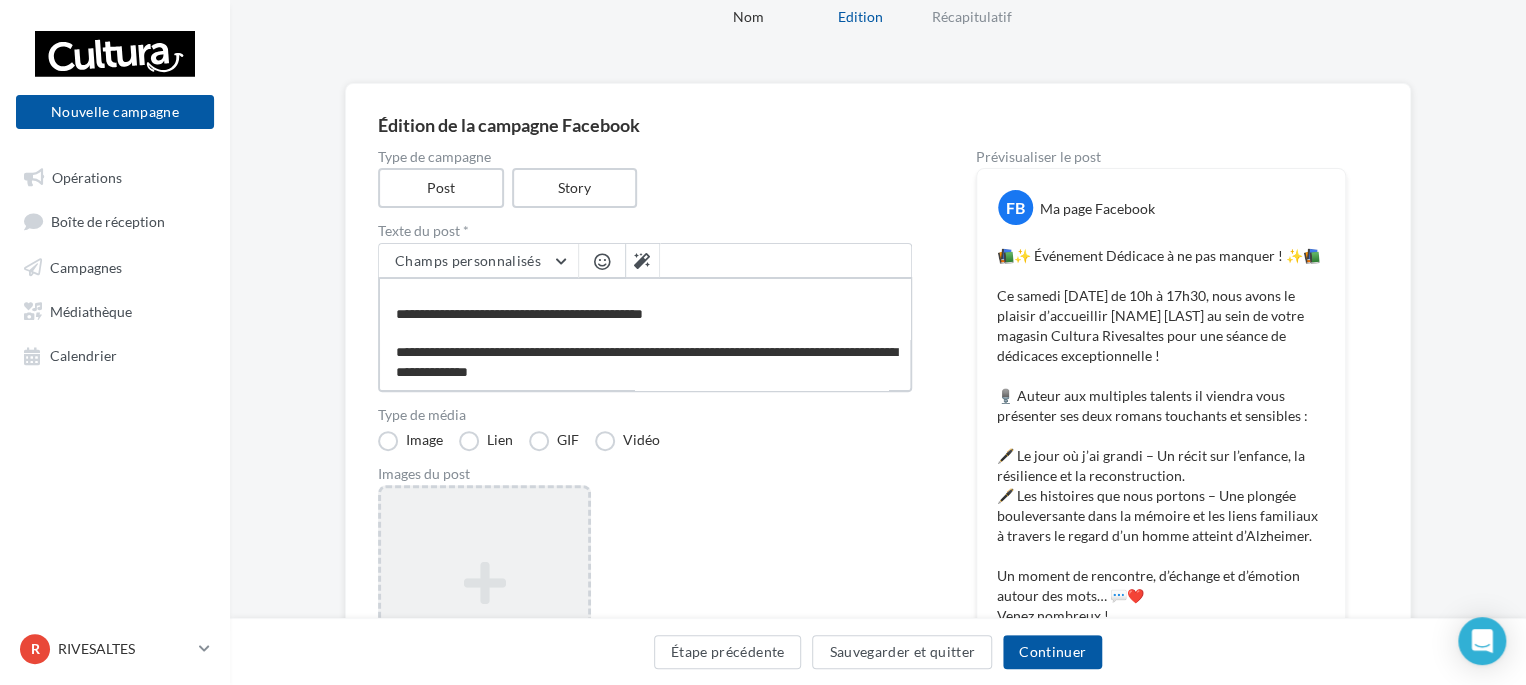 type on "**********" 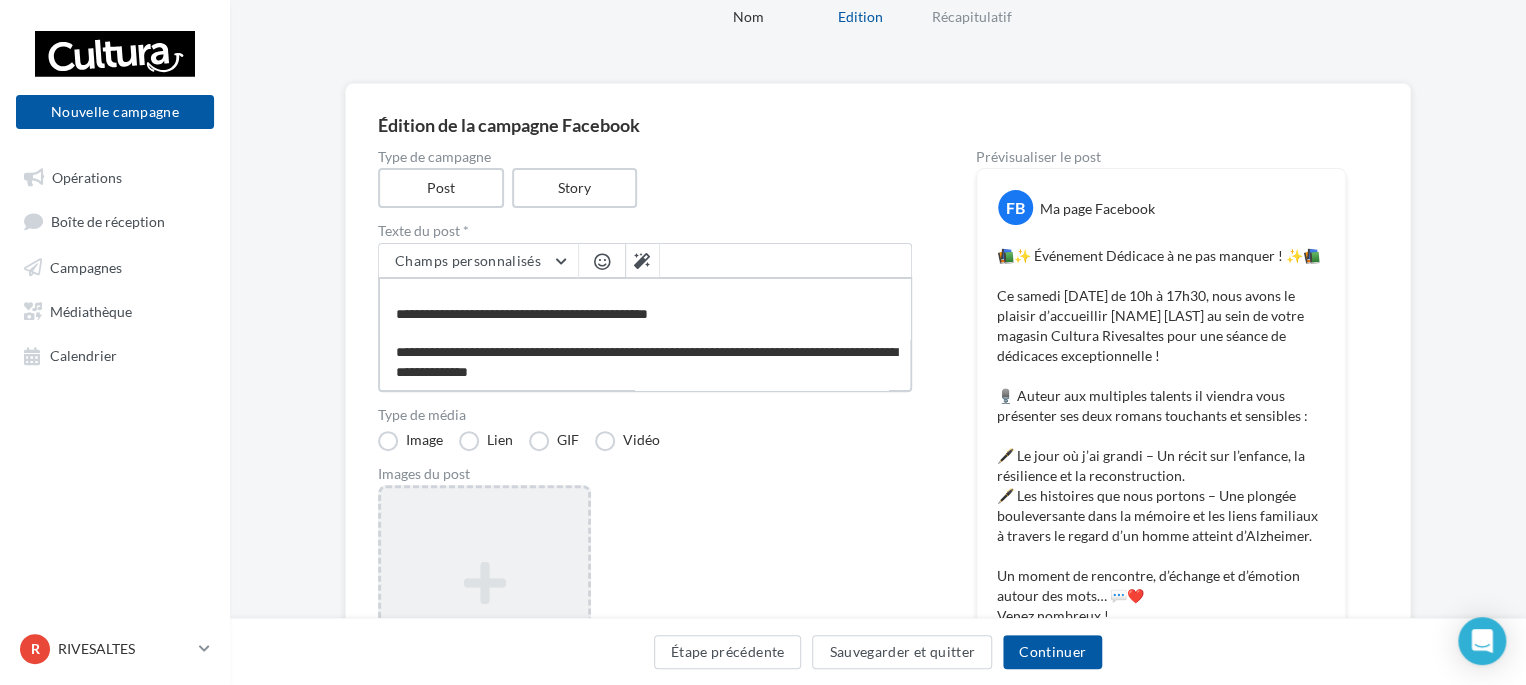 type on "**********" 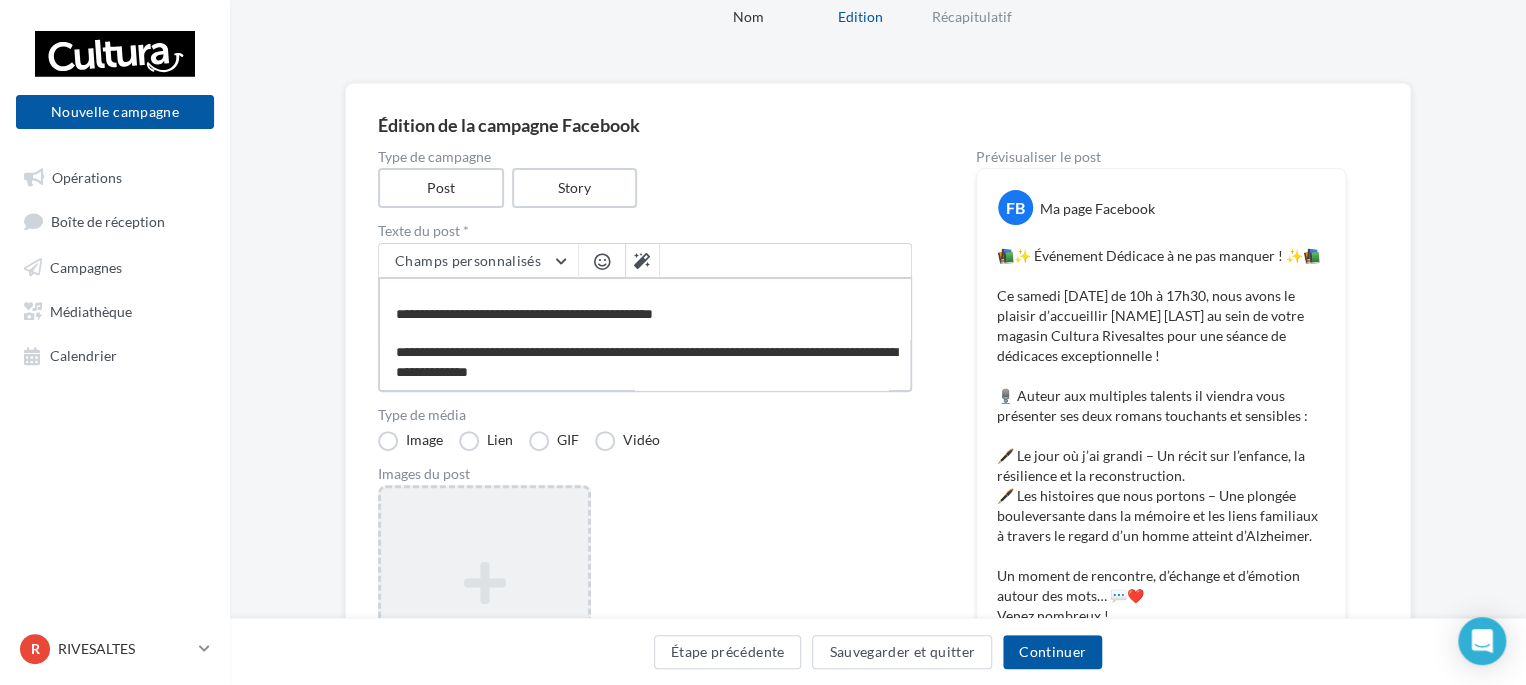 type on "**********" 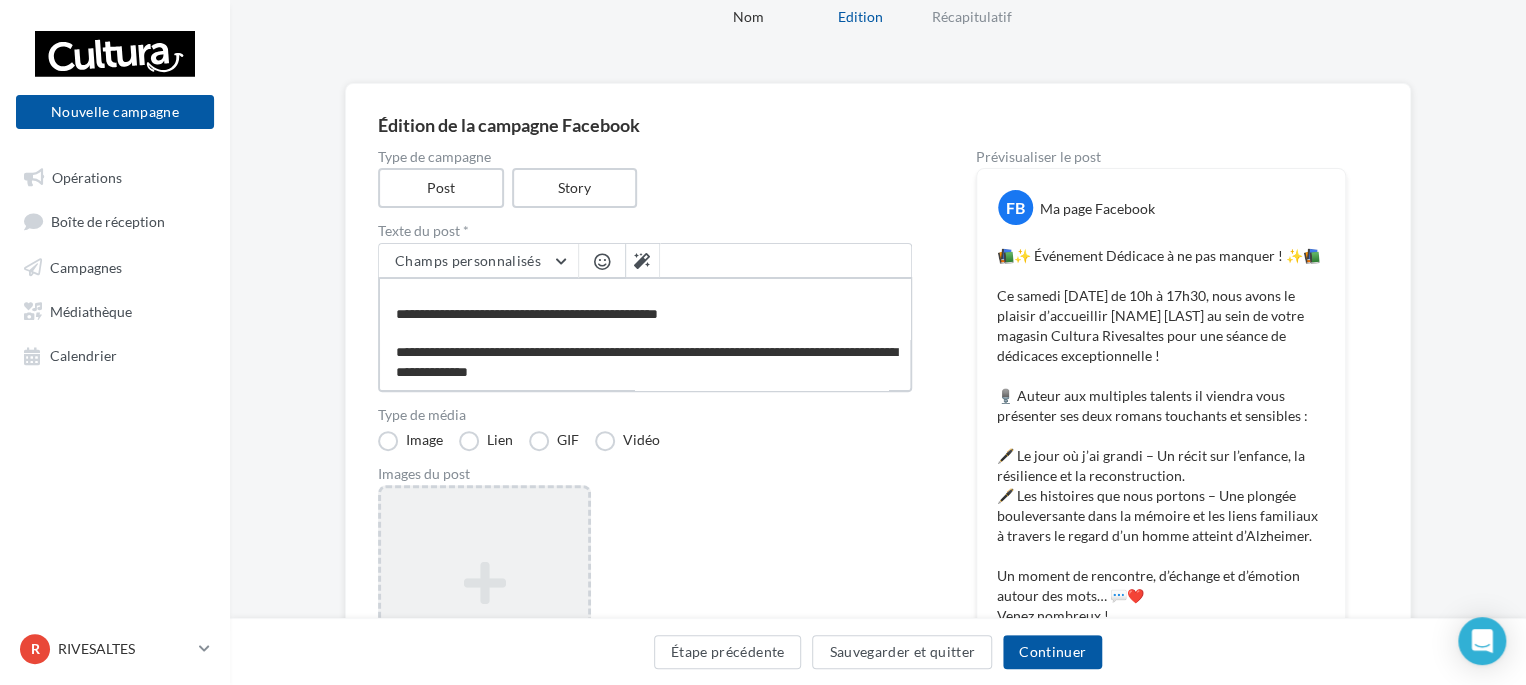 type on "**********" 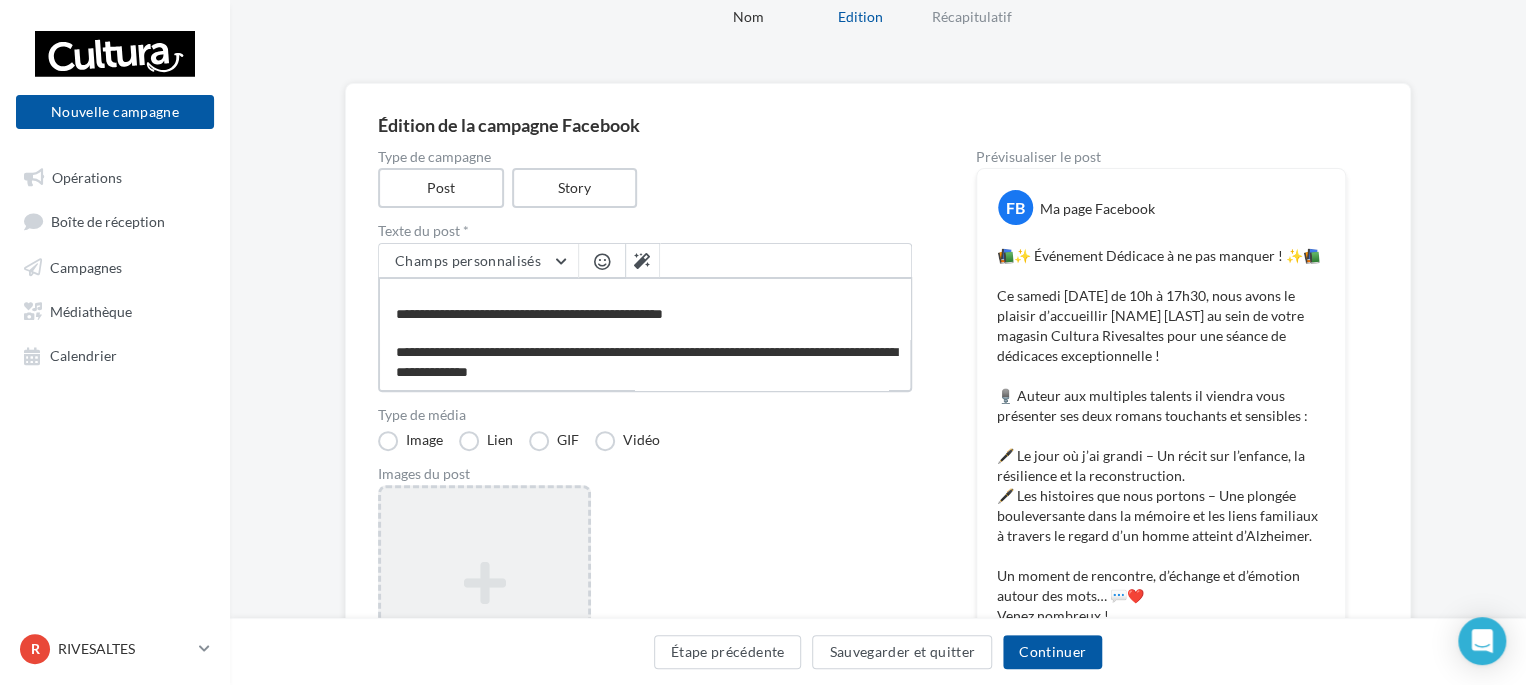 type on "**********" 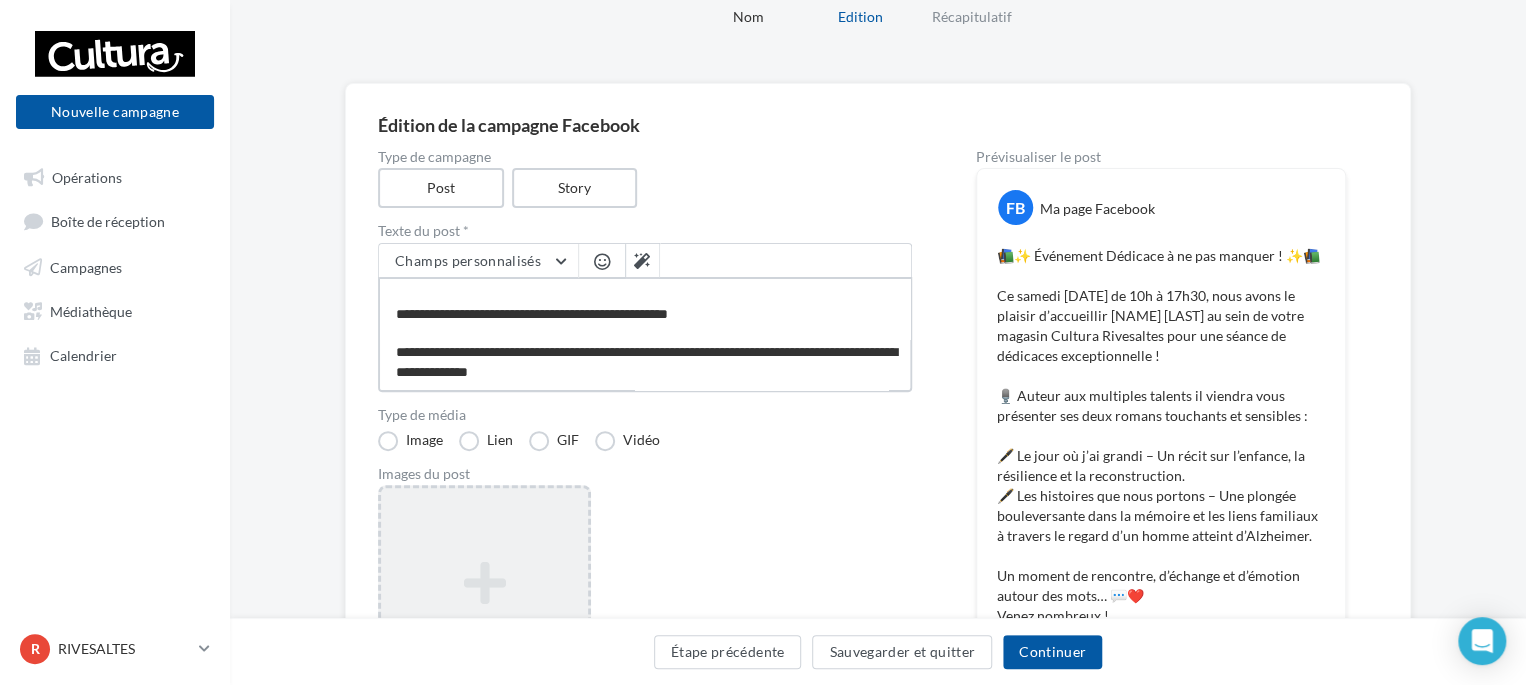 type on "**********" 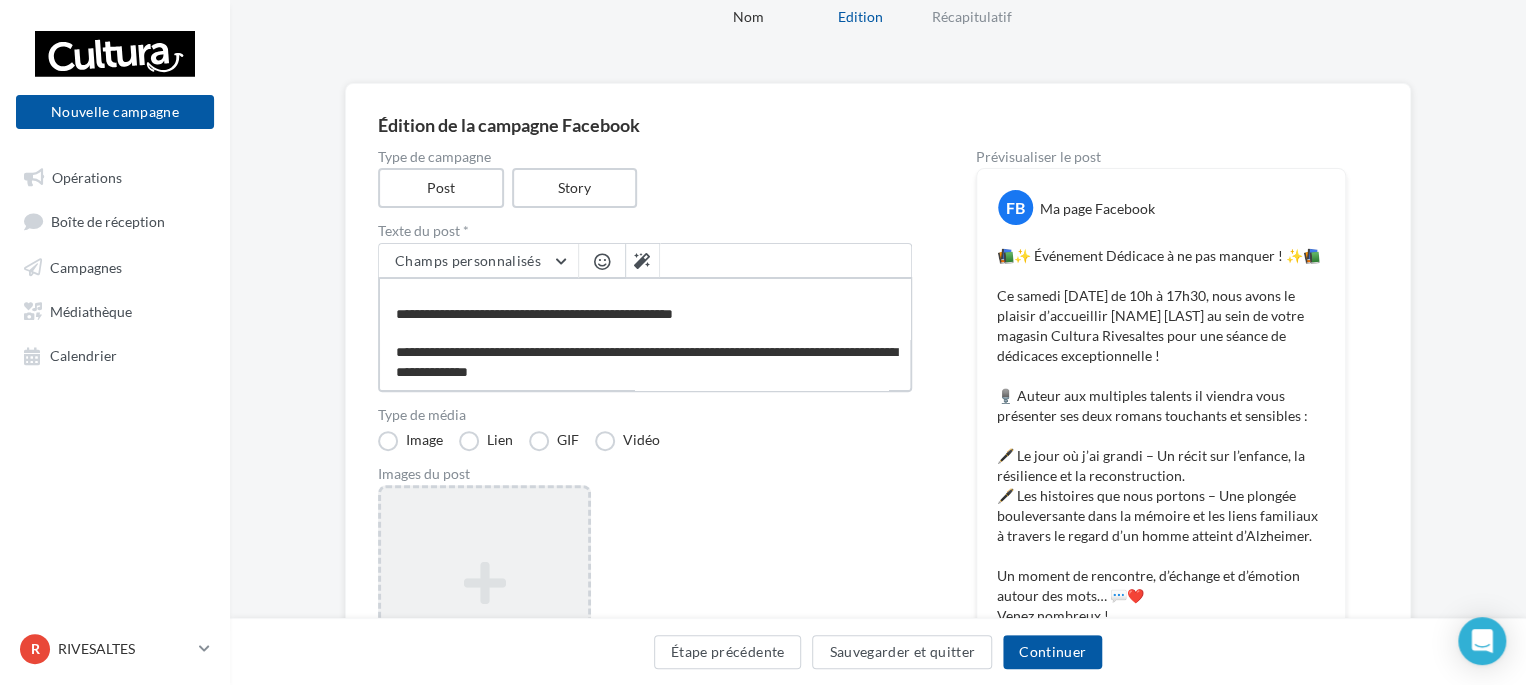 type on "**********" 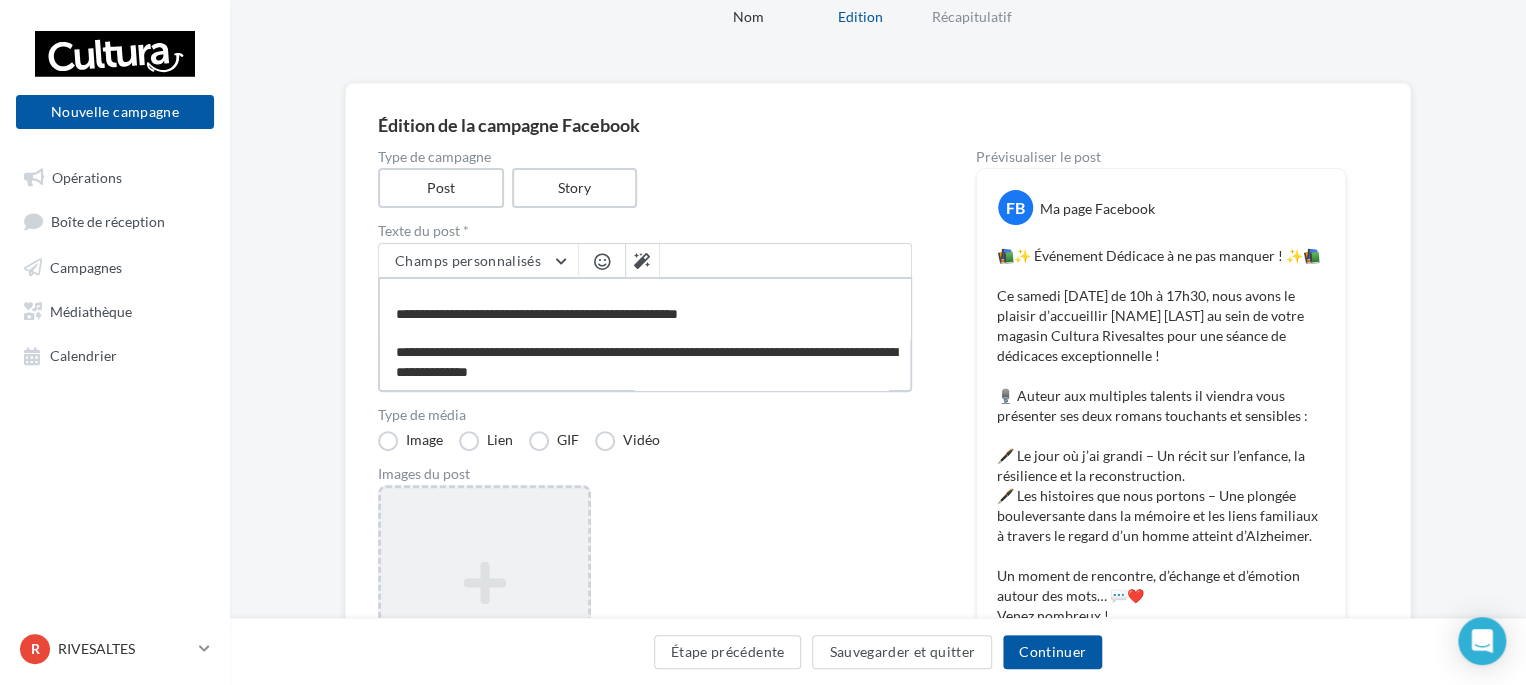 type on "**********" 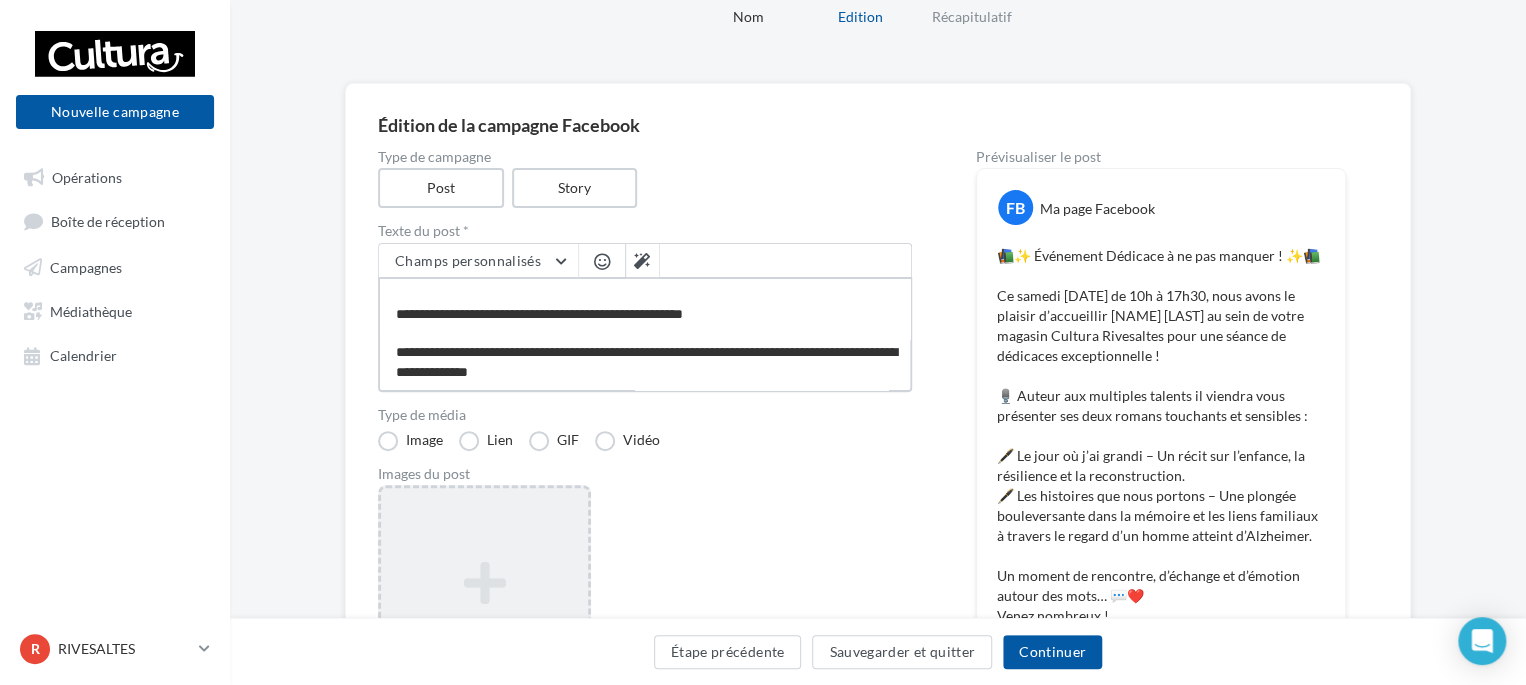 type on "**********" 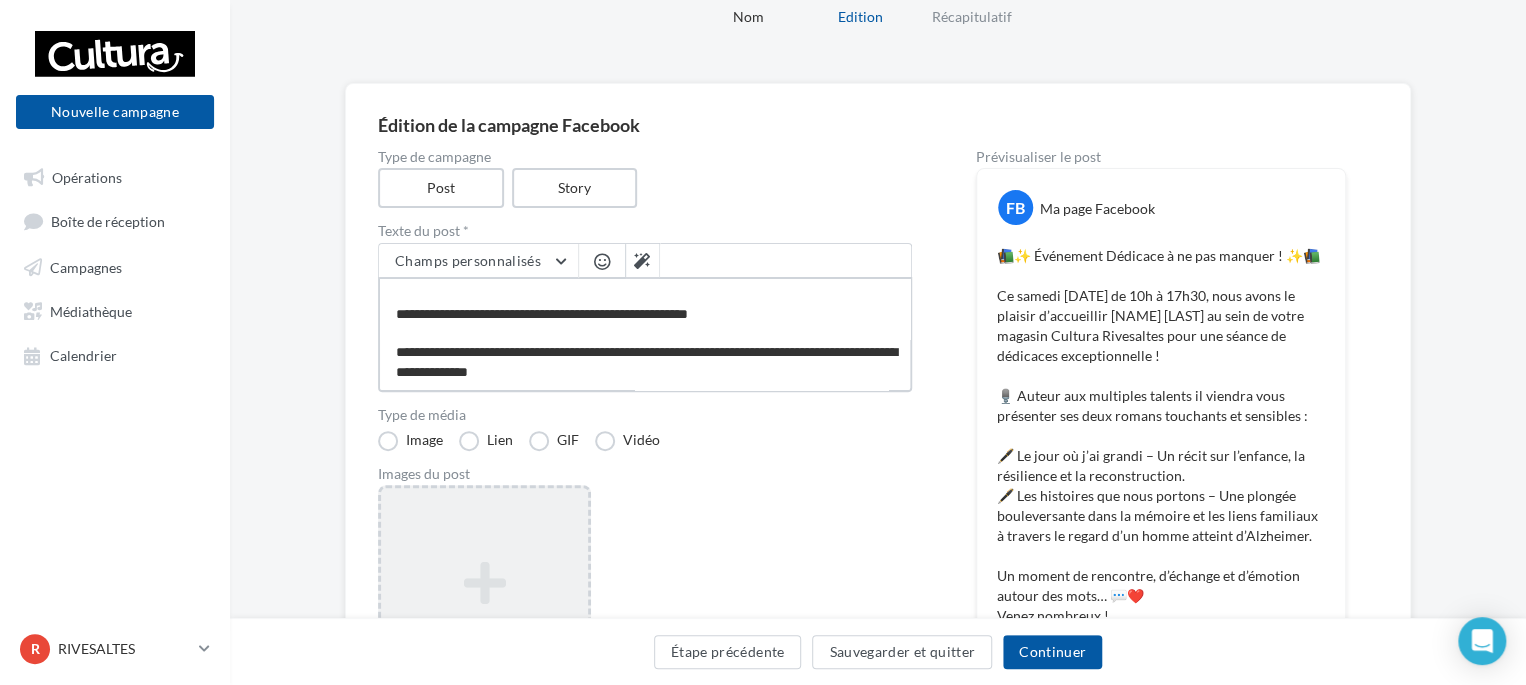 type on "**********" 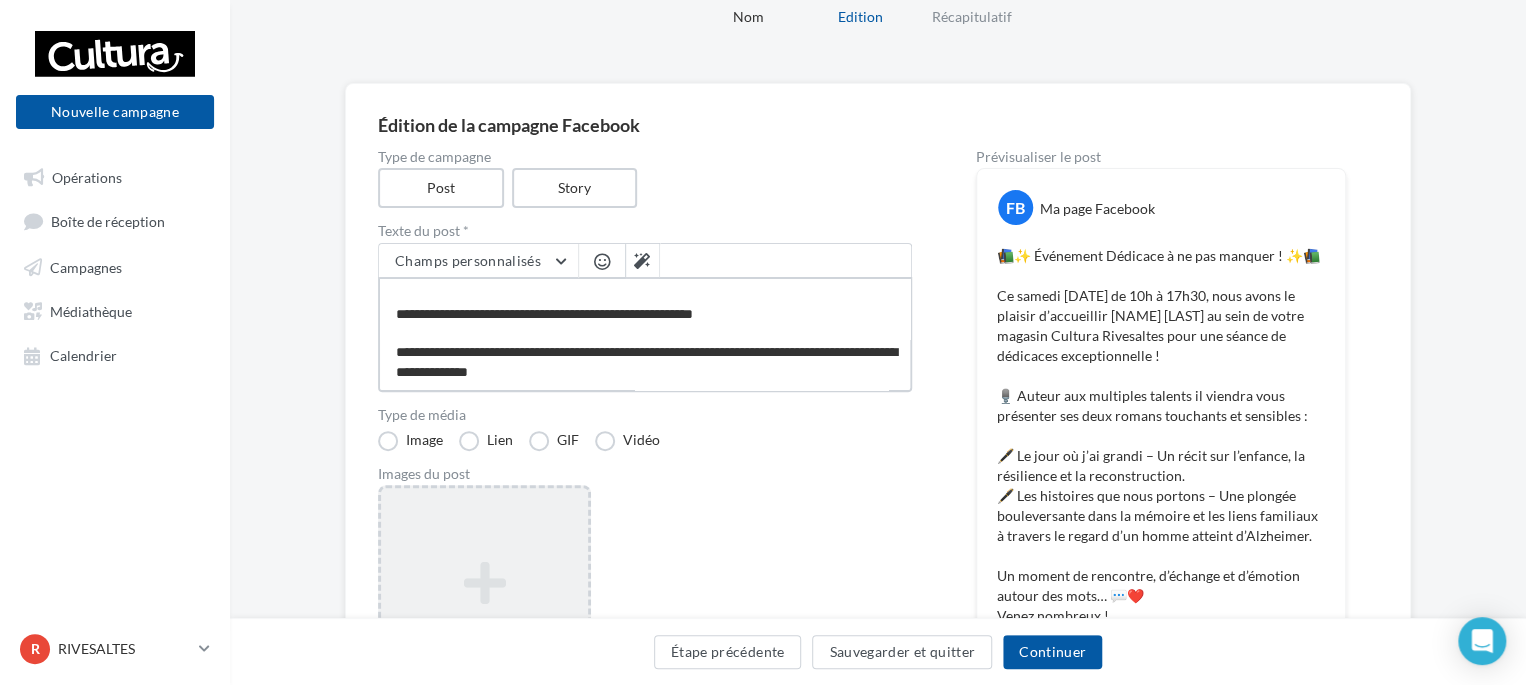 type on "**********" 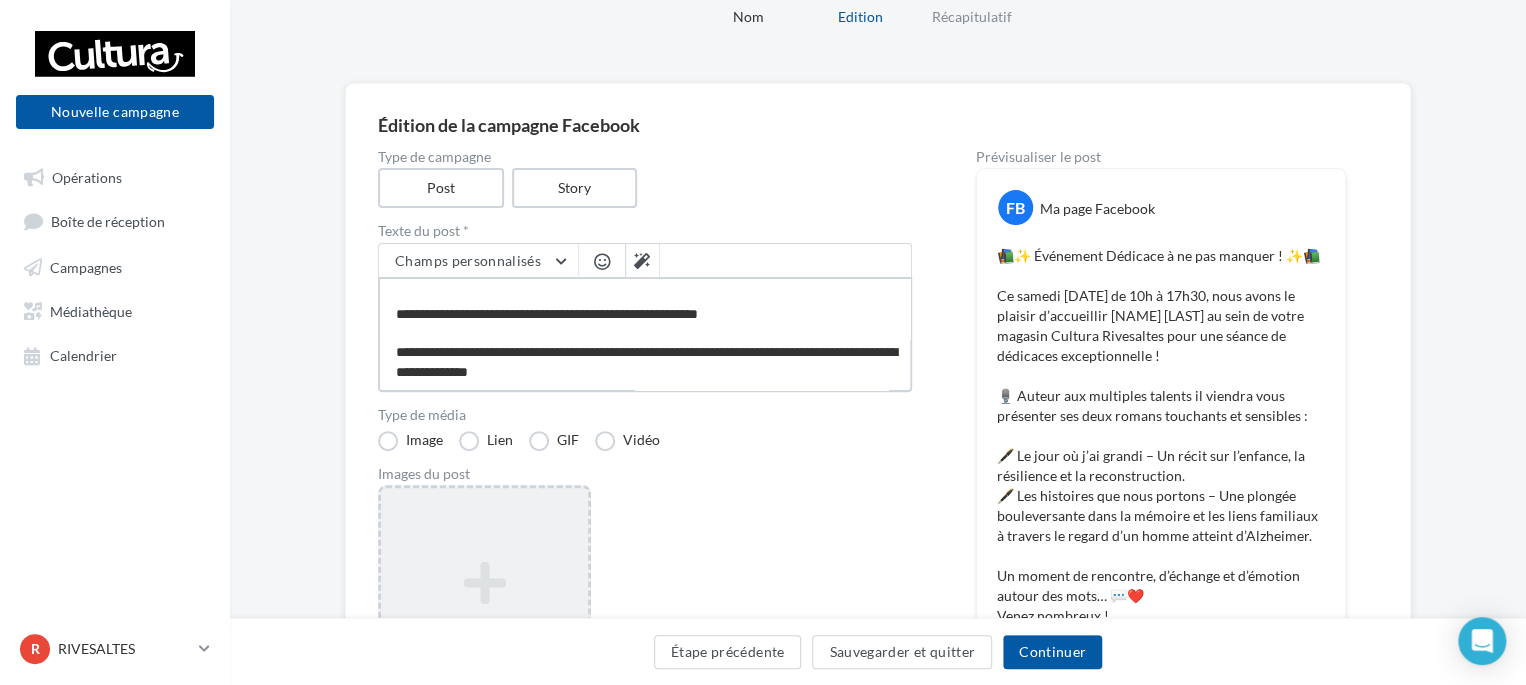 type on "**********" 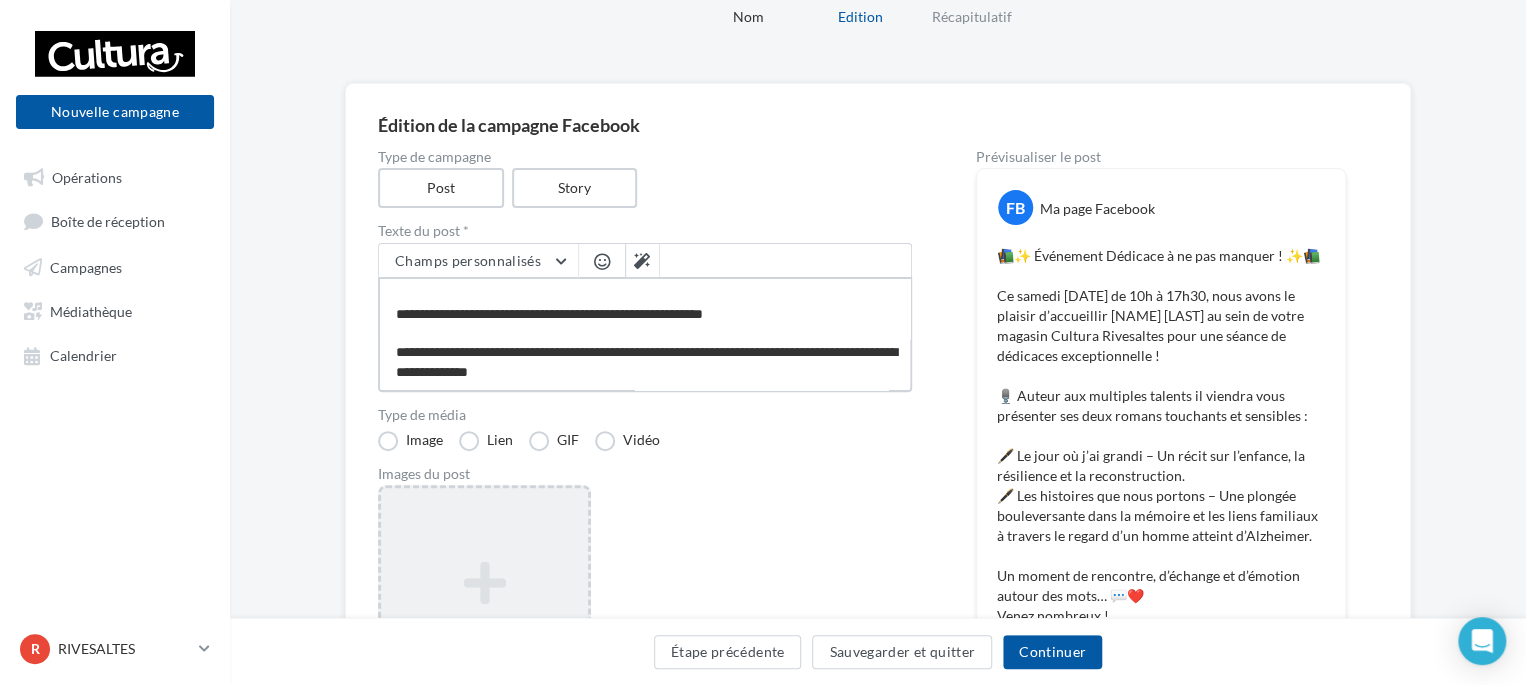 type on "**********" 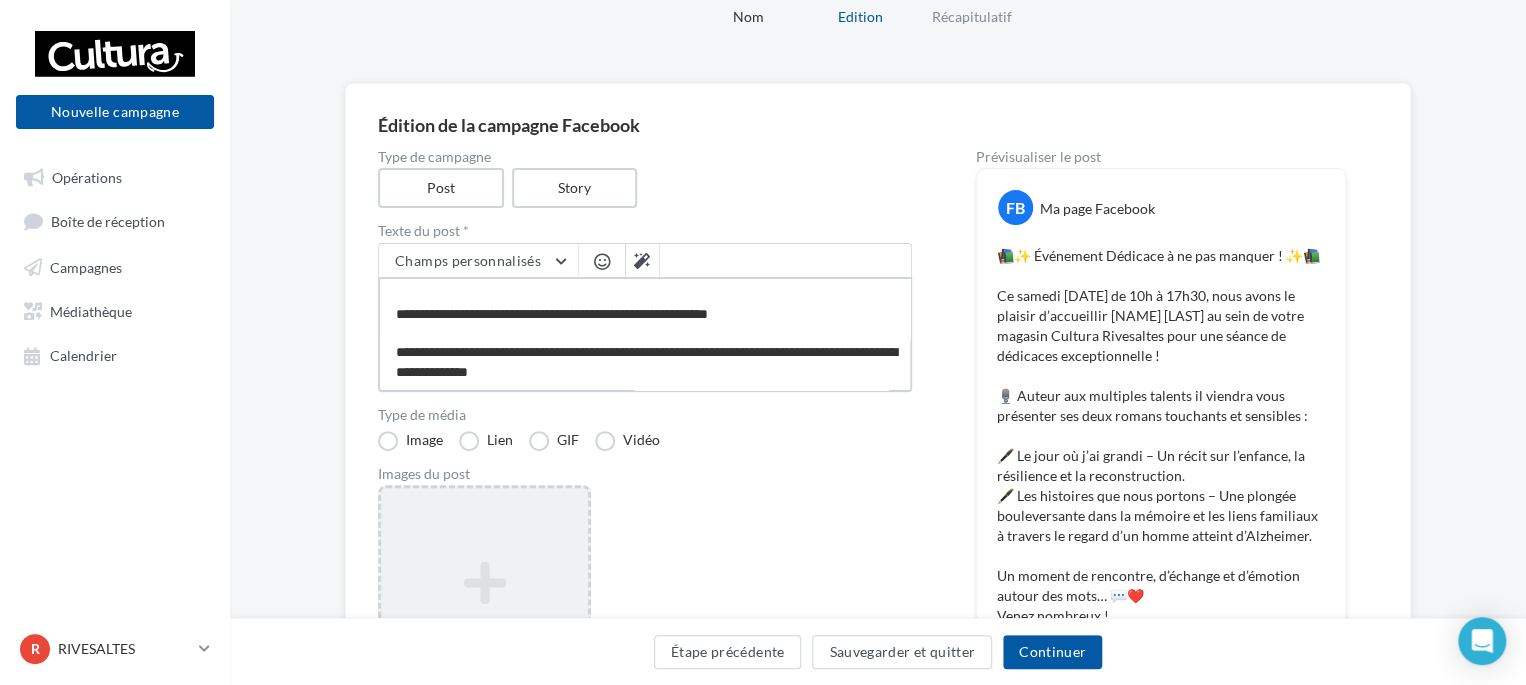 type on "**********" 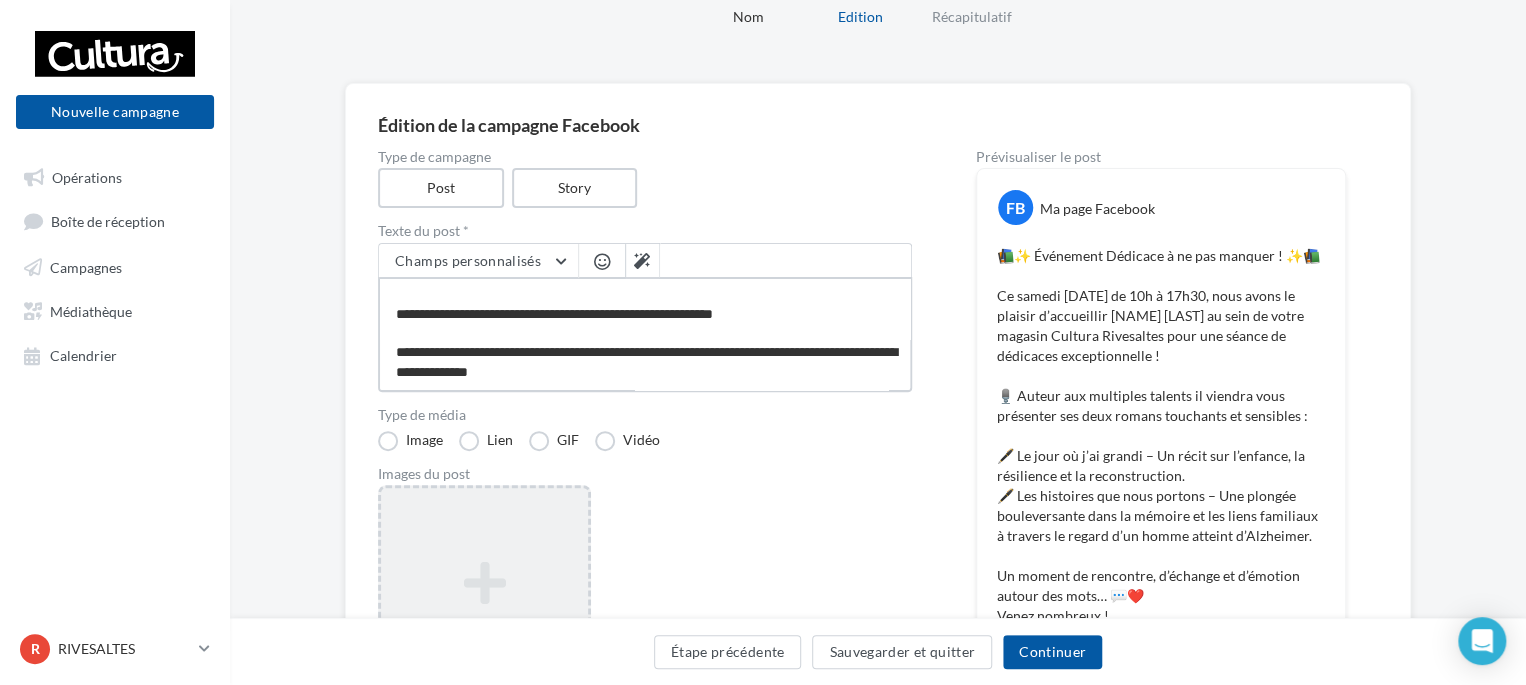 type on "**********" 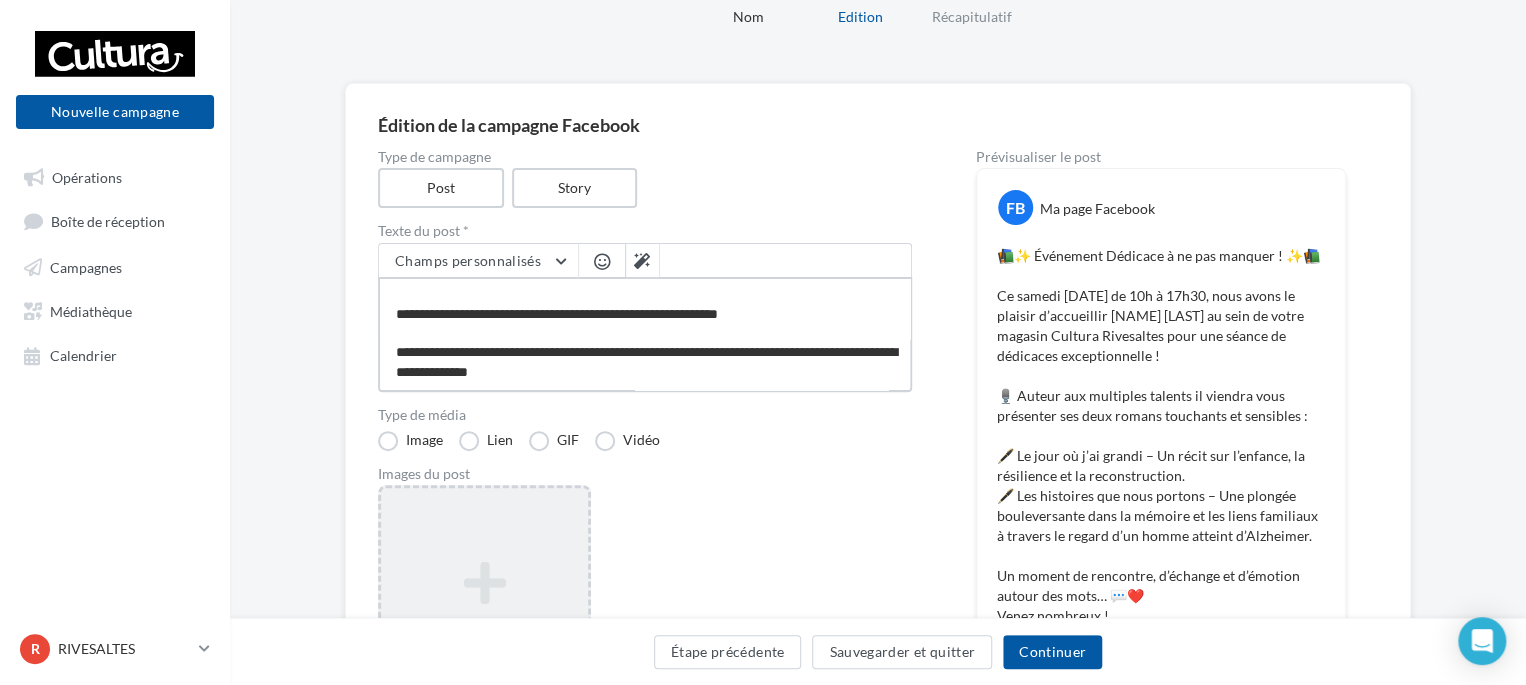 type on "**********" 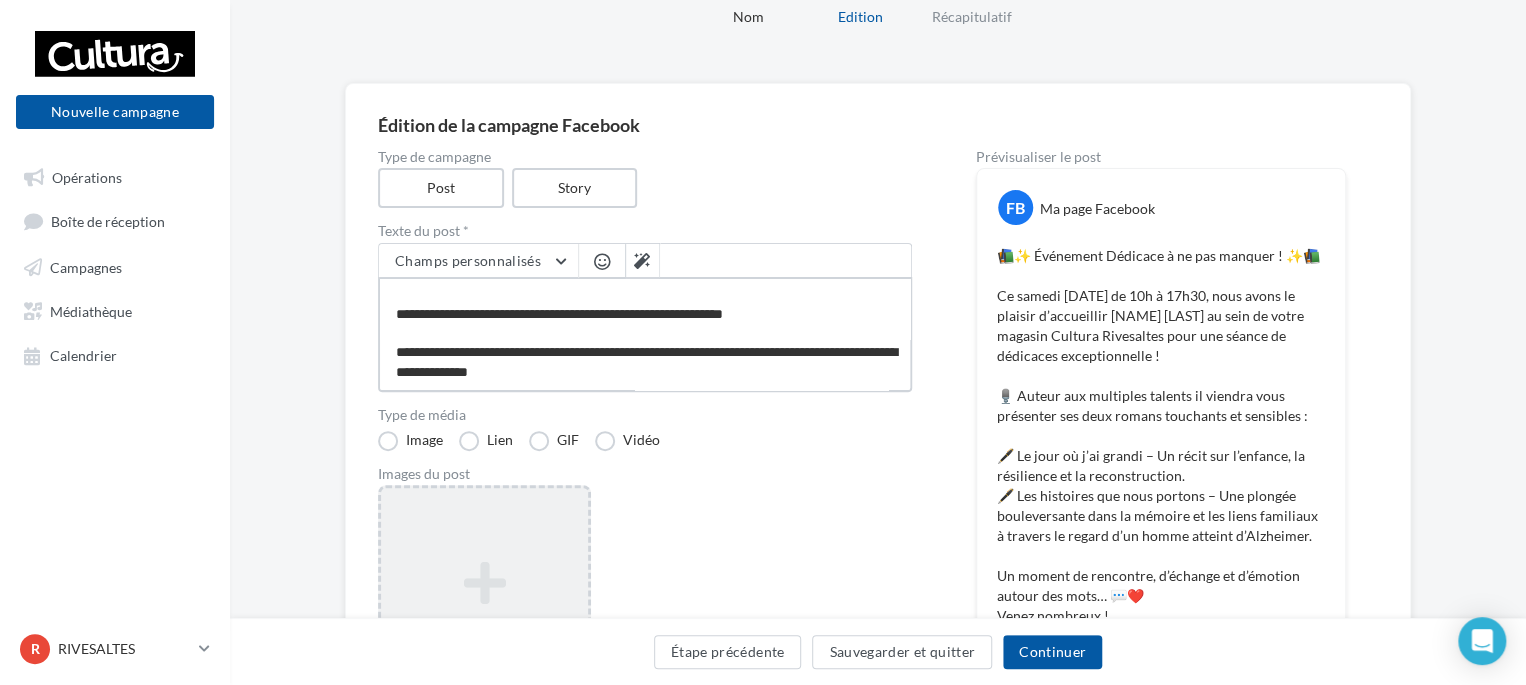 type on "**********" 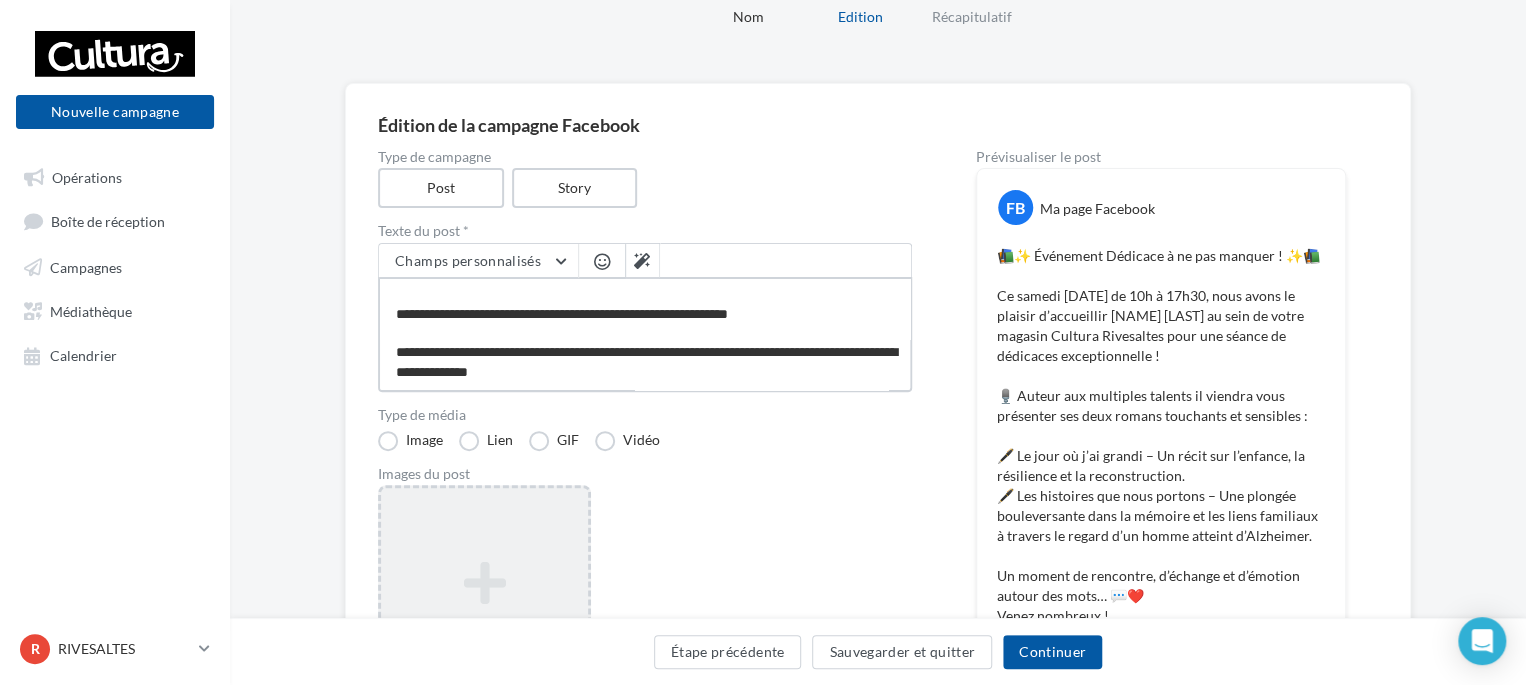 type on "**********" 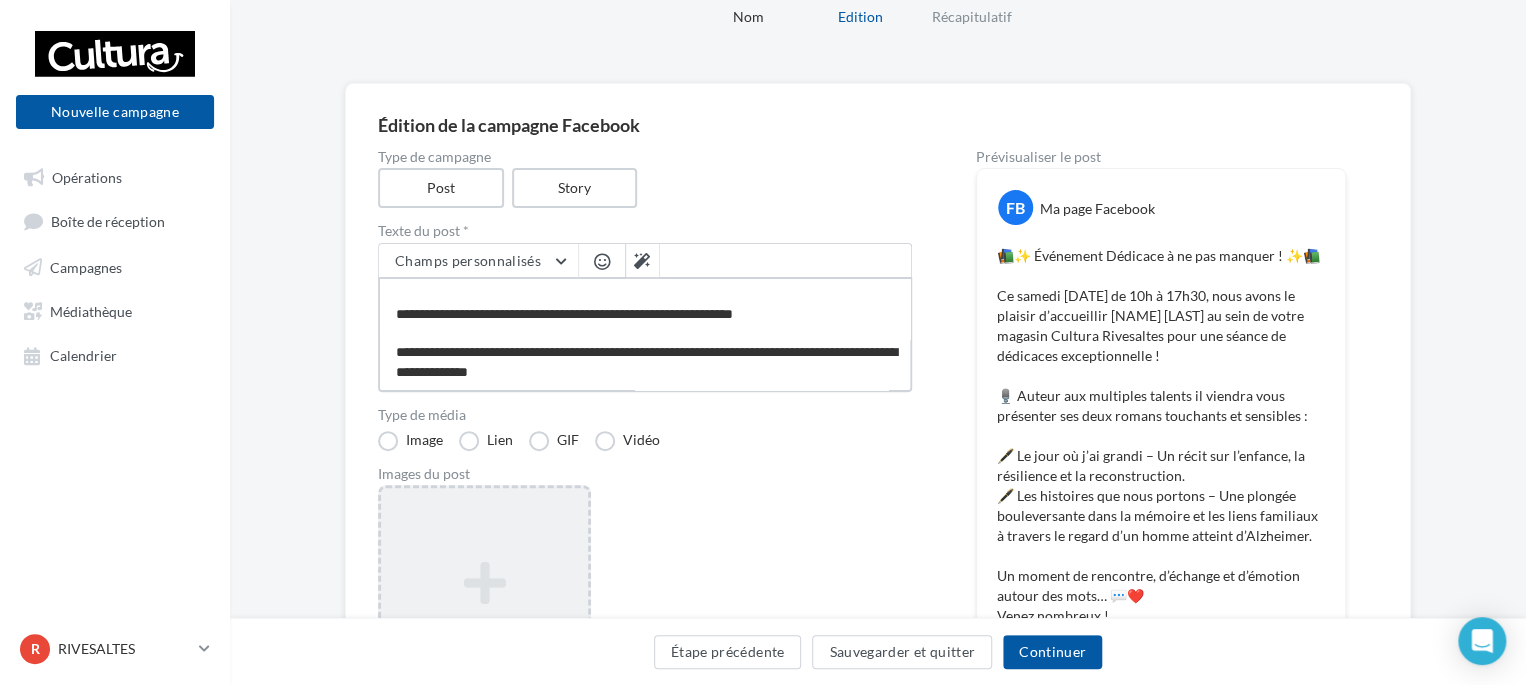 type on "**********" 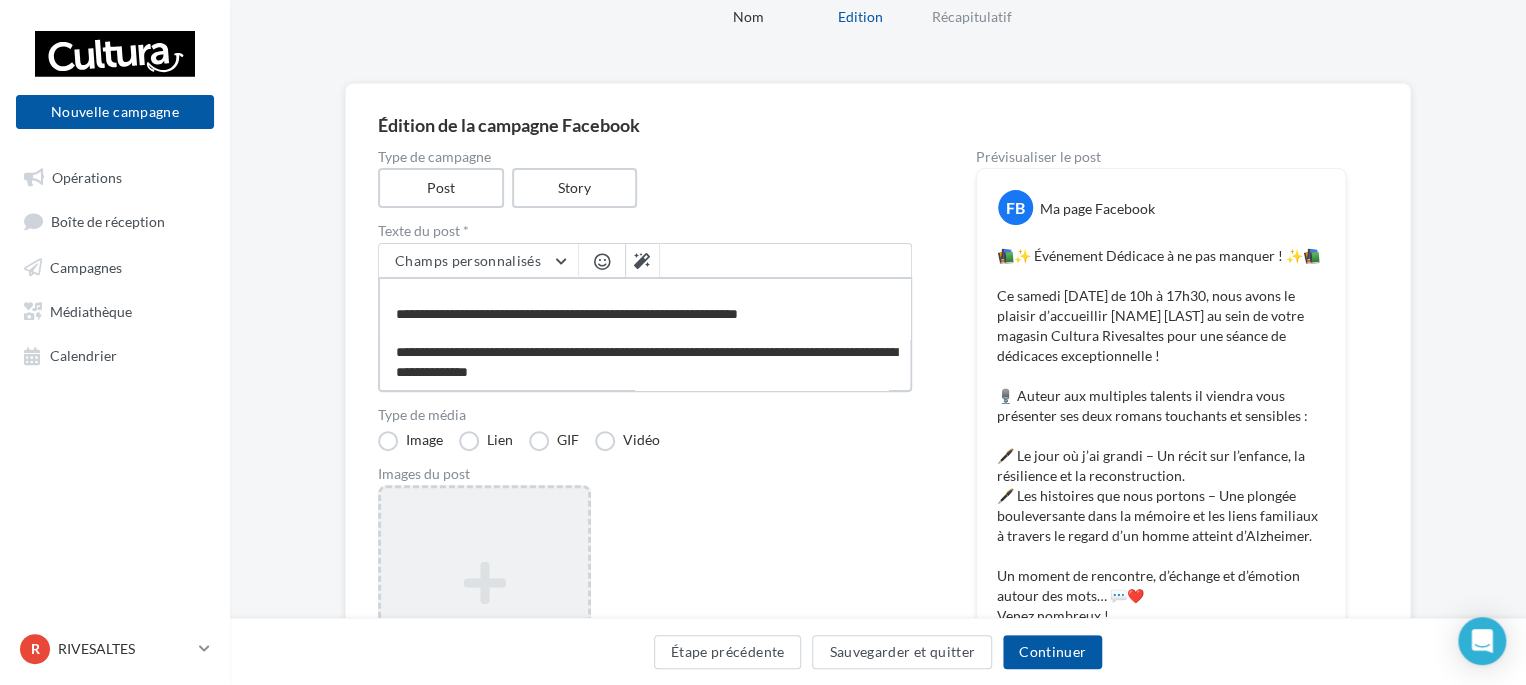 type on "**********" 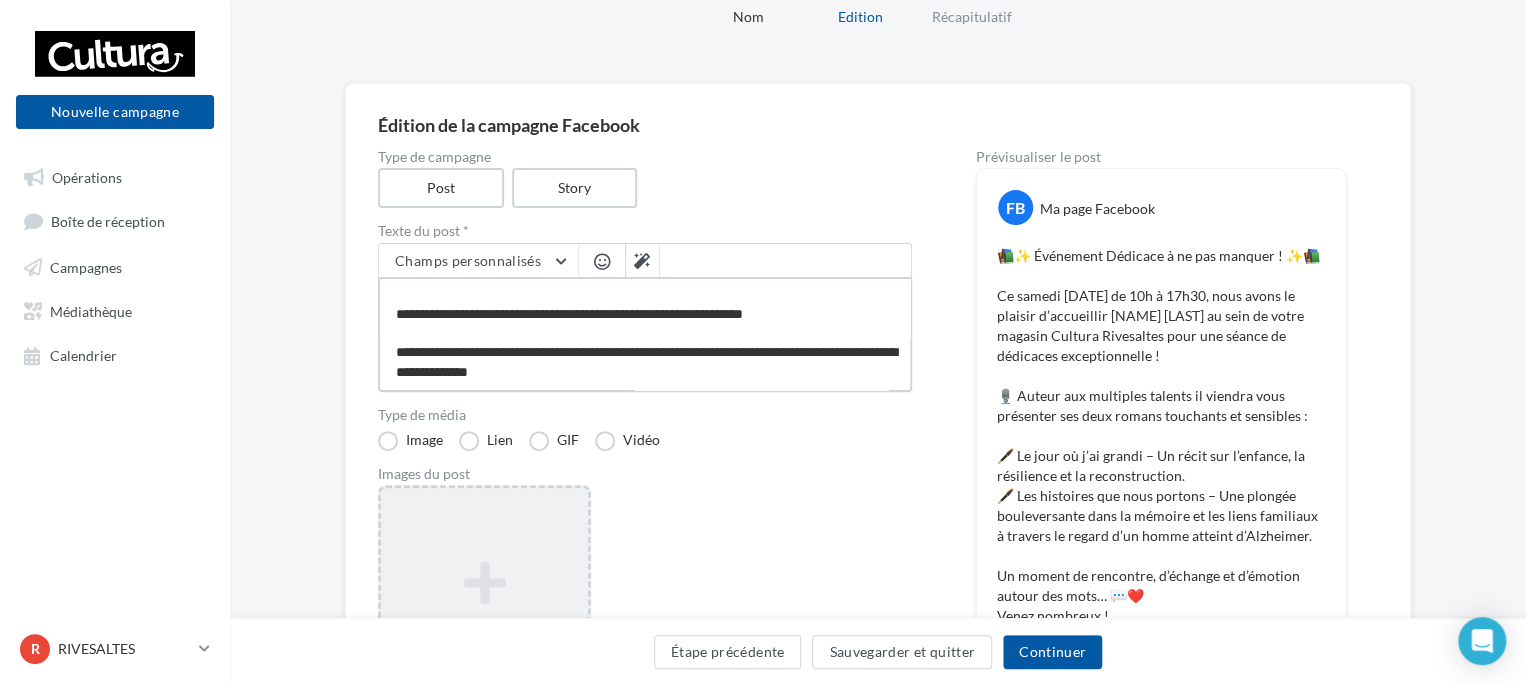 type on "**********" 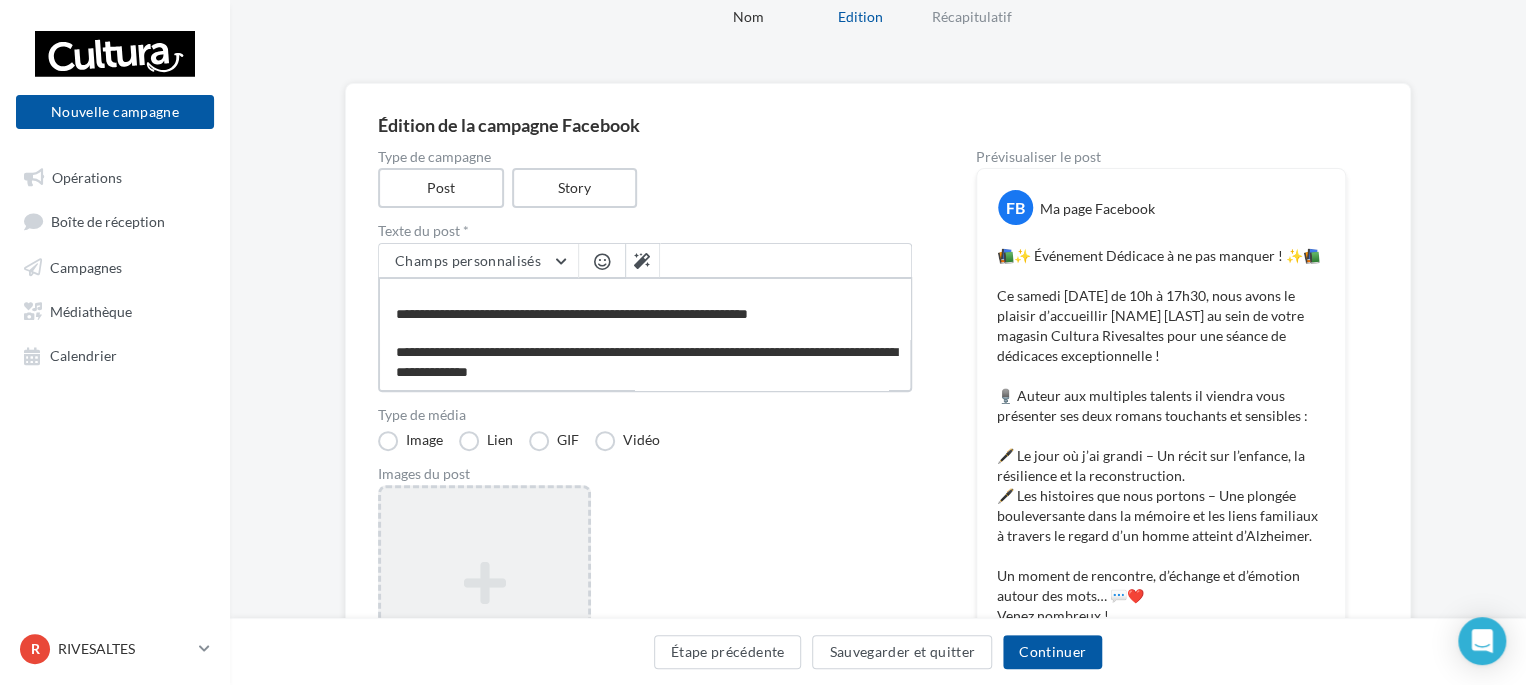 type on "**********" 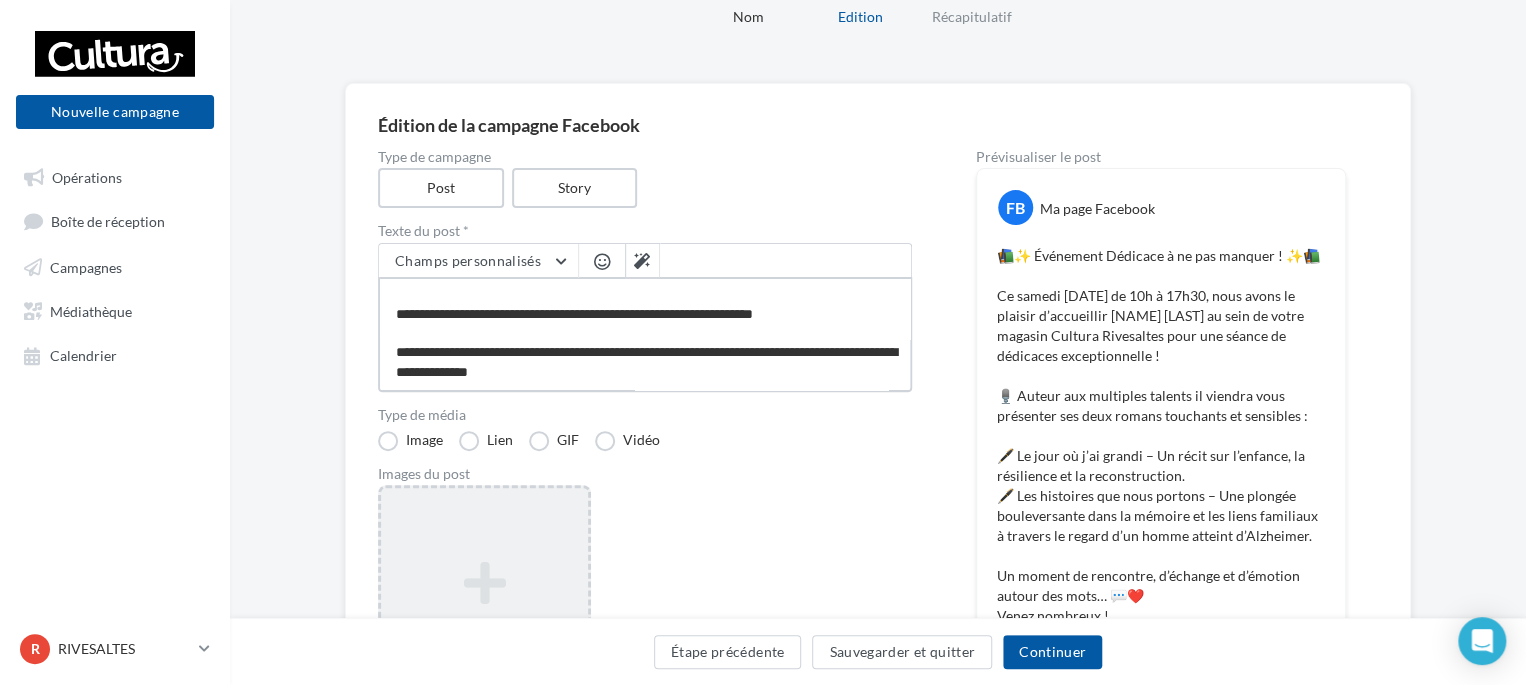 type on "**********" 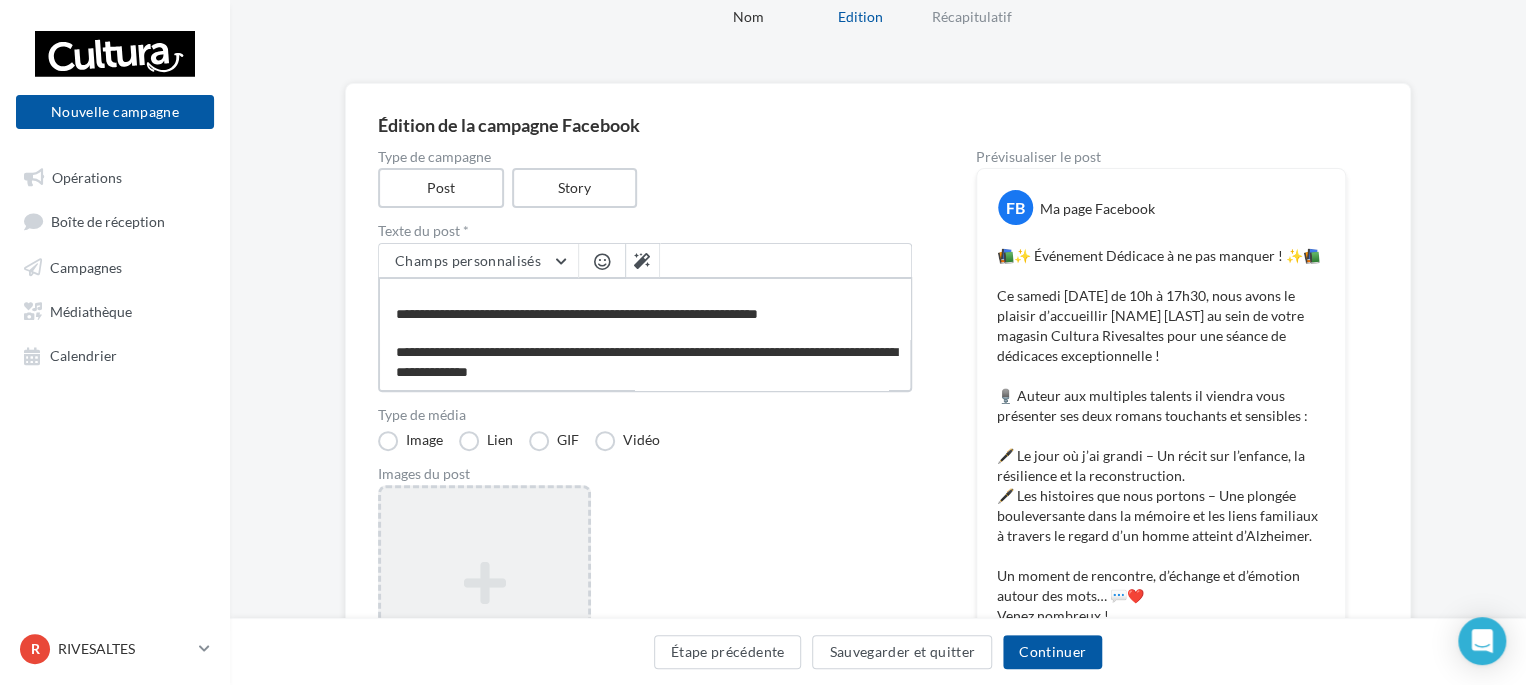 type on "**********" 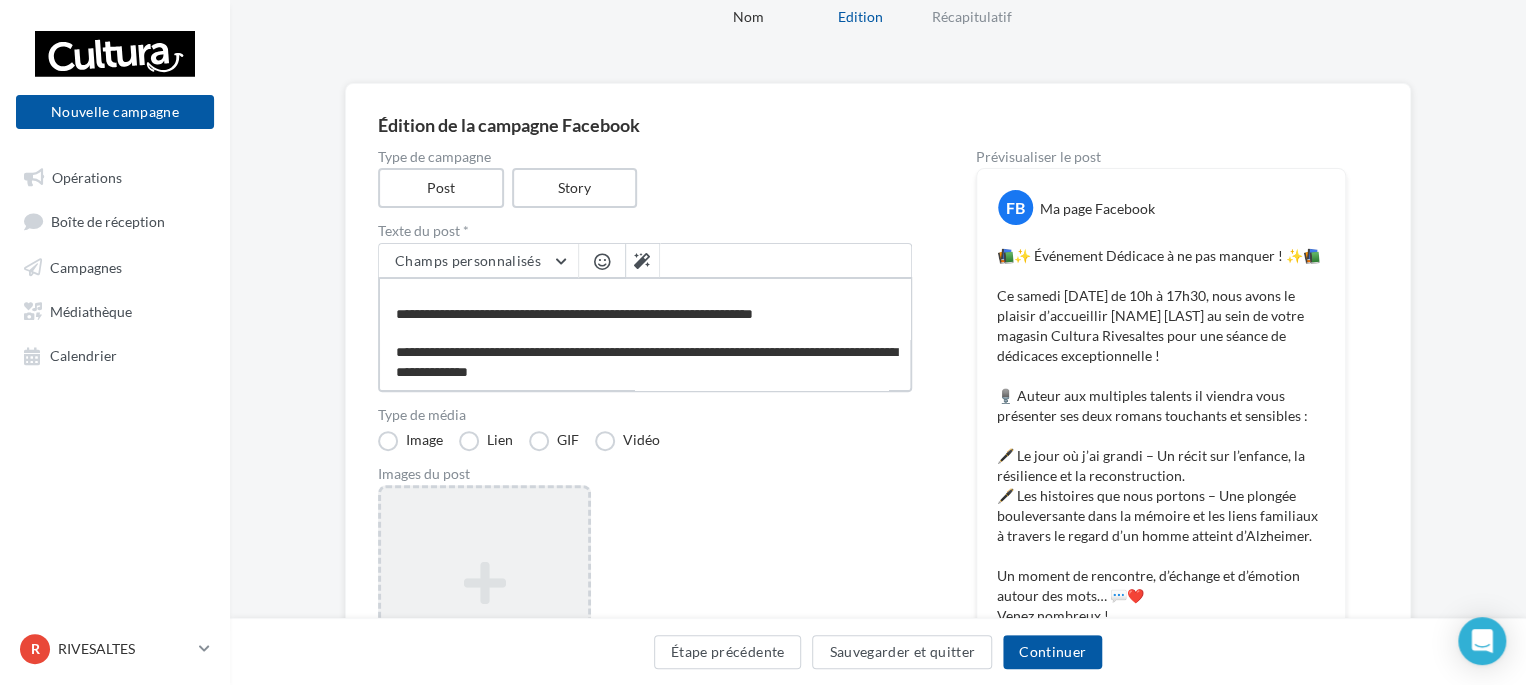 type on "**********" 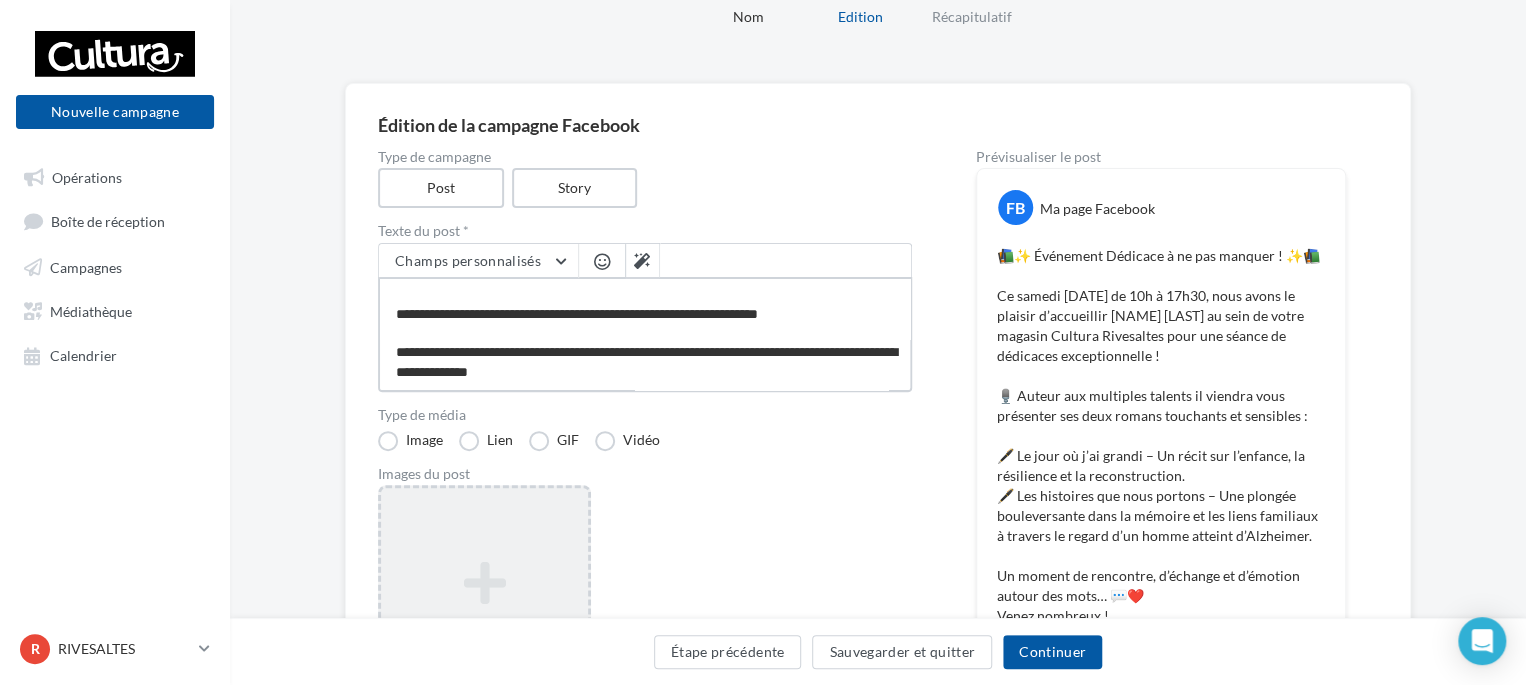 type on "**********" 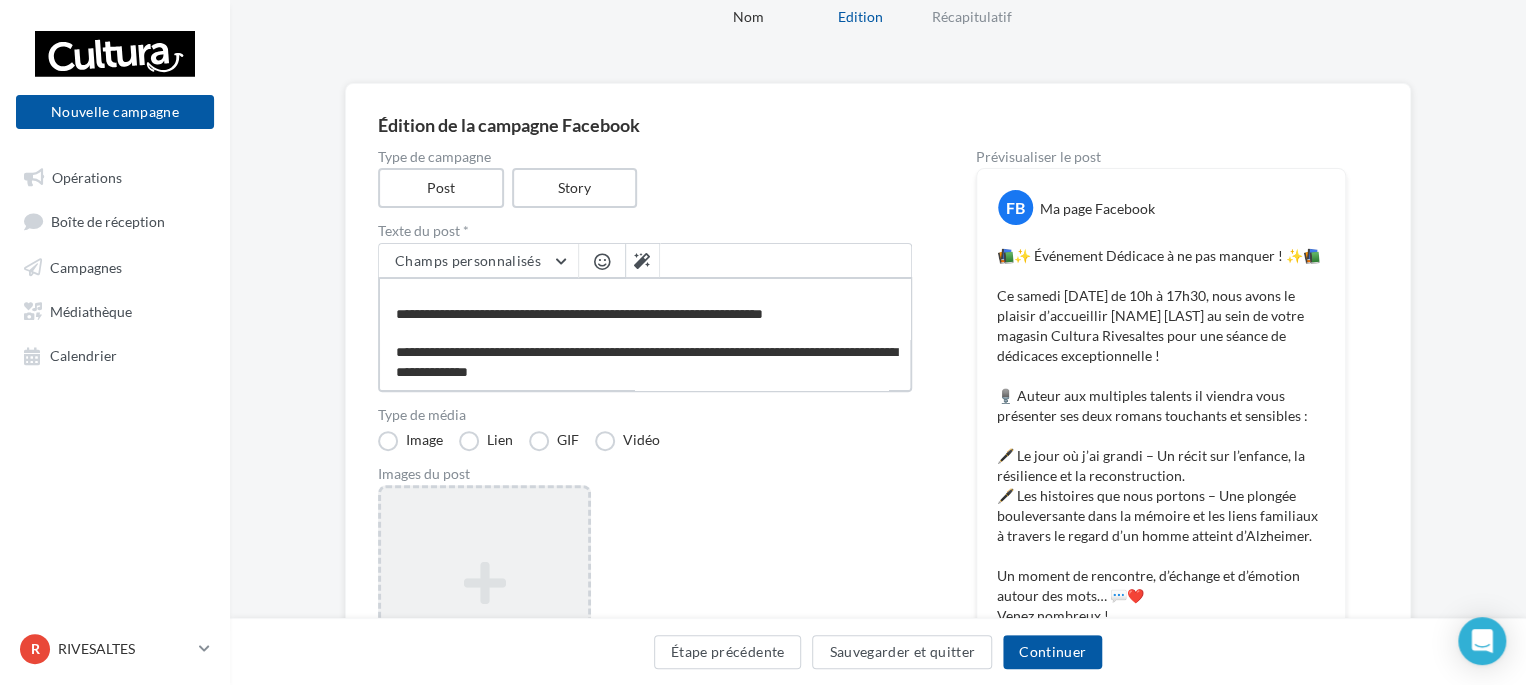 type on "**********" 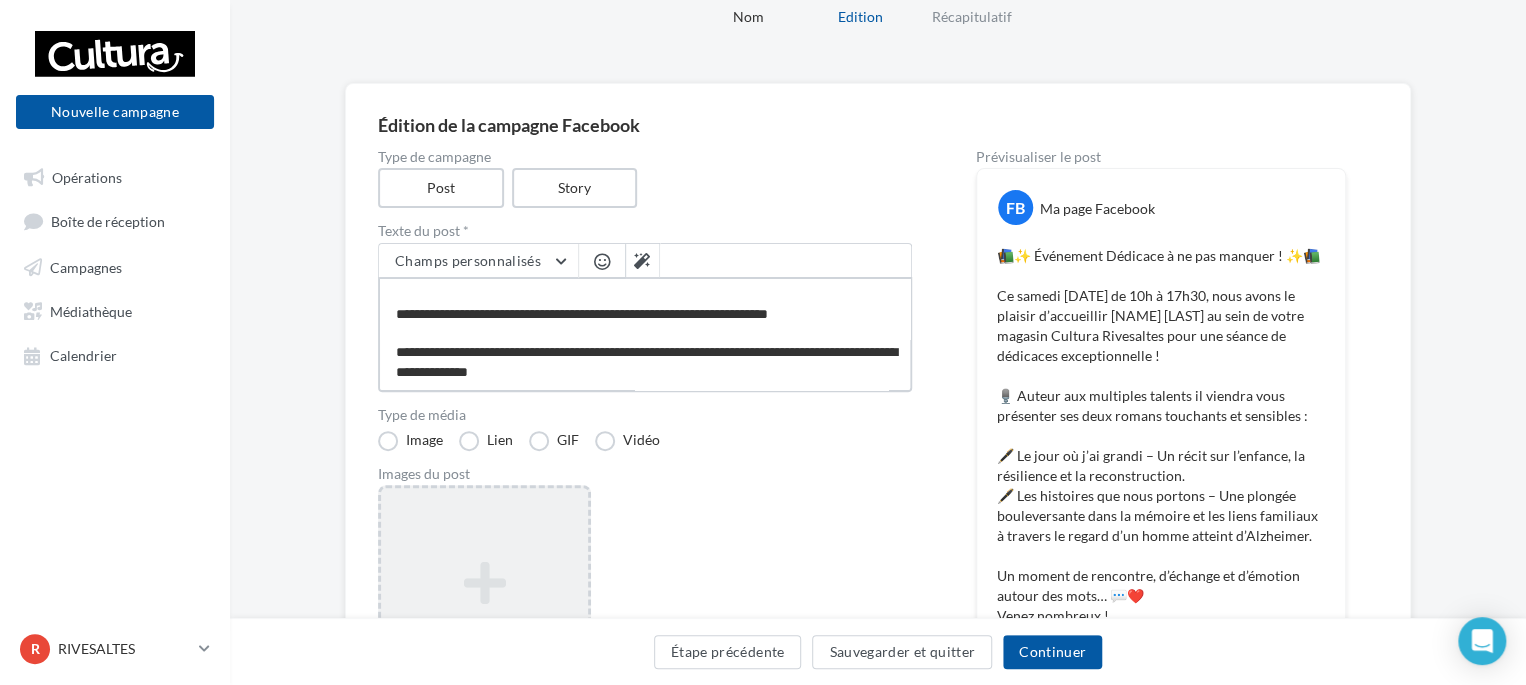 type on "**********" 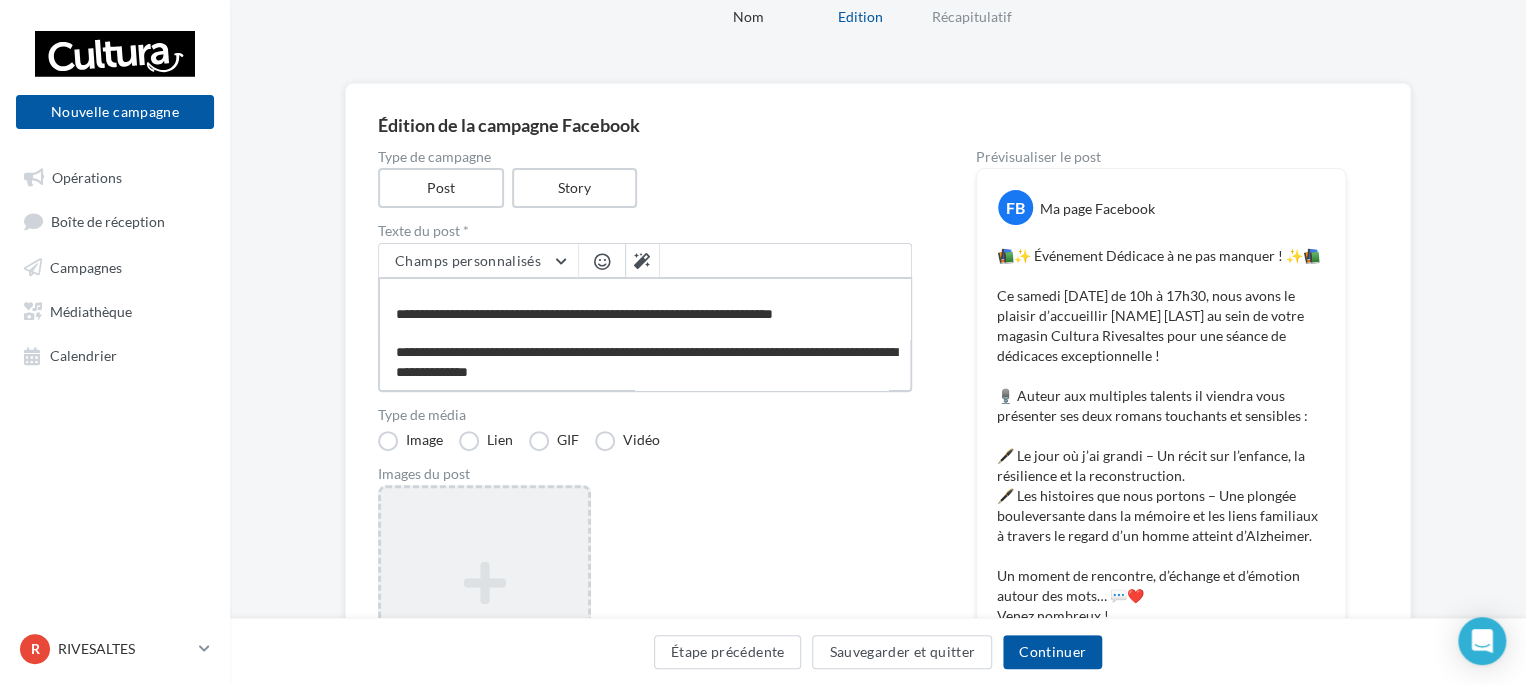 type on "**********" 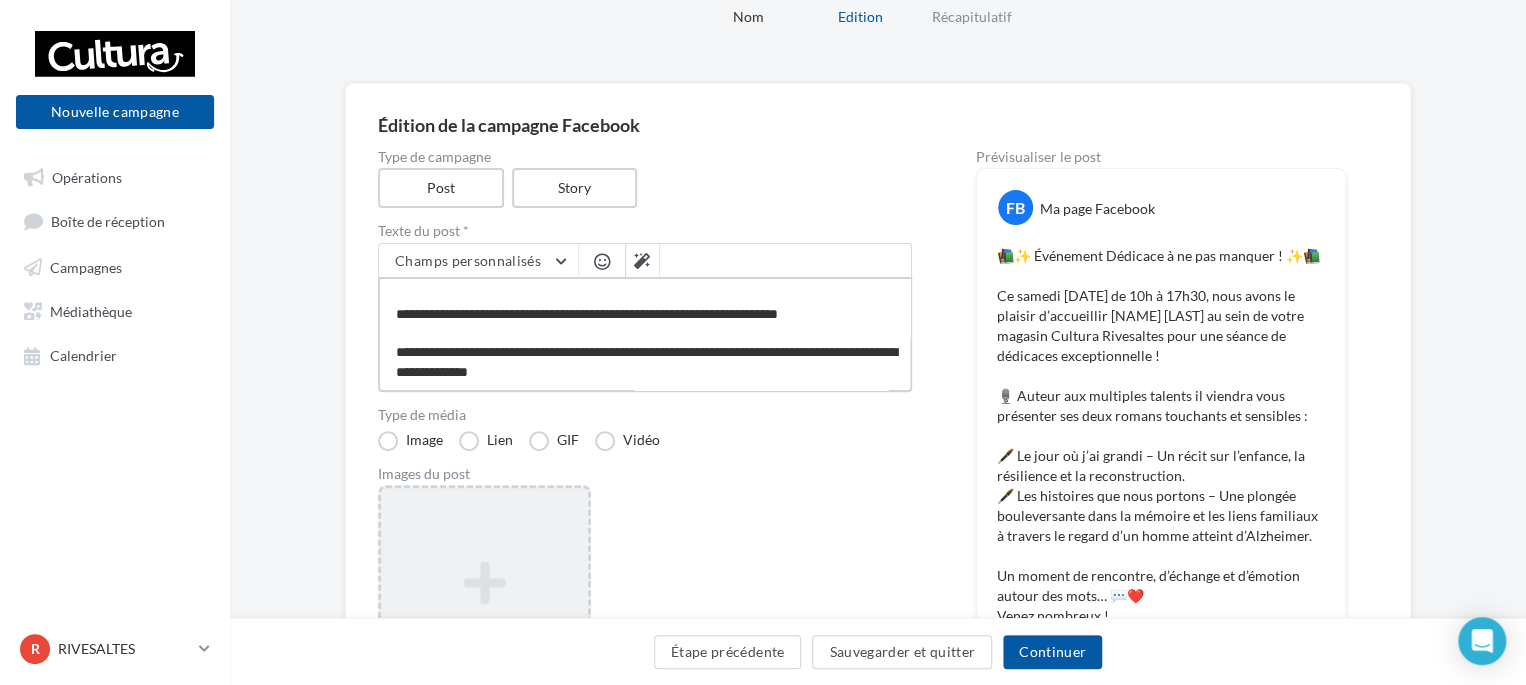 type on "**********" 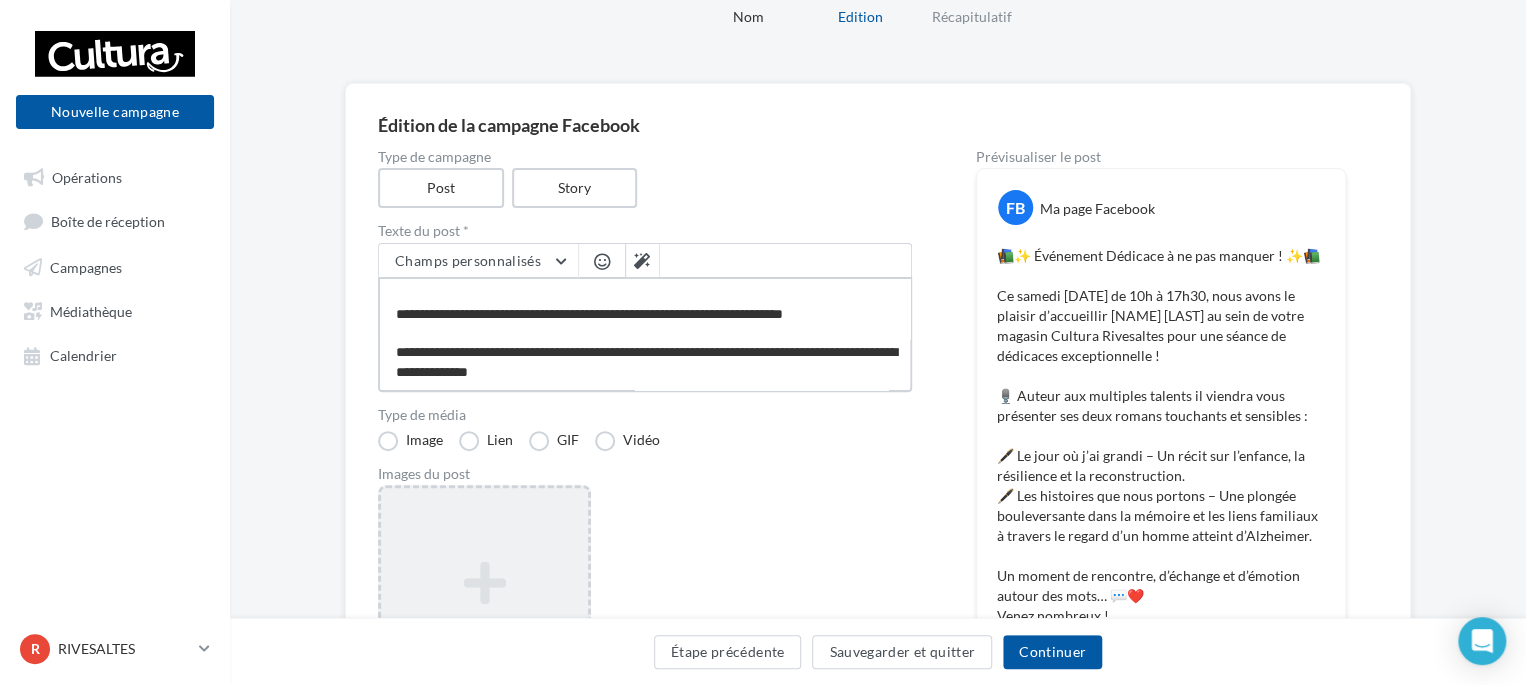 type on "**********" 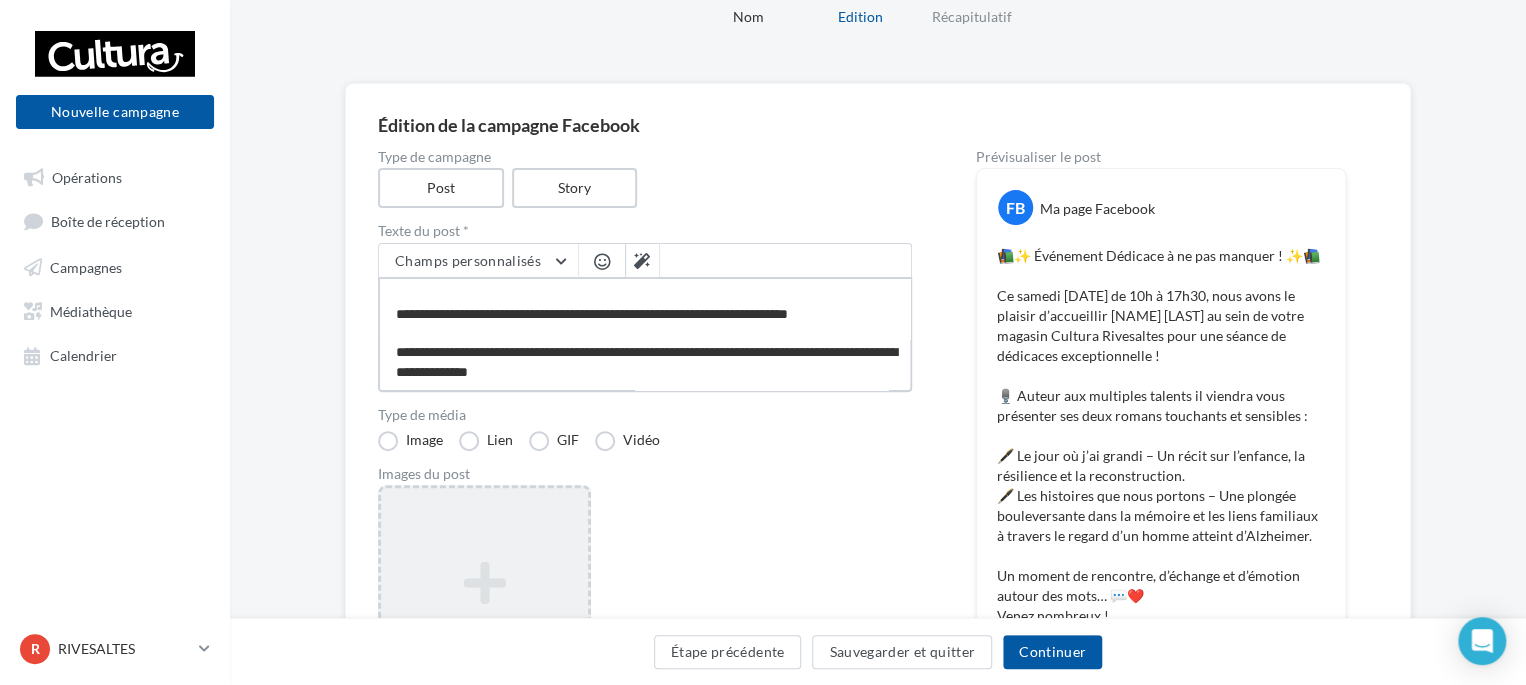 type on "**********" 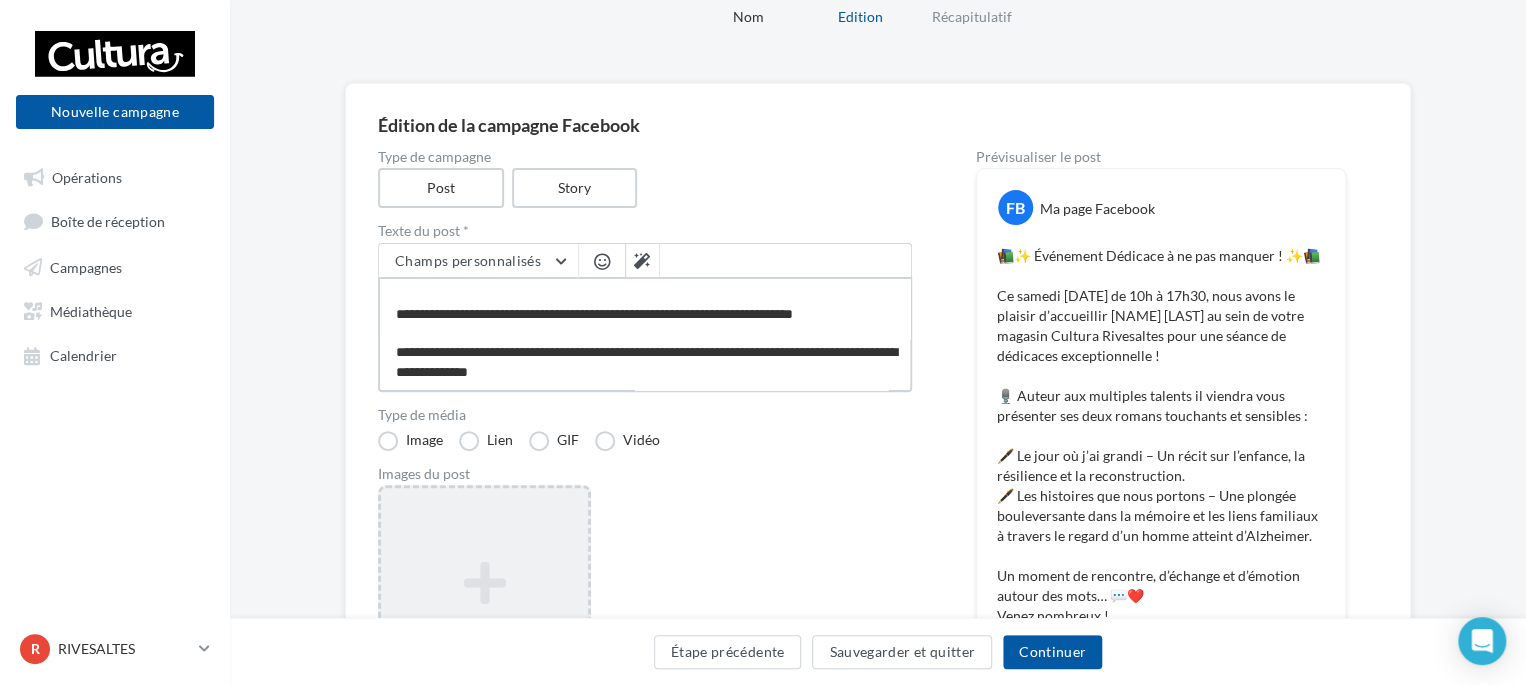 type on "**********" 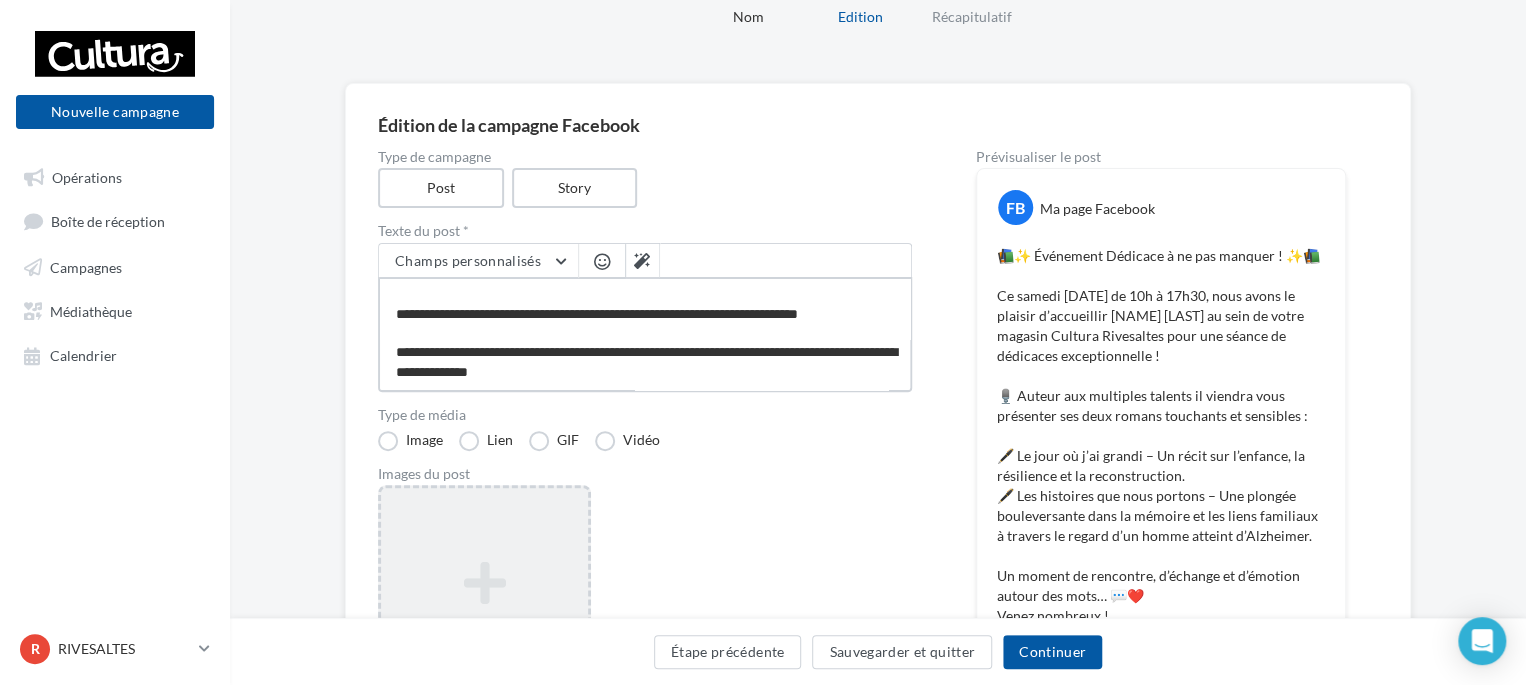 type on "**********" 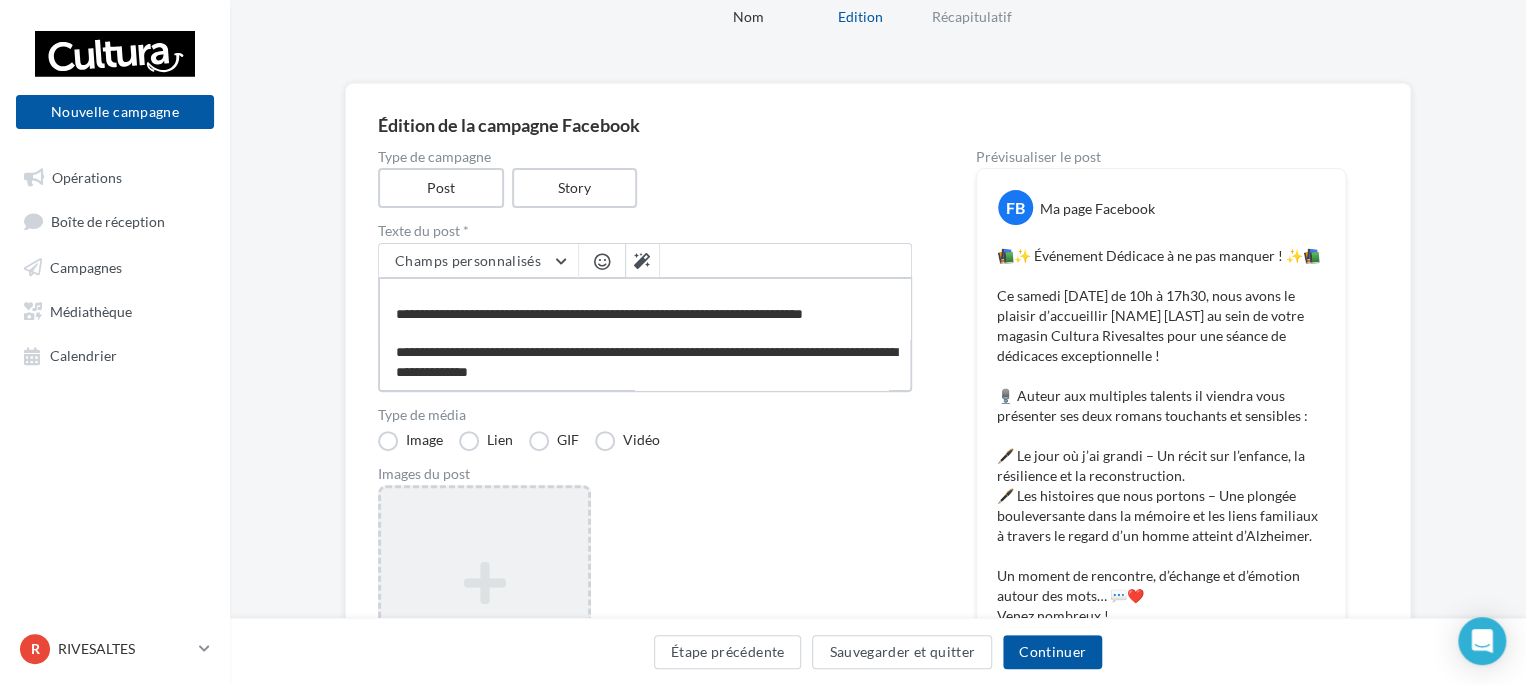 type on "**********" 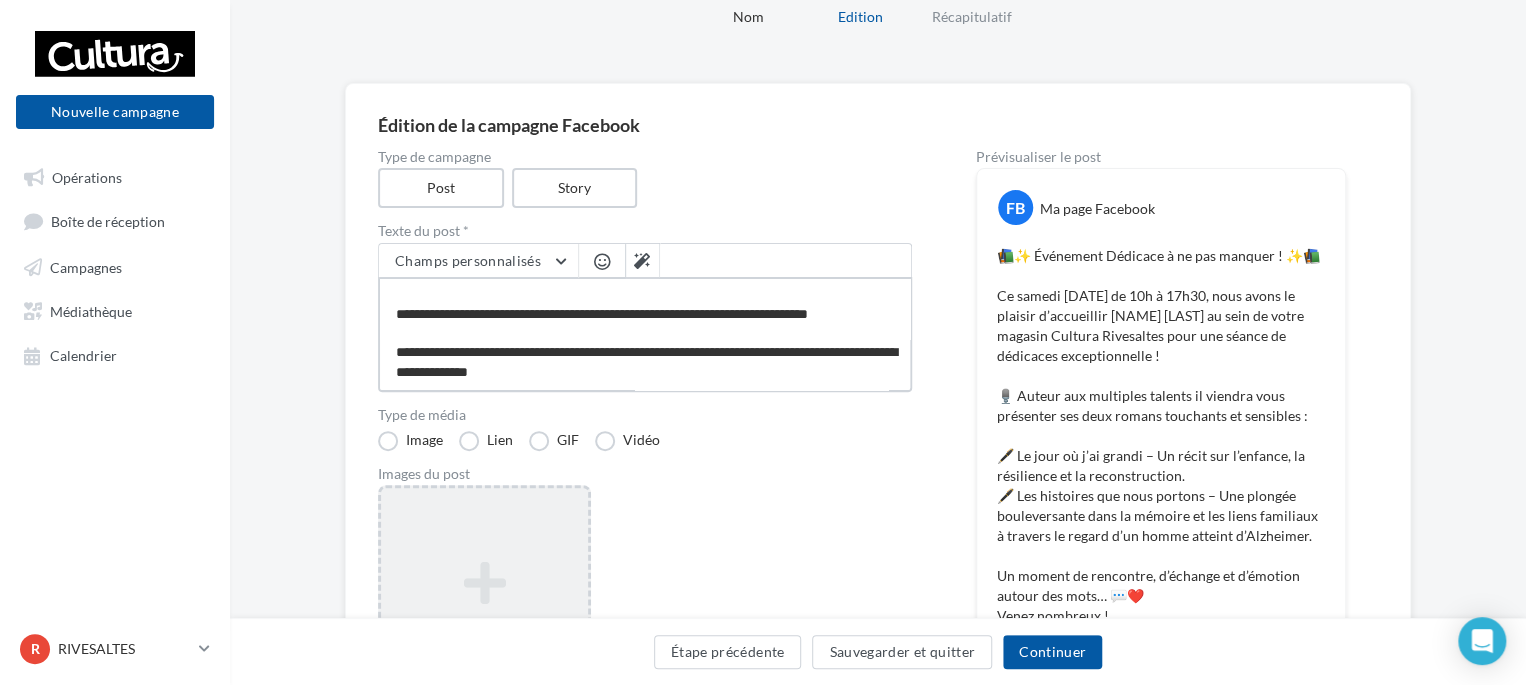 type on "**********" 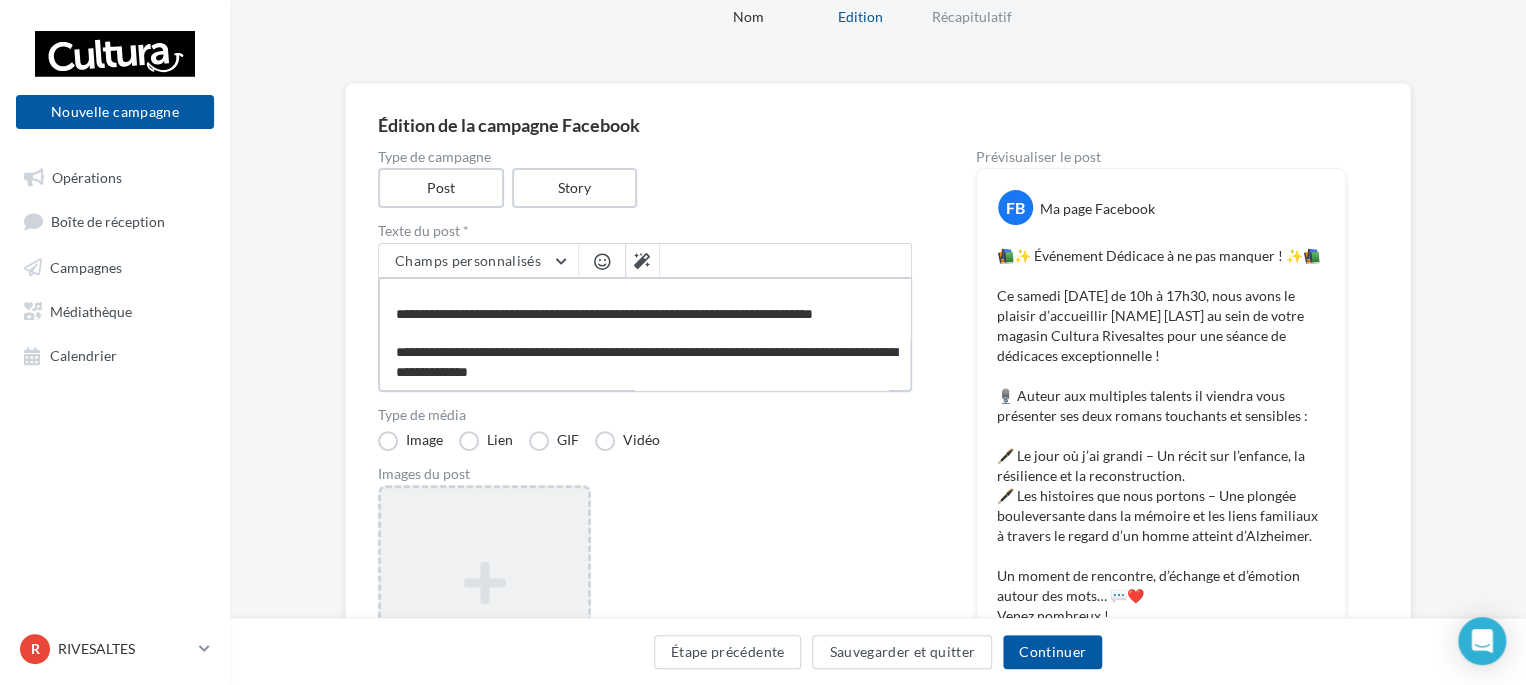 type on "**********" 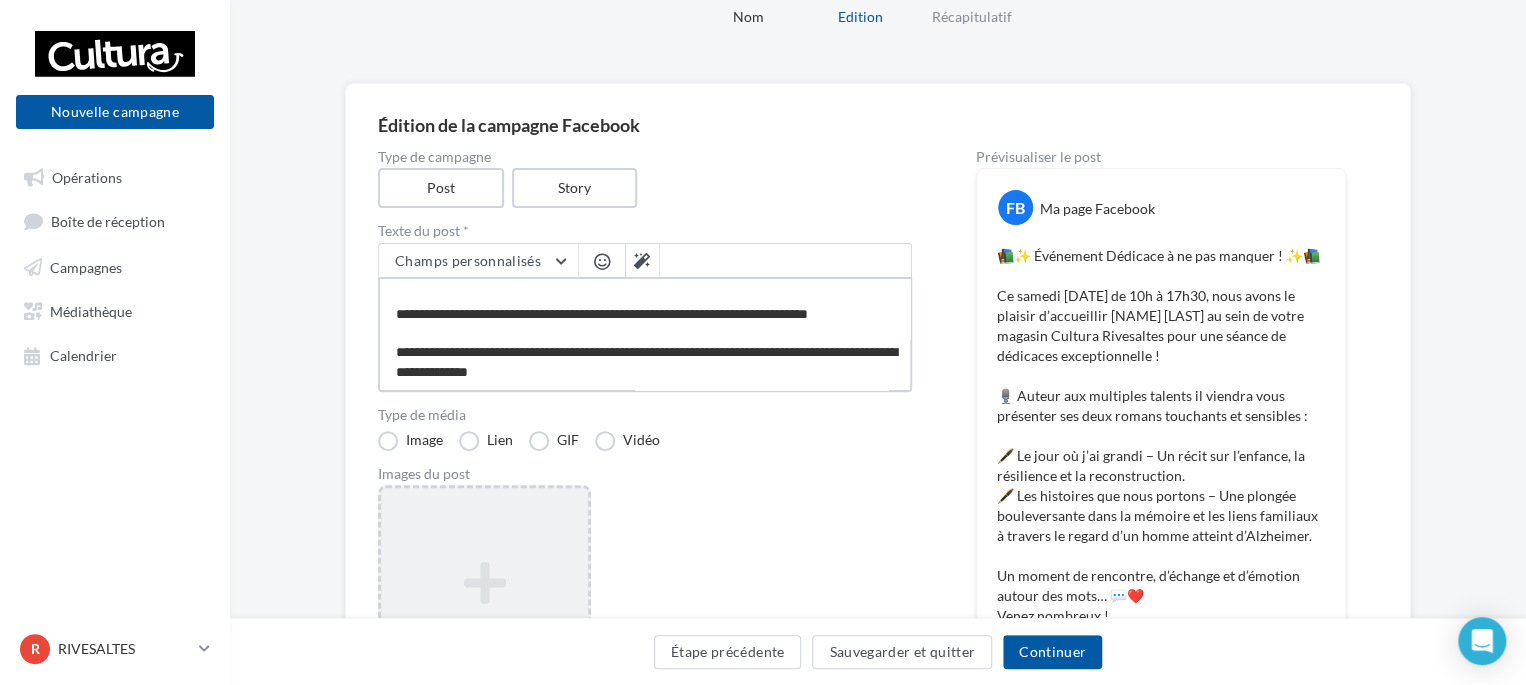 type on "**********" 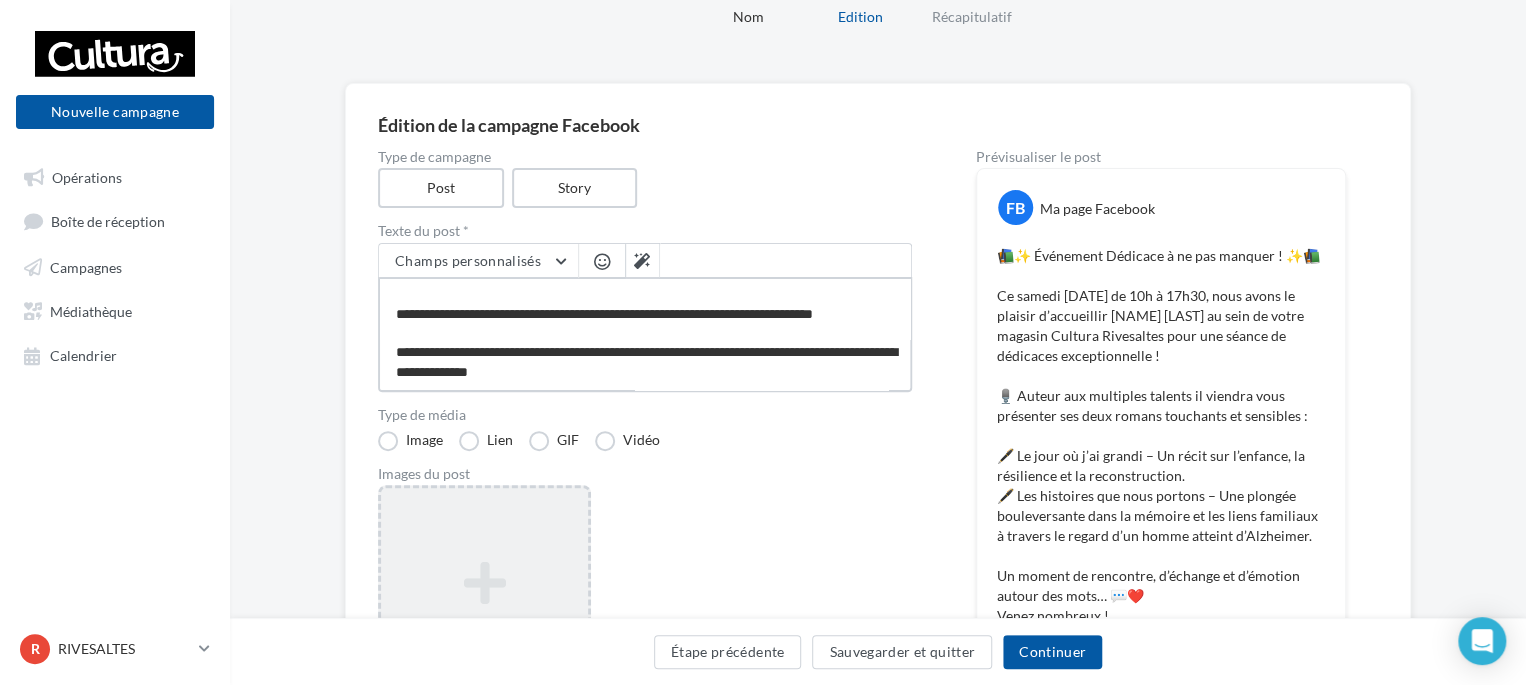 type on "**********" 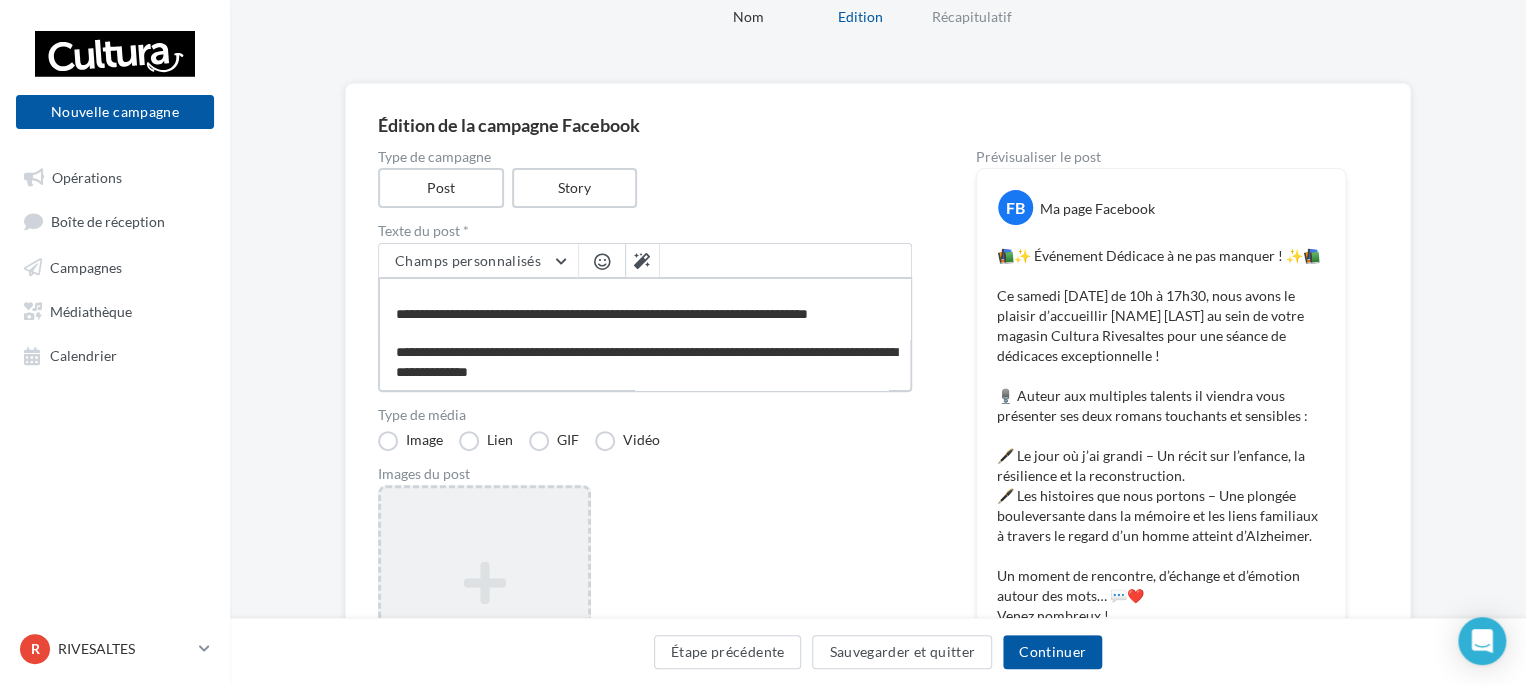 type on "**********" 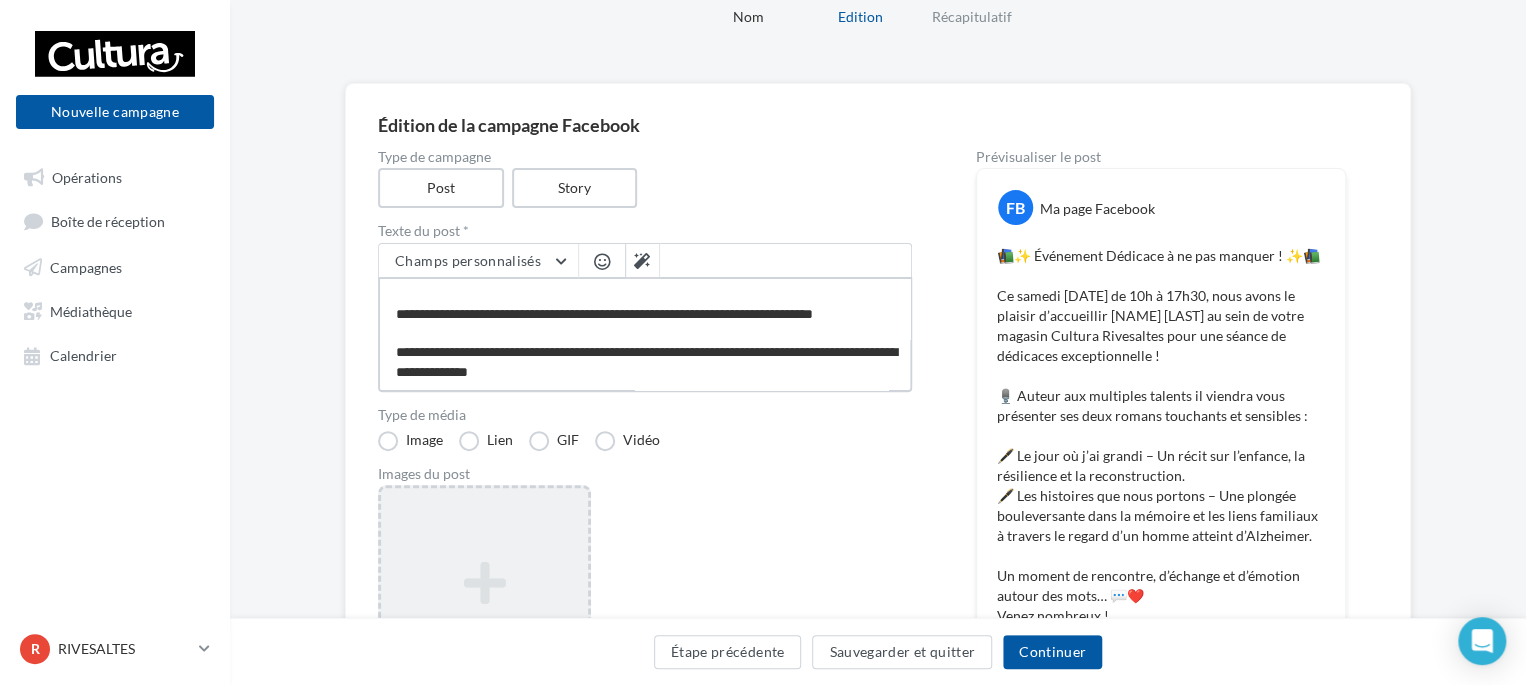 type on "**********" 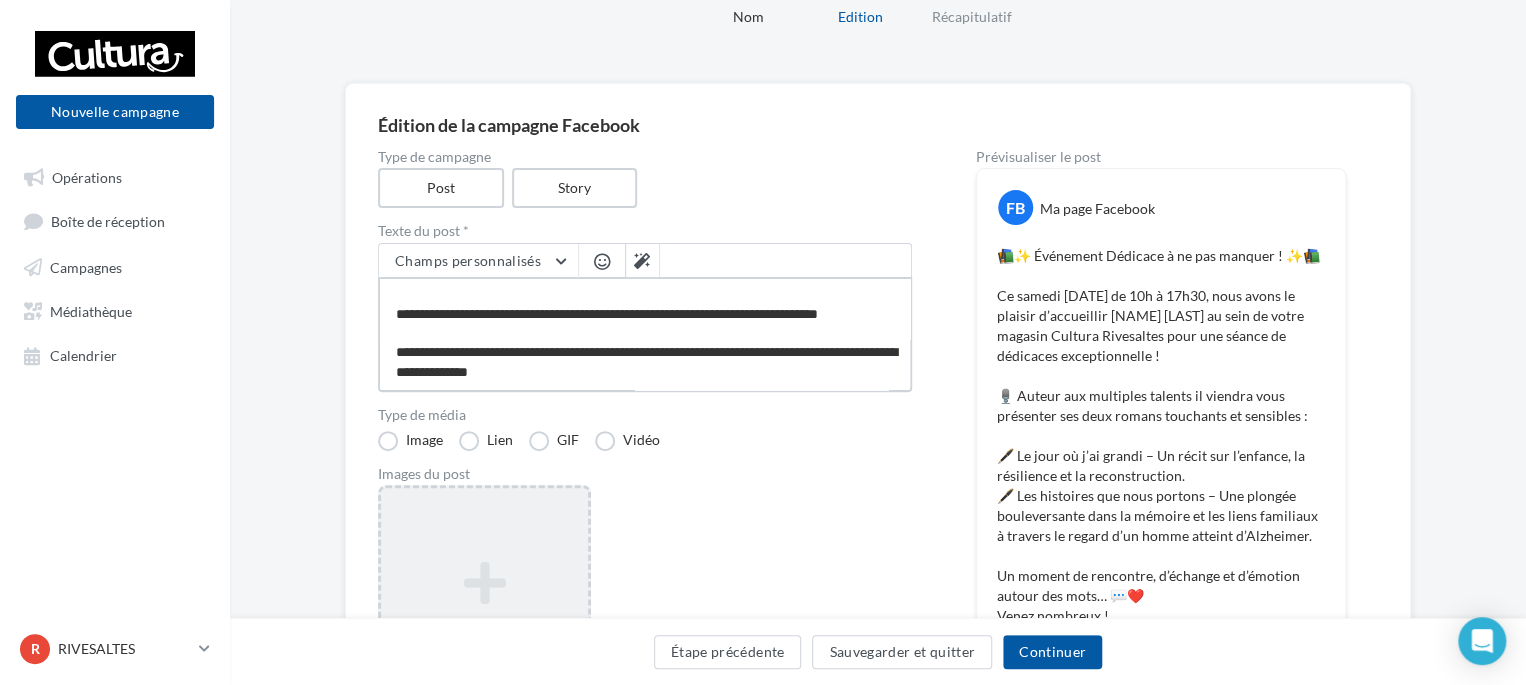type on "**********" 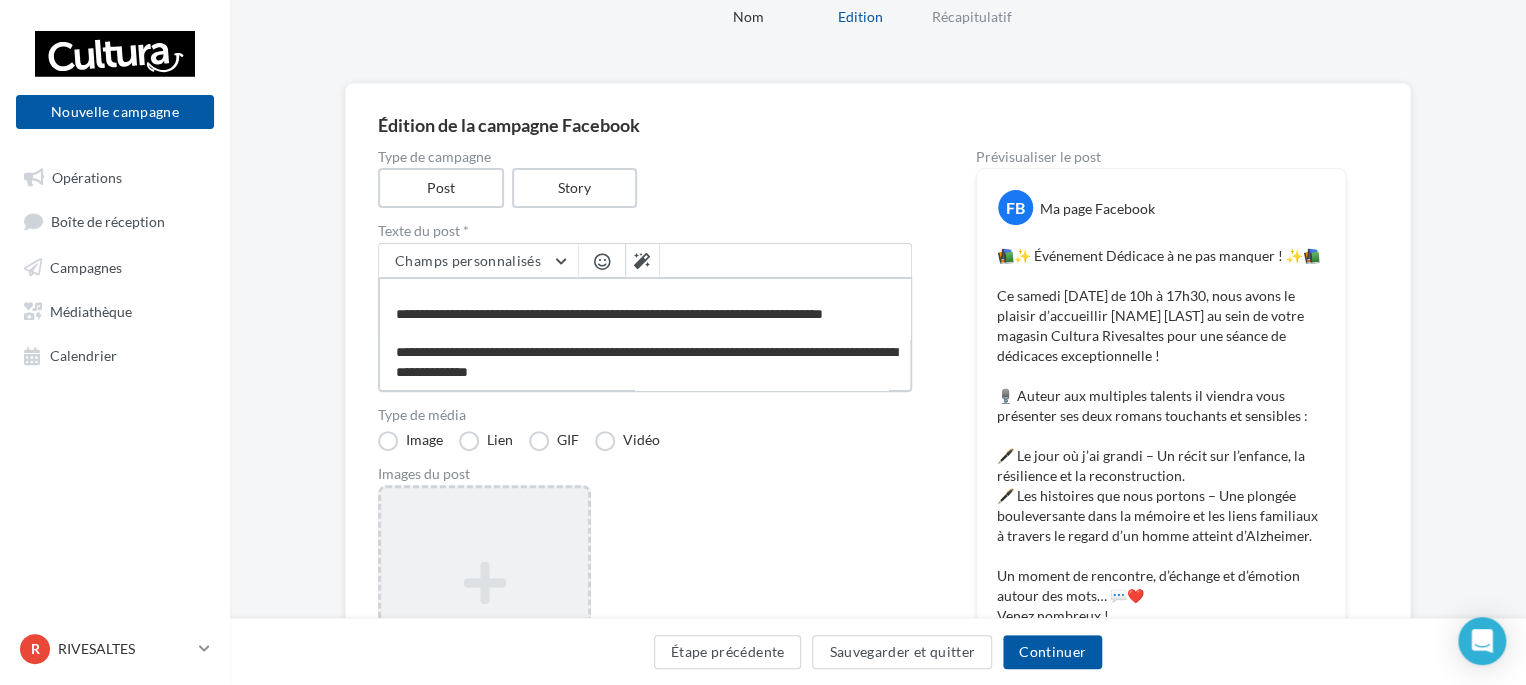 type on "**********" 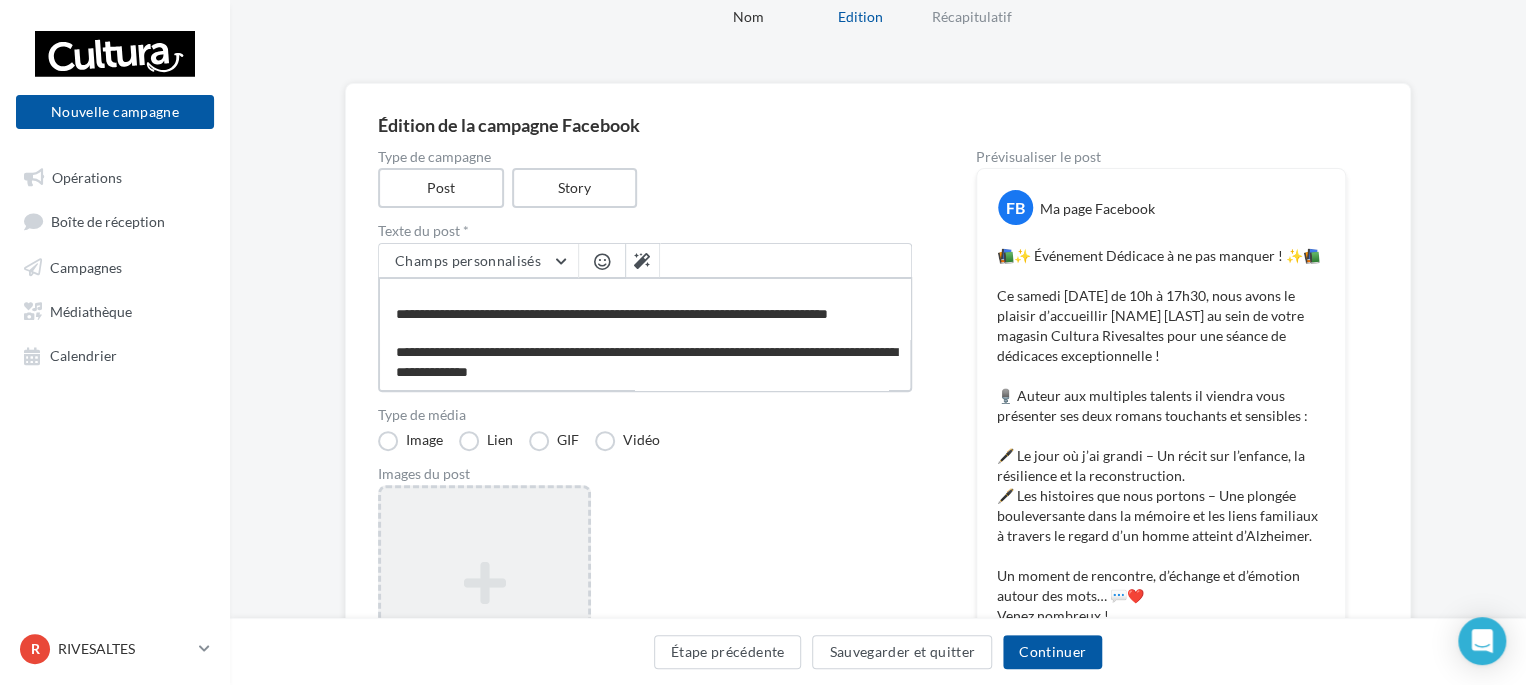 type on "**********" 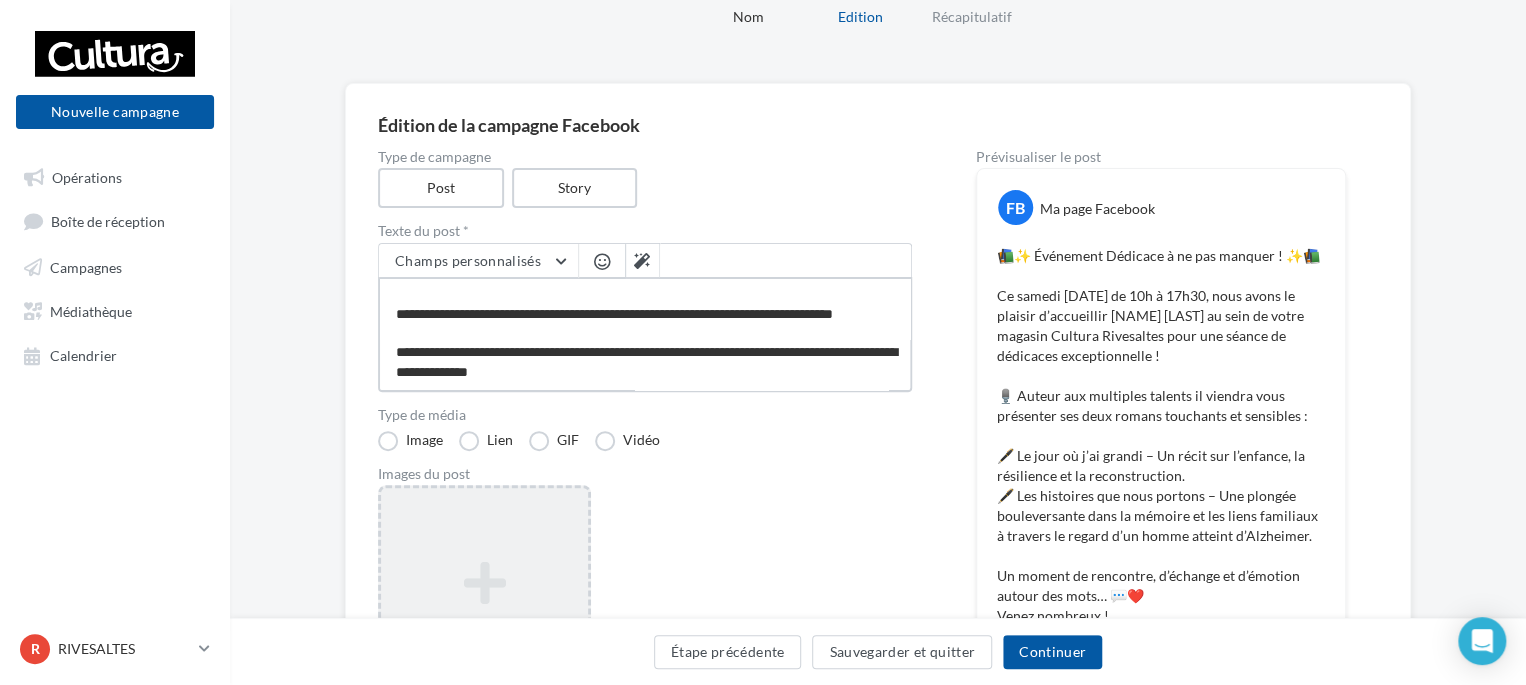 type on "**********" 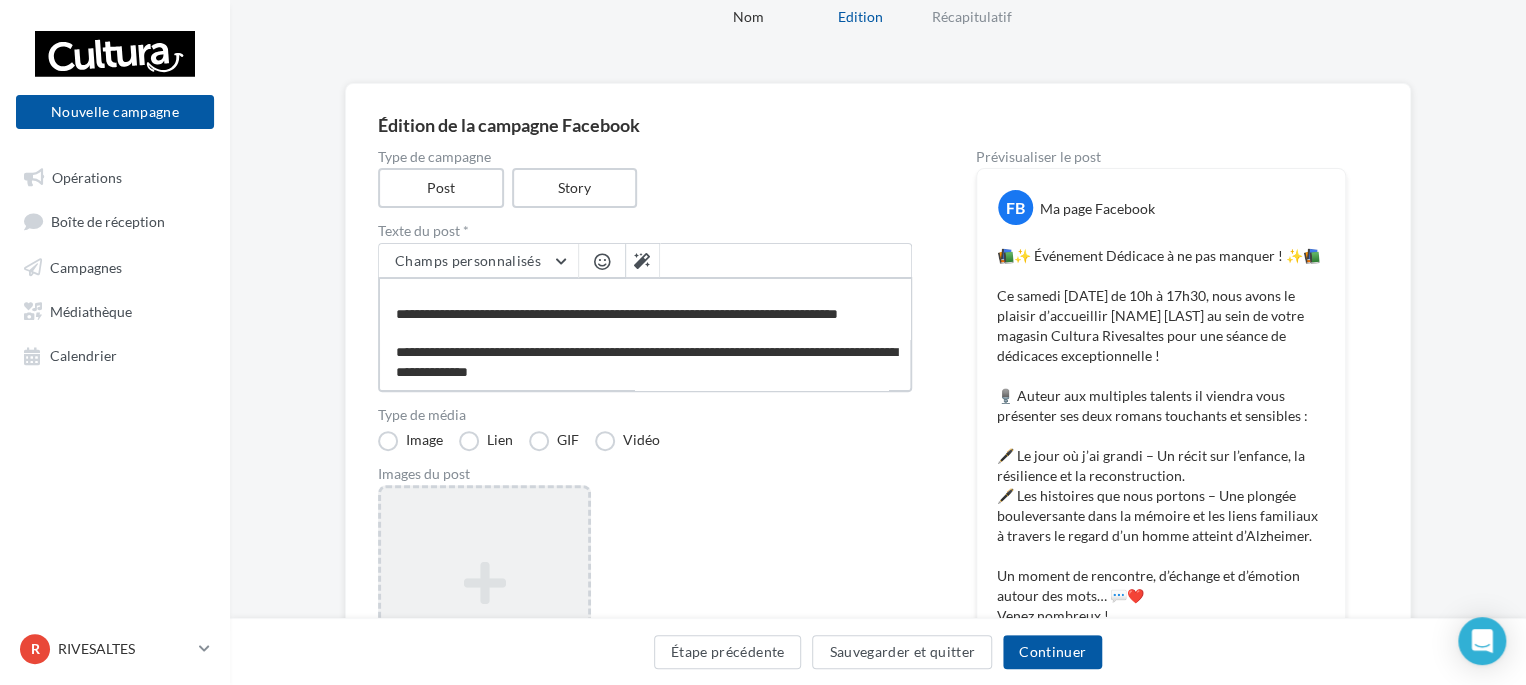 type on "**********" 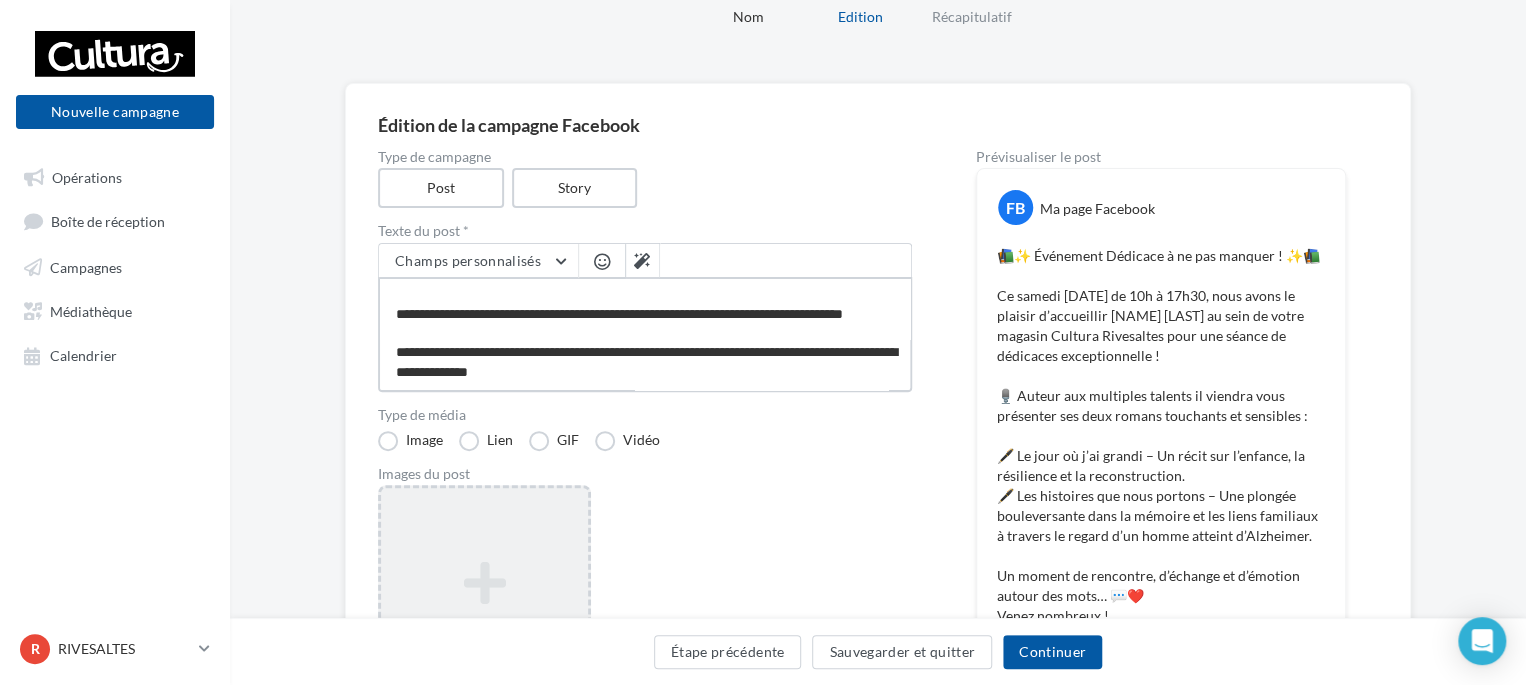 type on "**********" 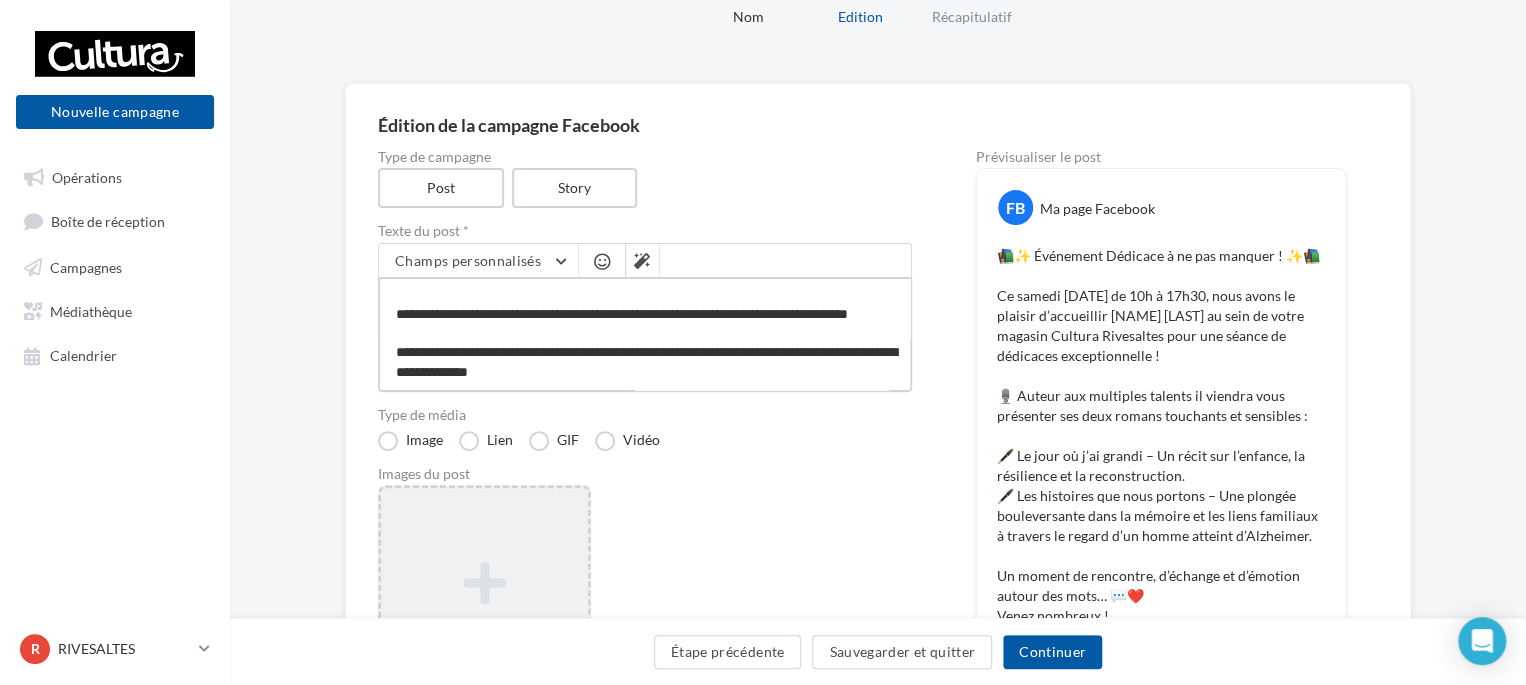 type on "**********" 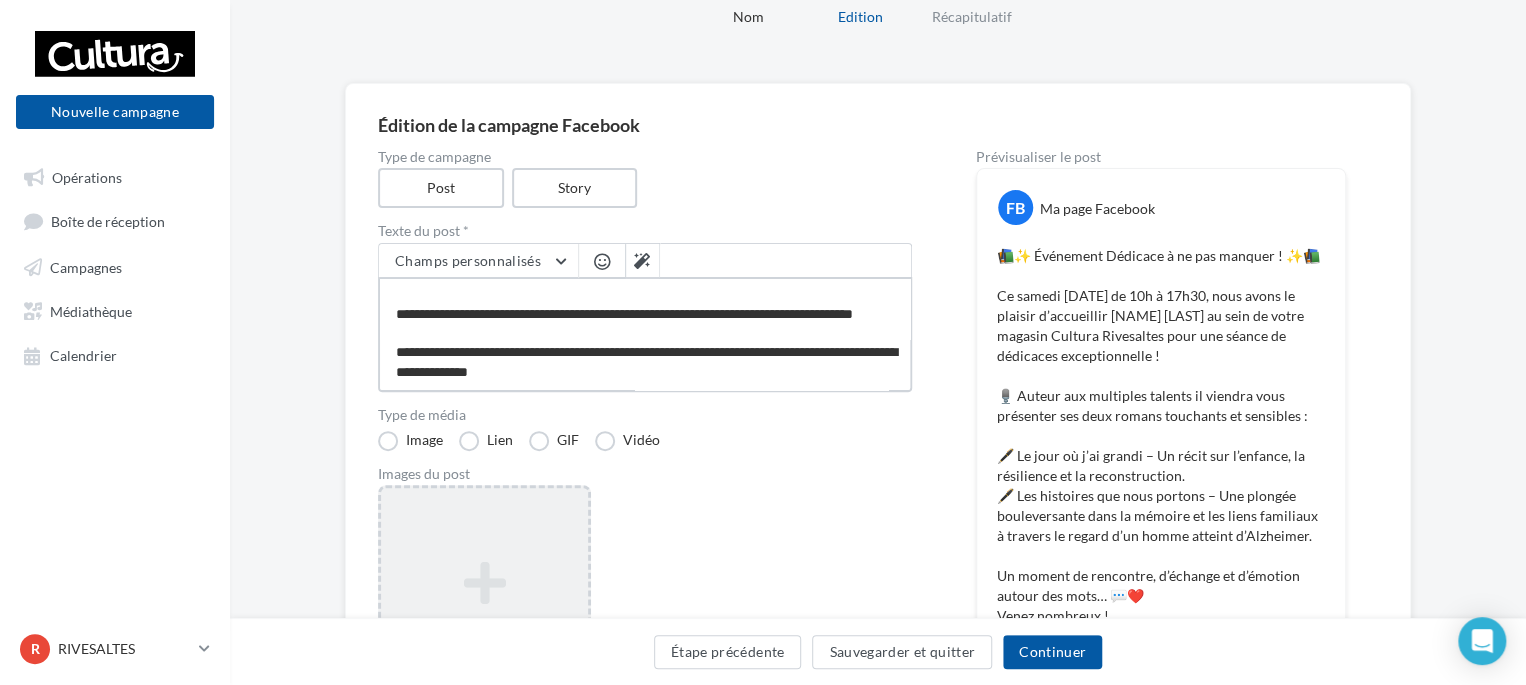 type on "**********" 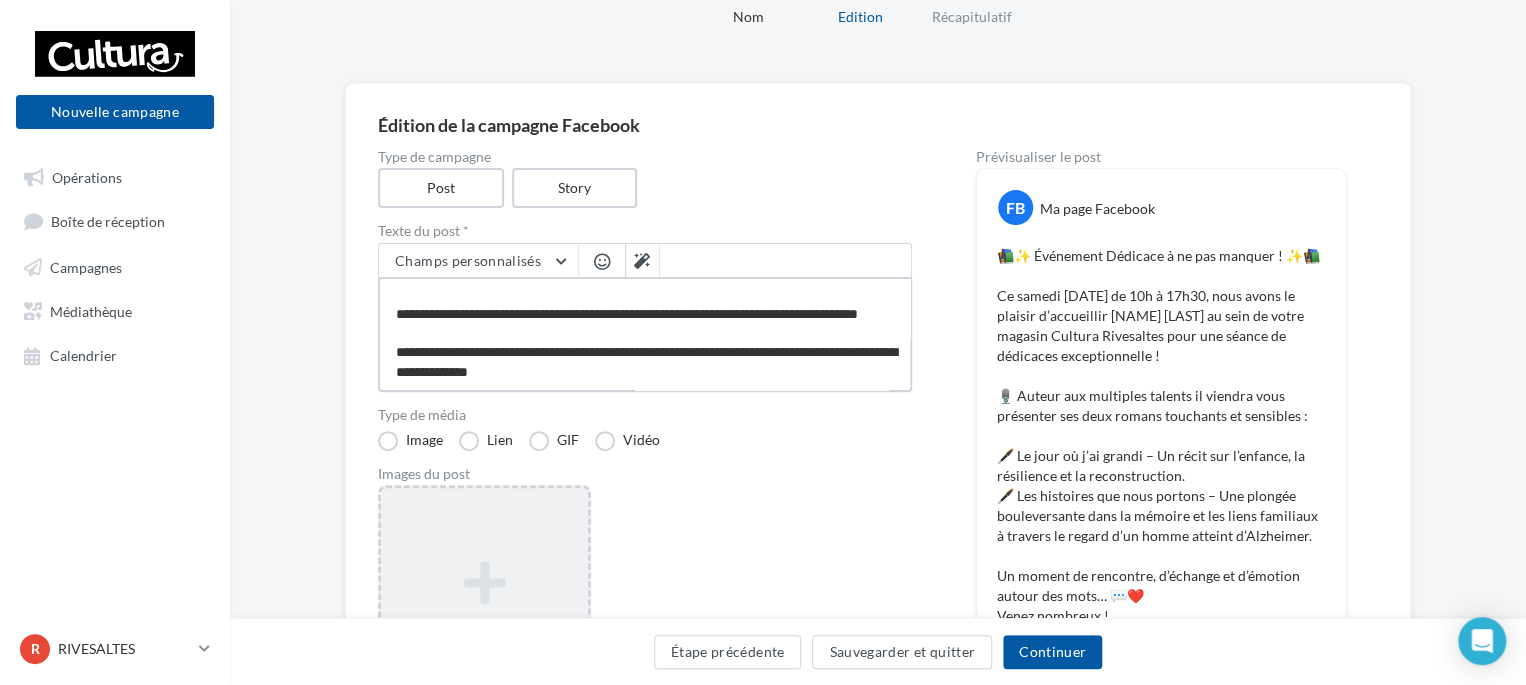 type on "**********" 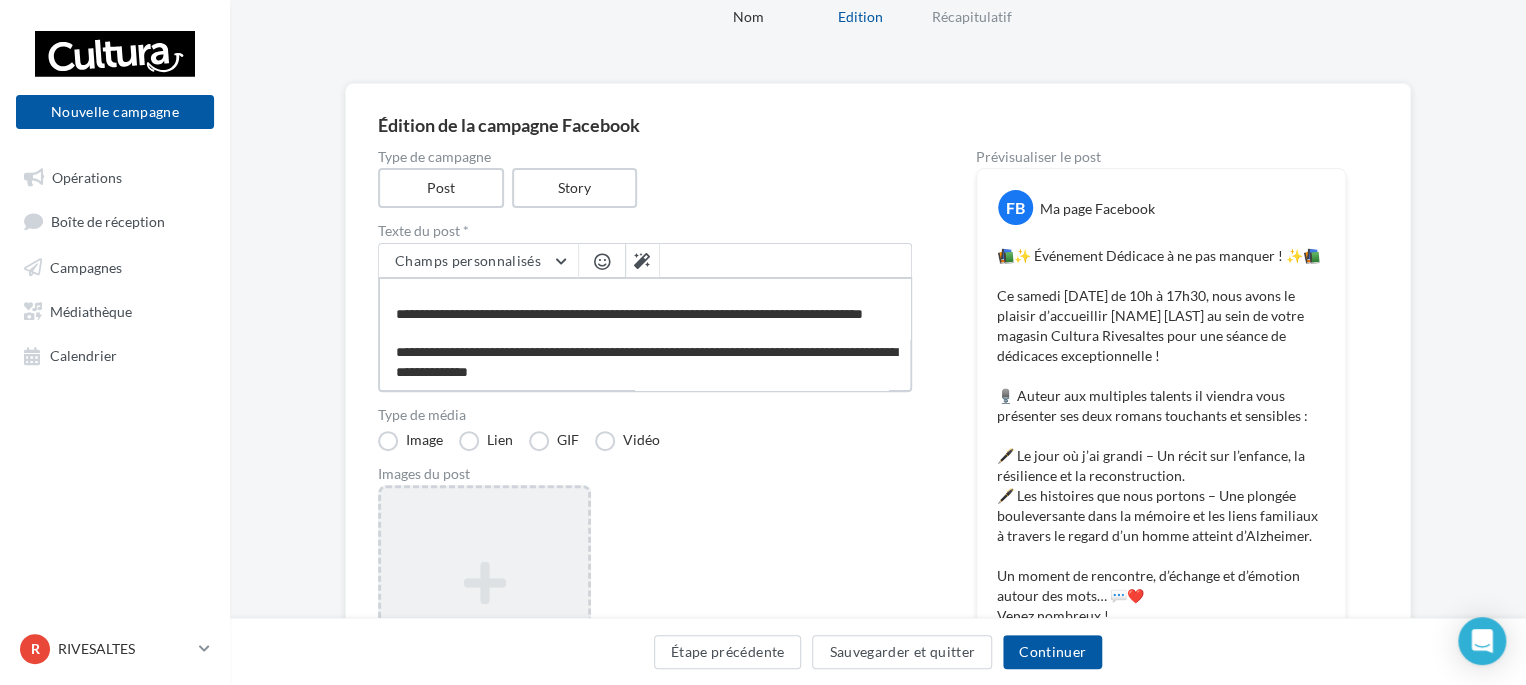 type on "**********" 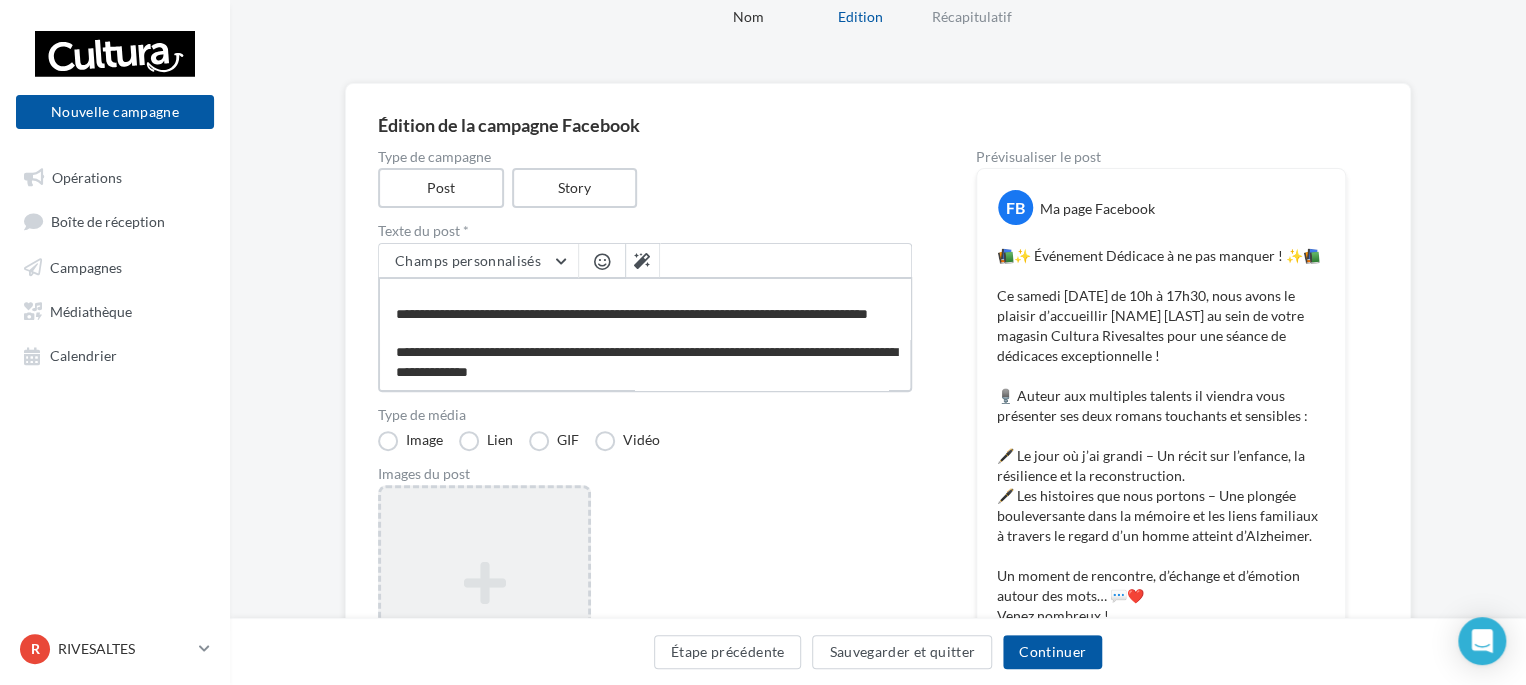 type on "**********" 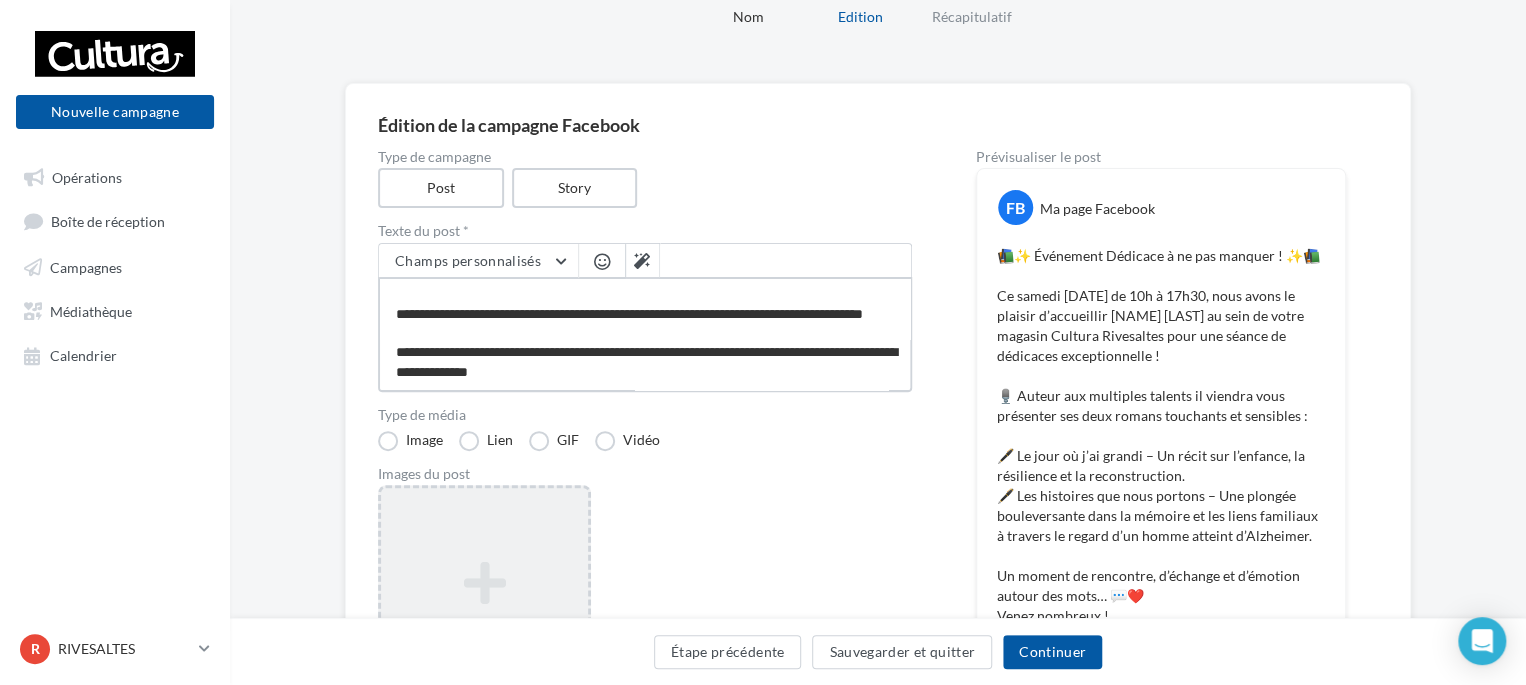 type on "**********" 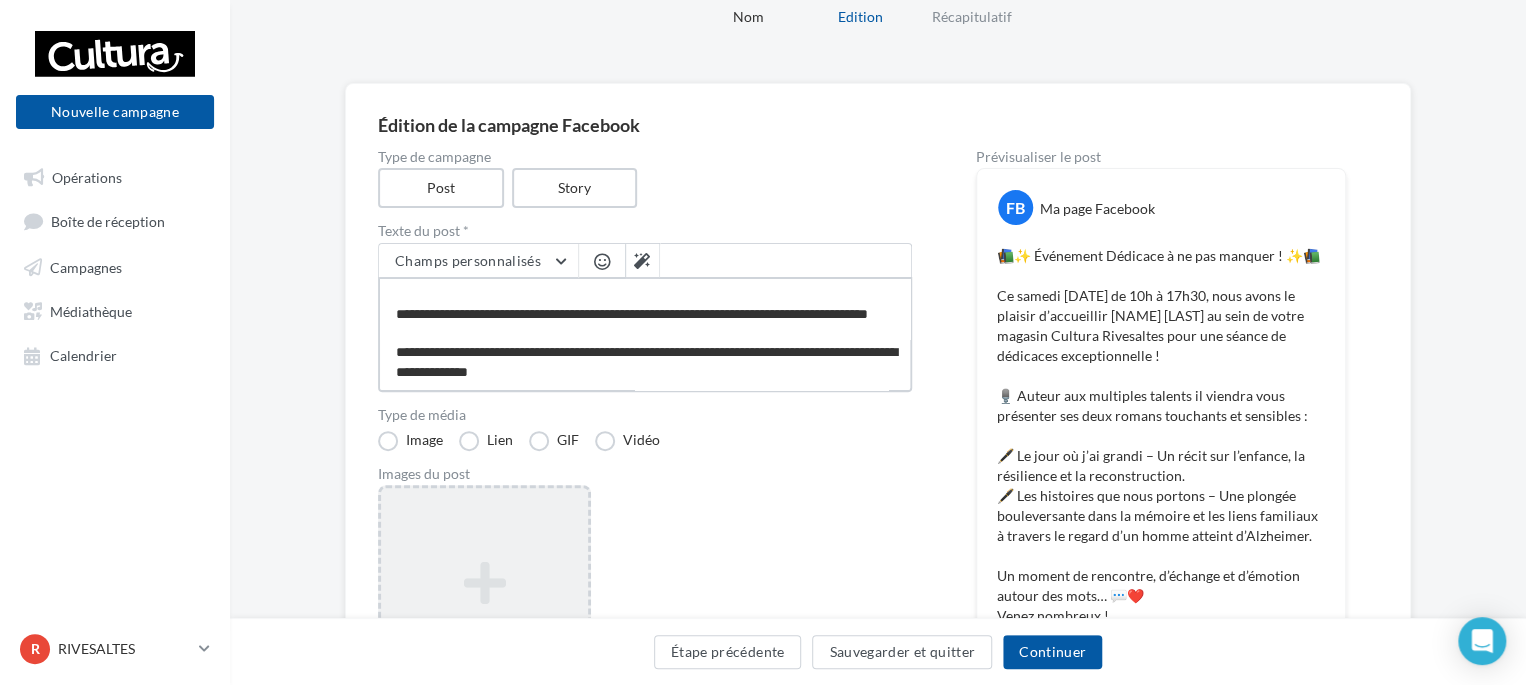 type on "**********" 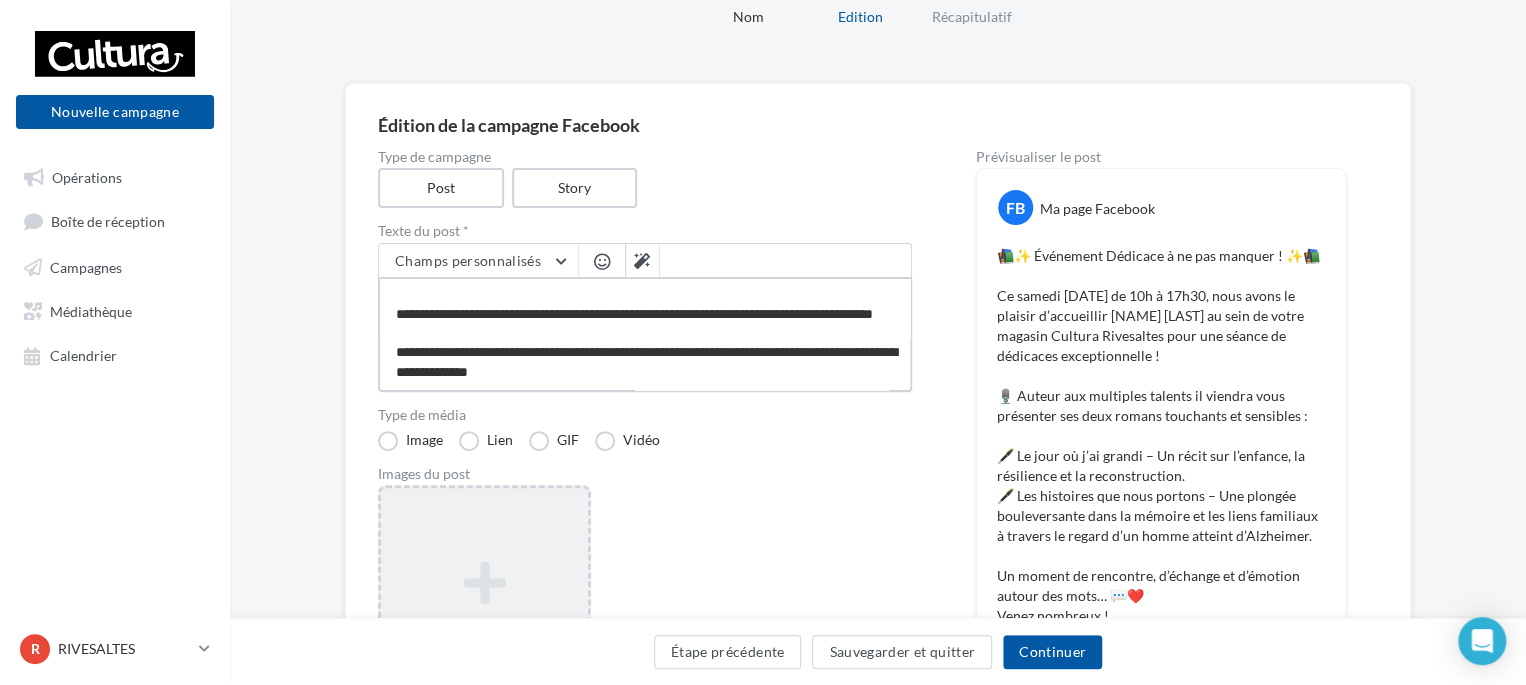 type on "**********" 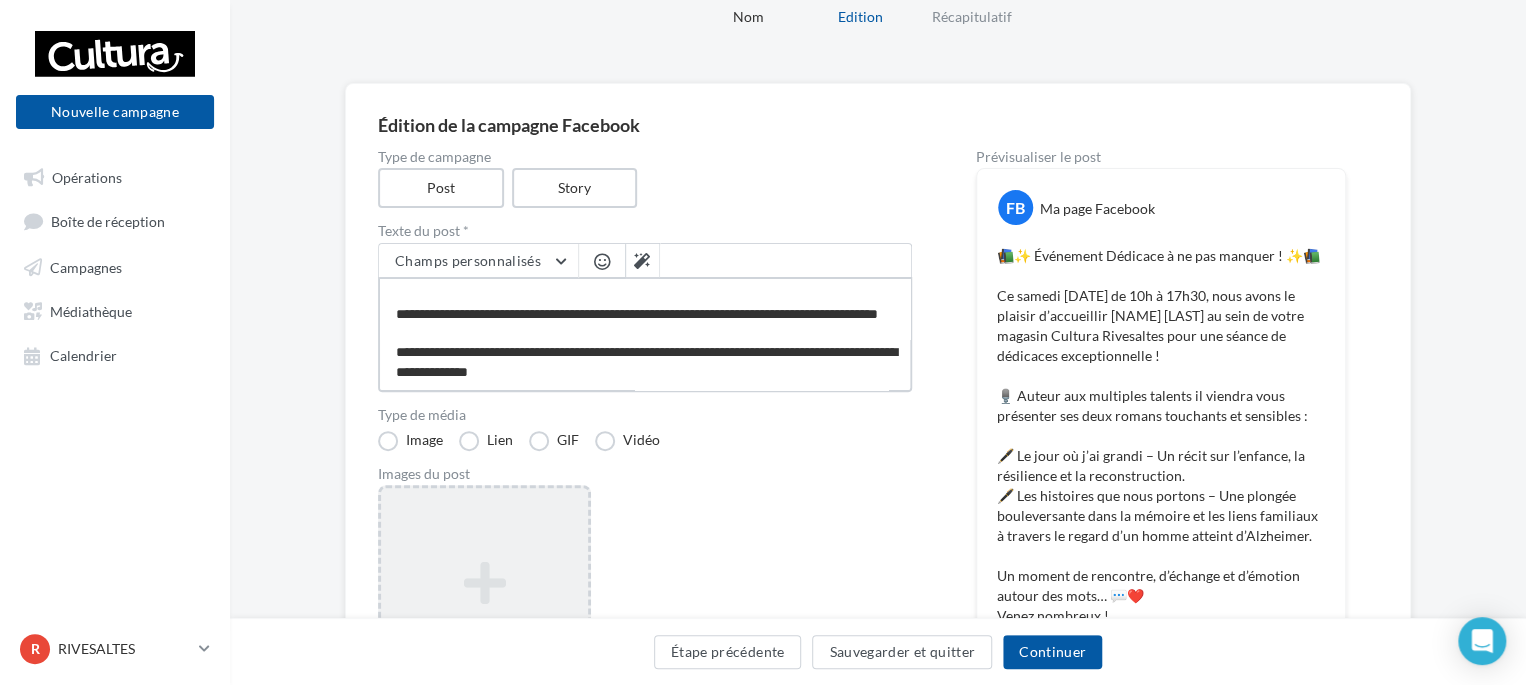type on "**********" 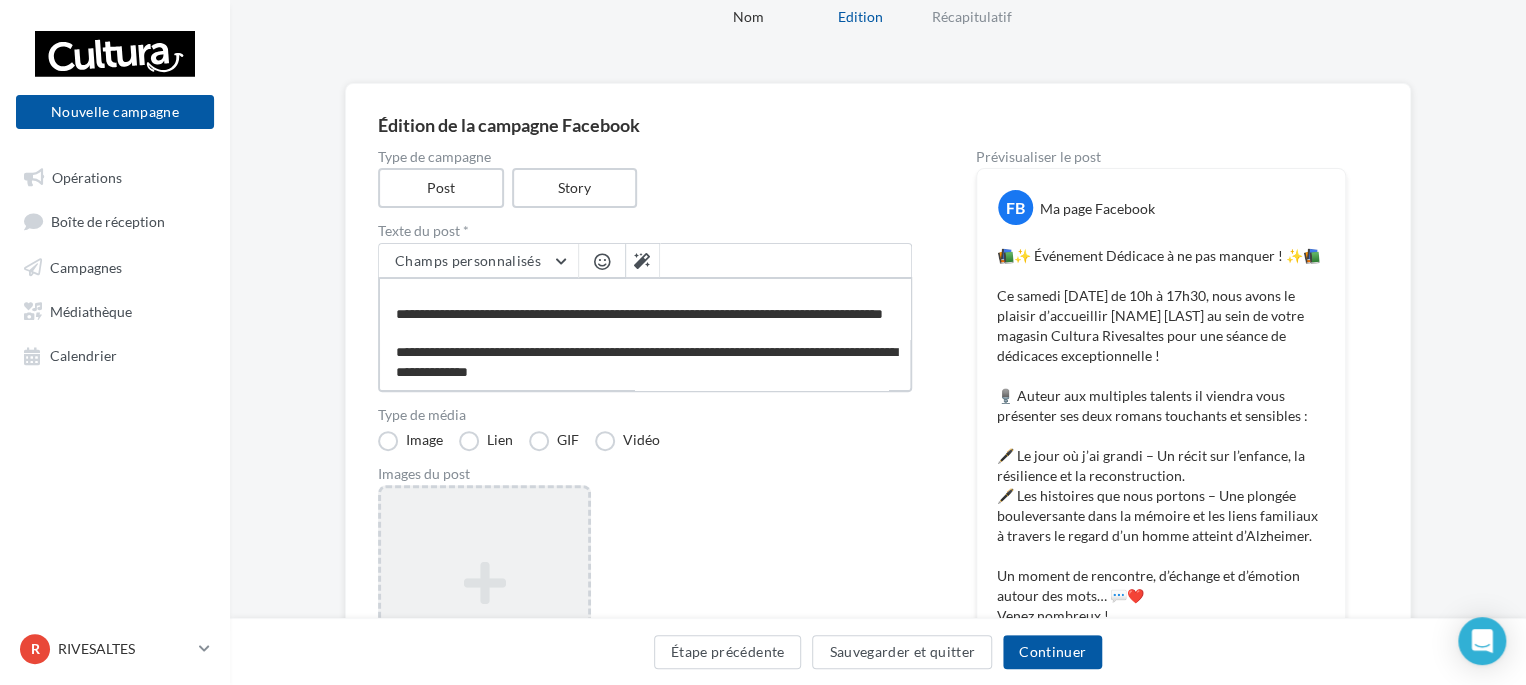 type on "**********" 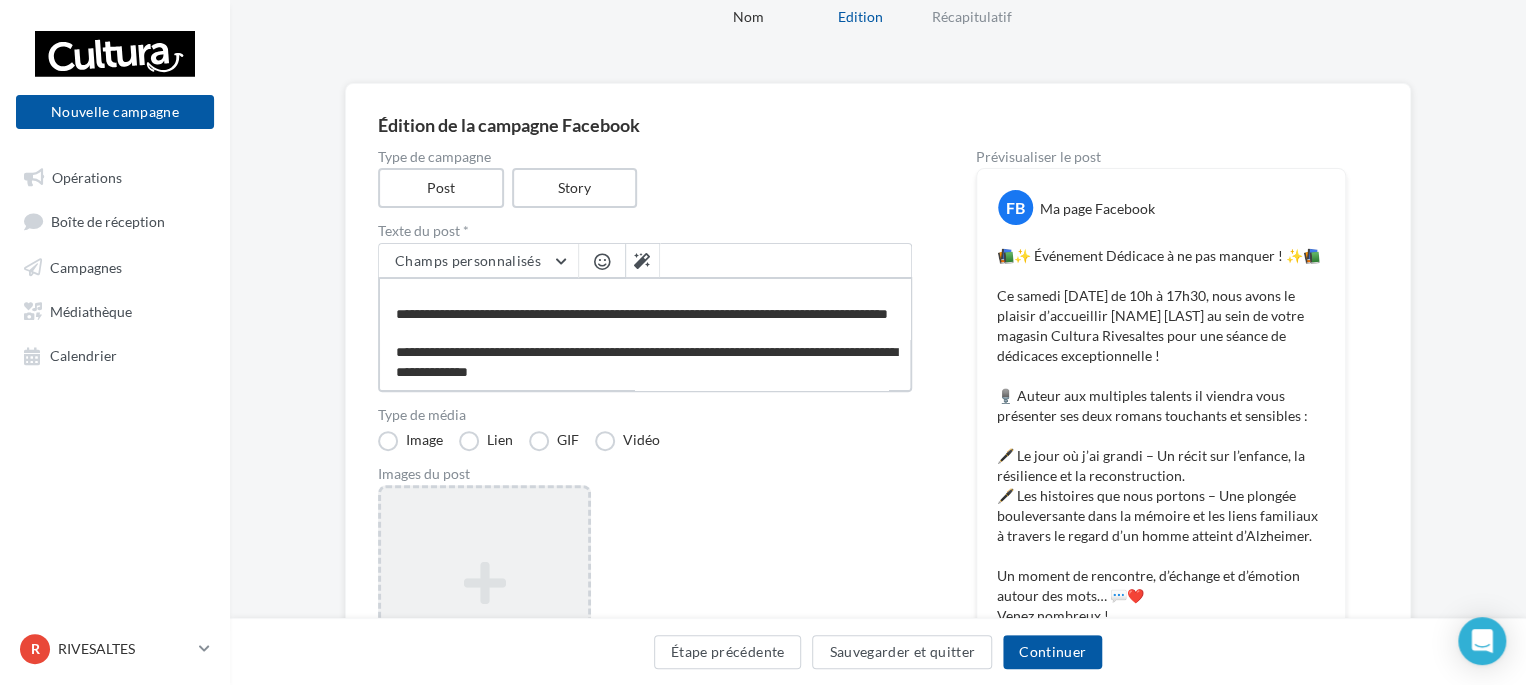 type on "**********" 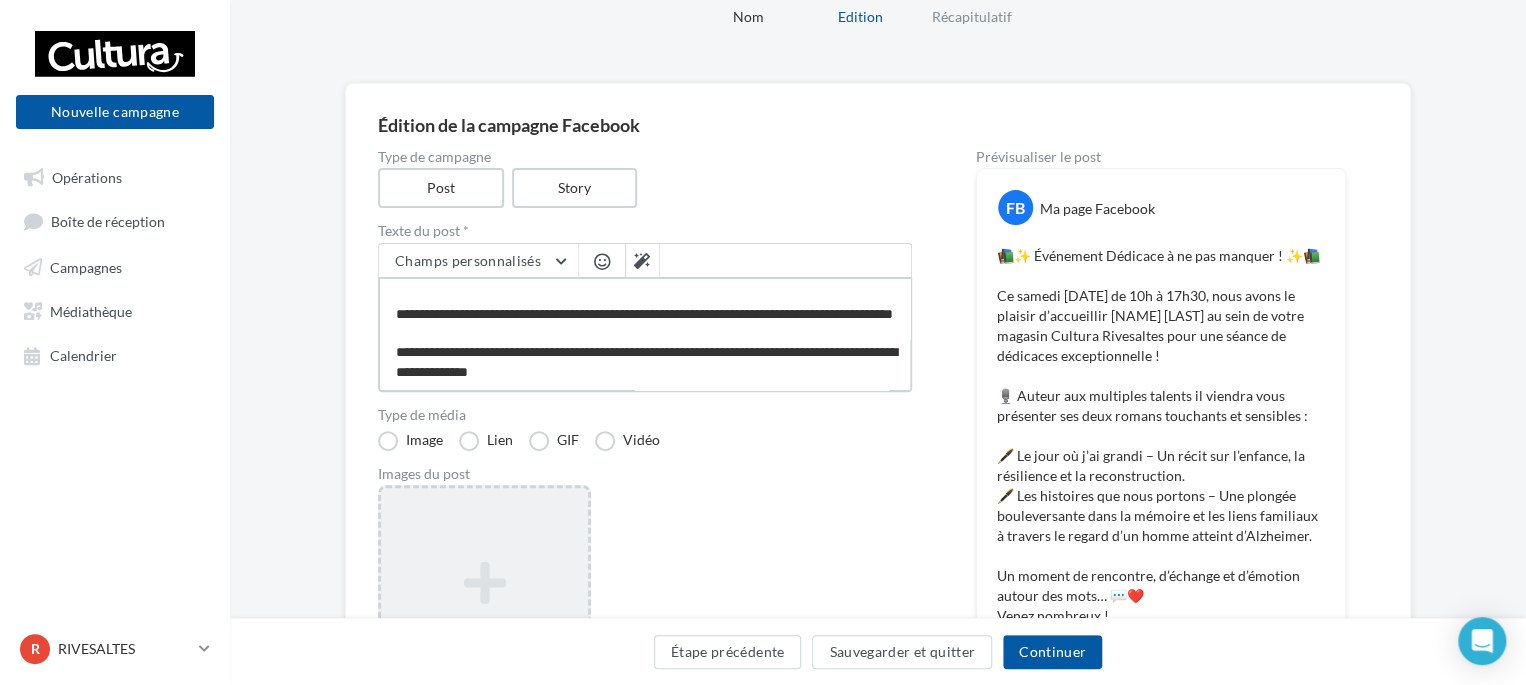 type on "**********" 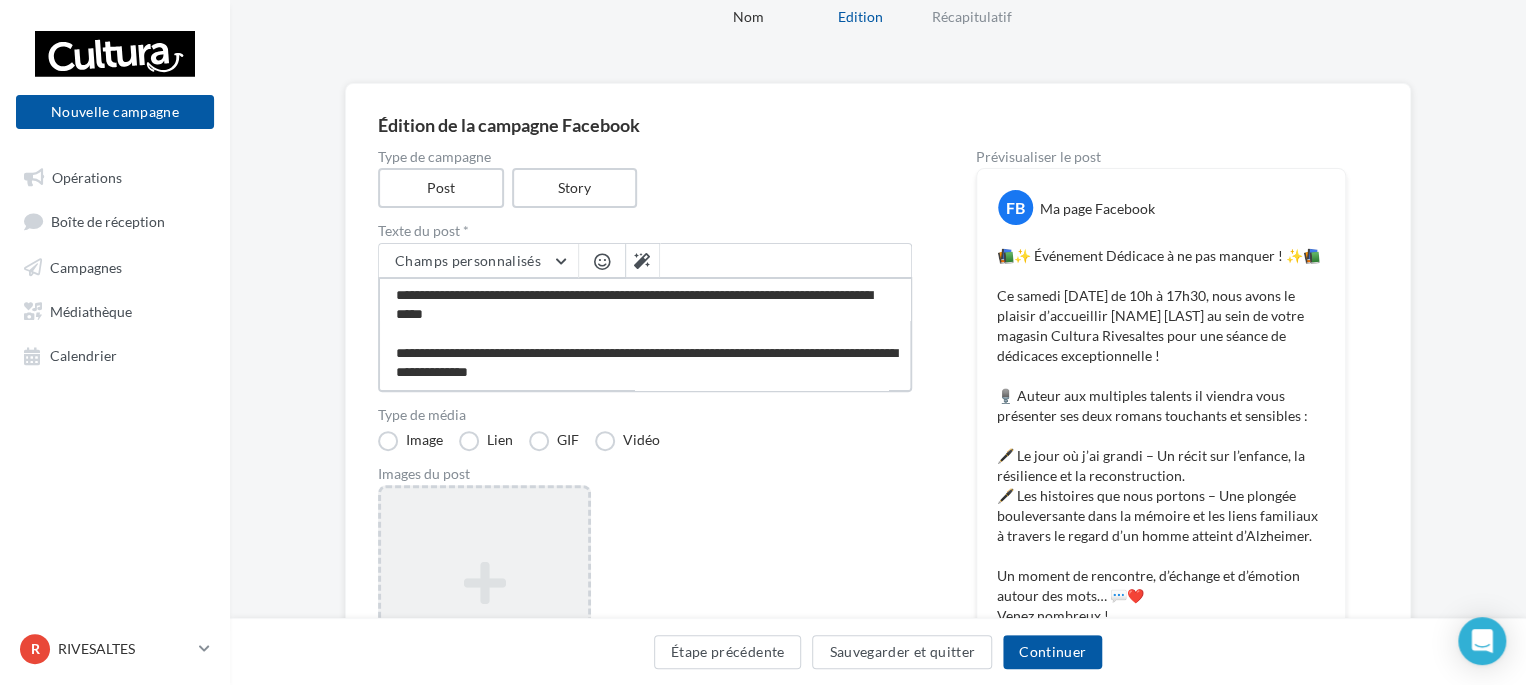 type on "**********" 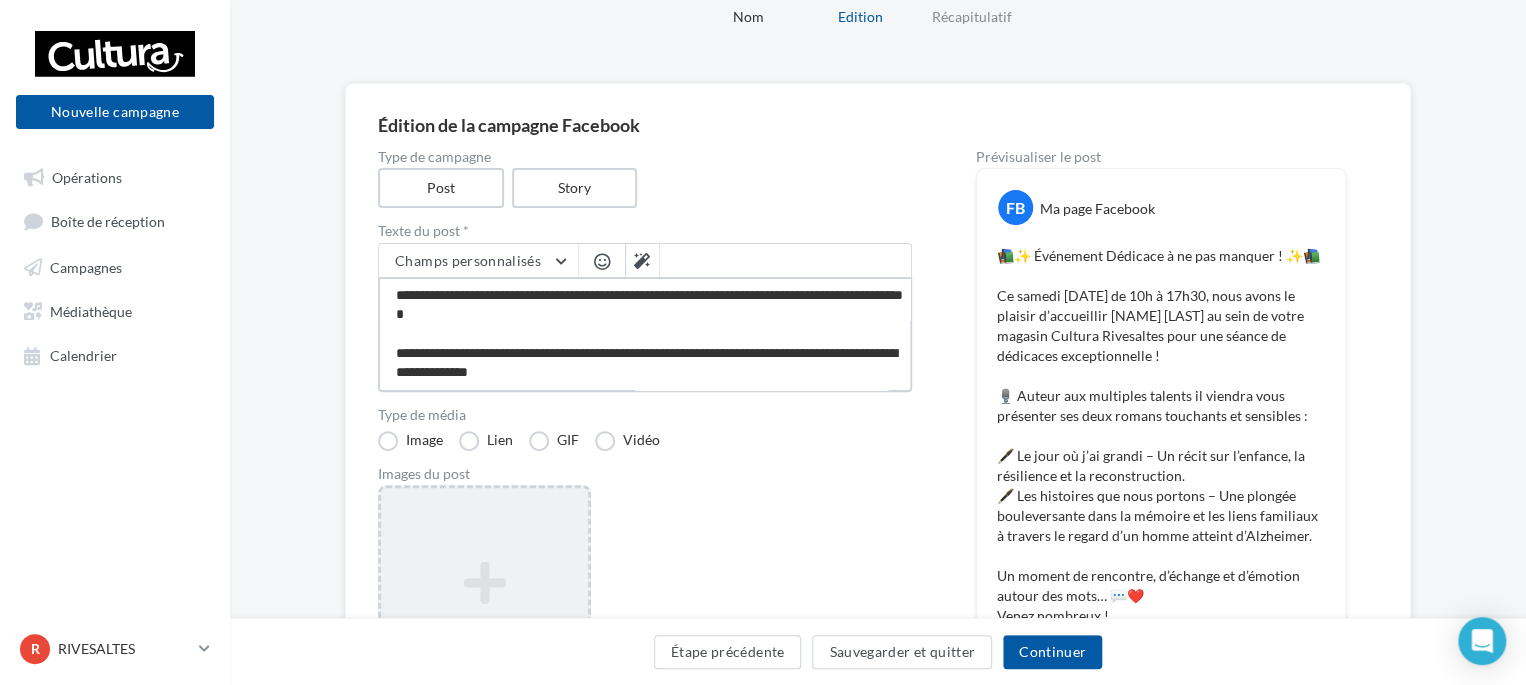 type on "**********" 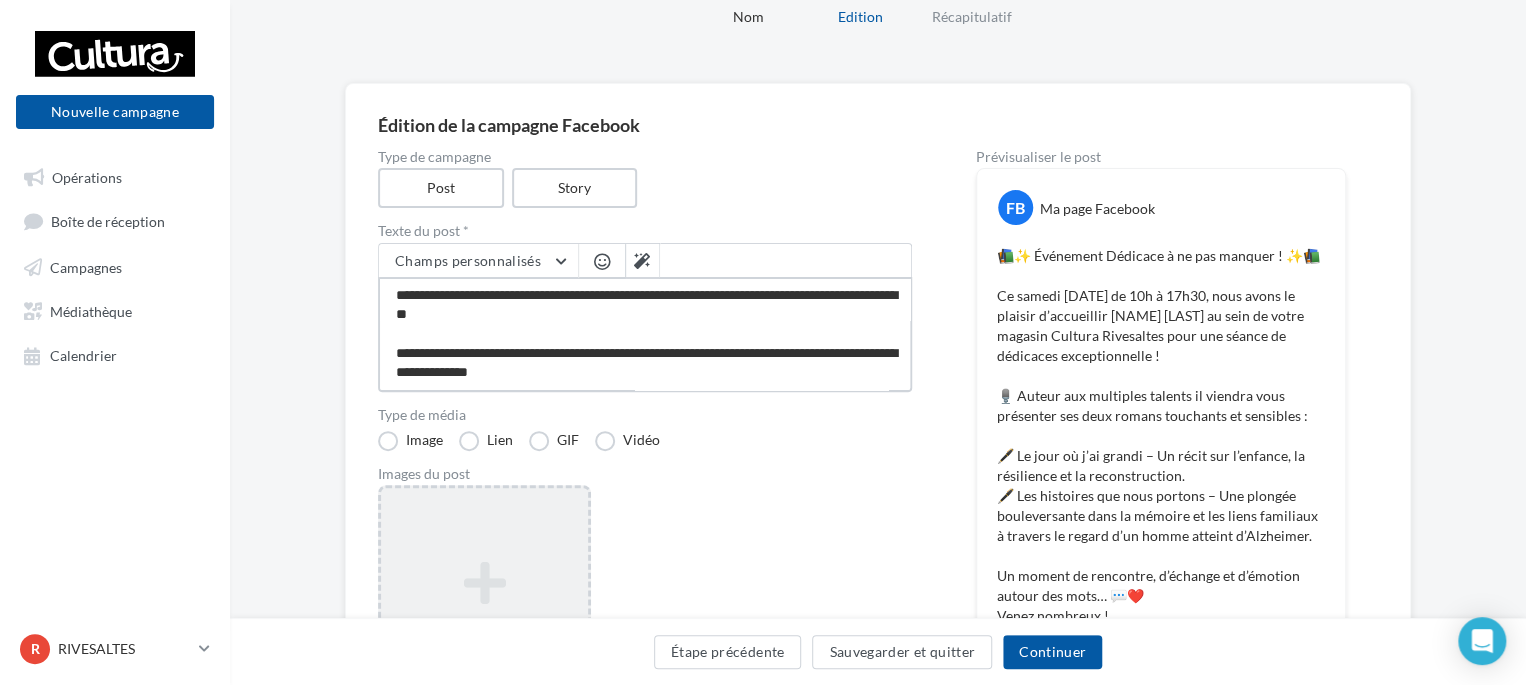 type on "**********" 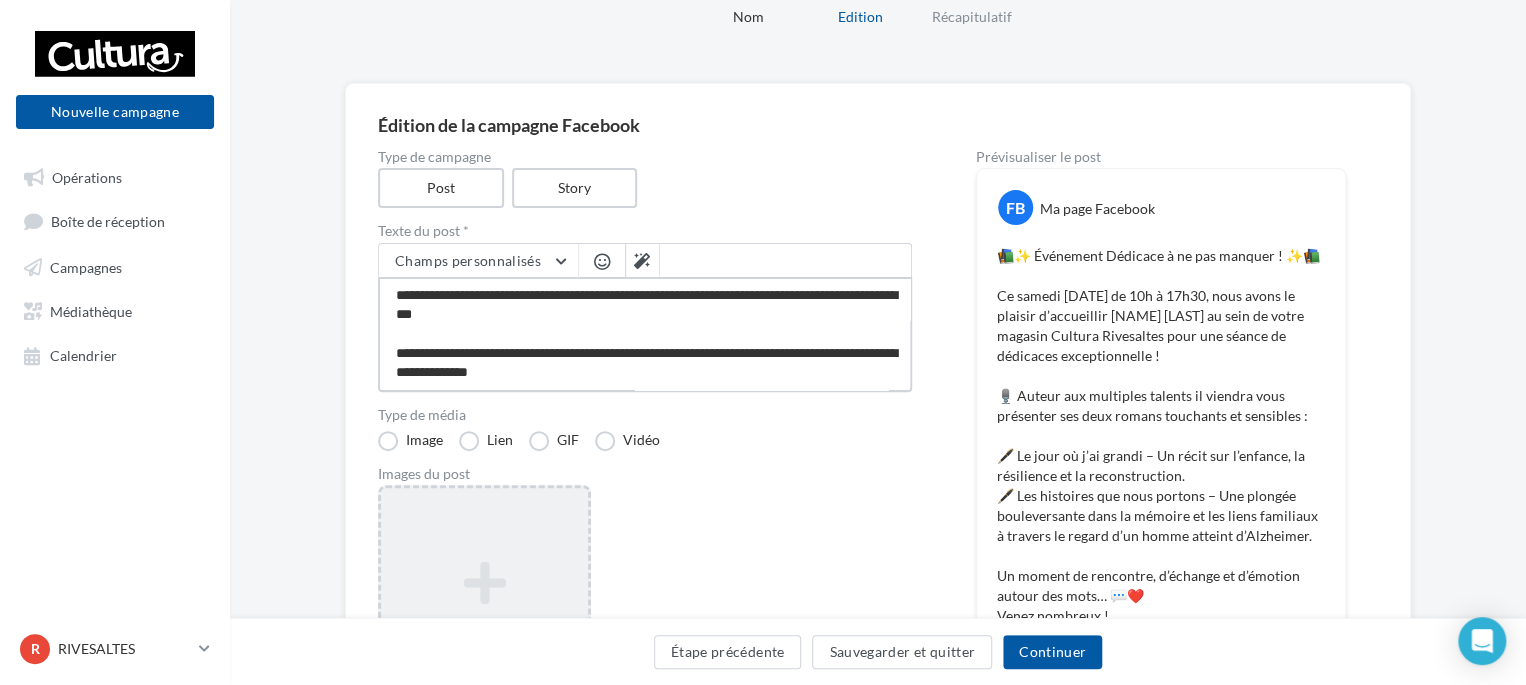 type on "**********" 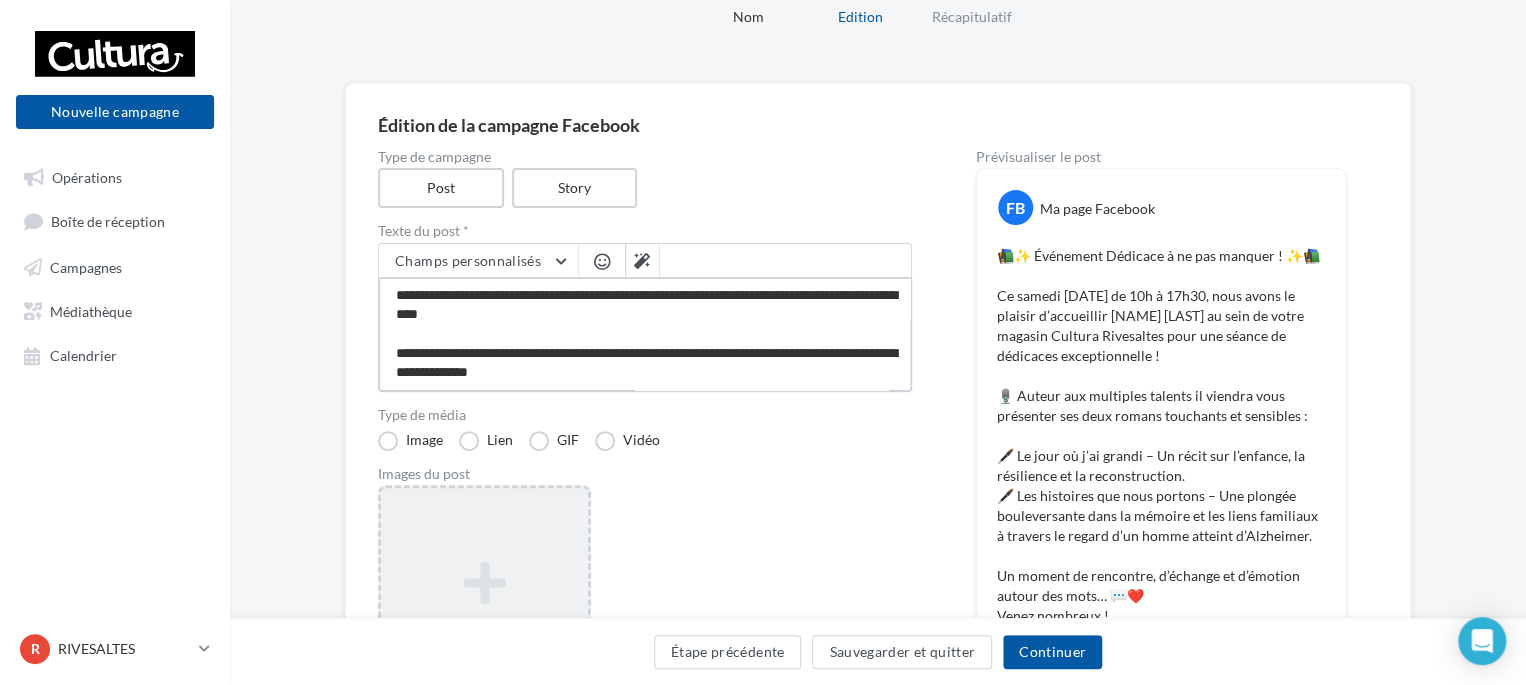 type on "**********" 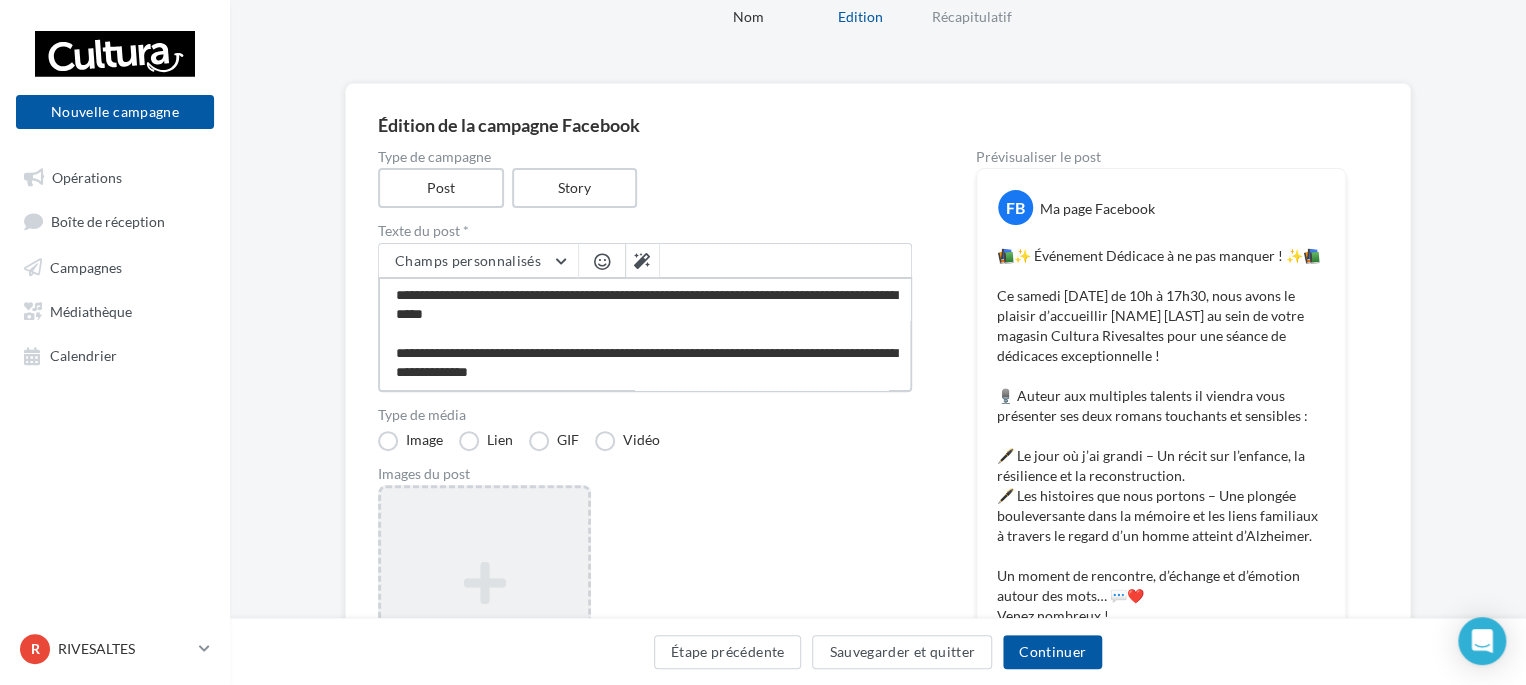 type on "**********" 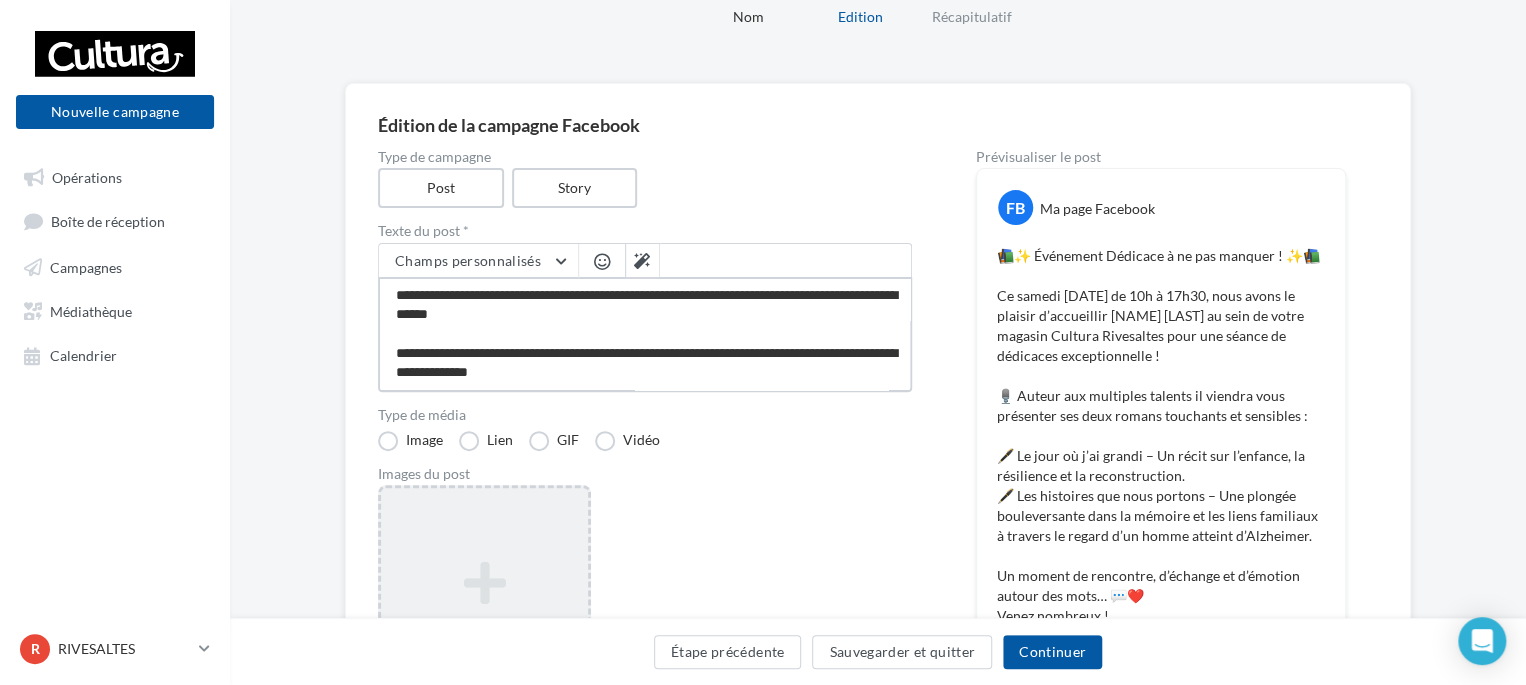 type on "**********" 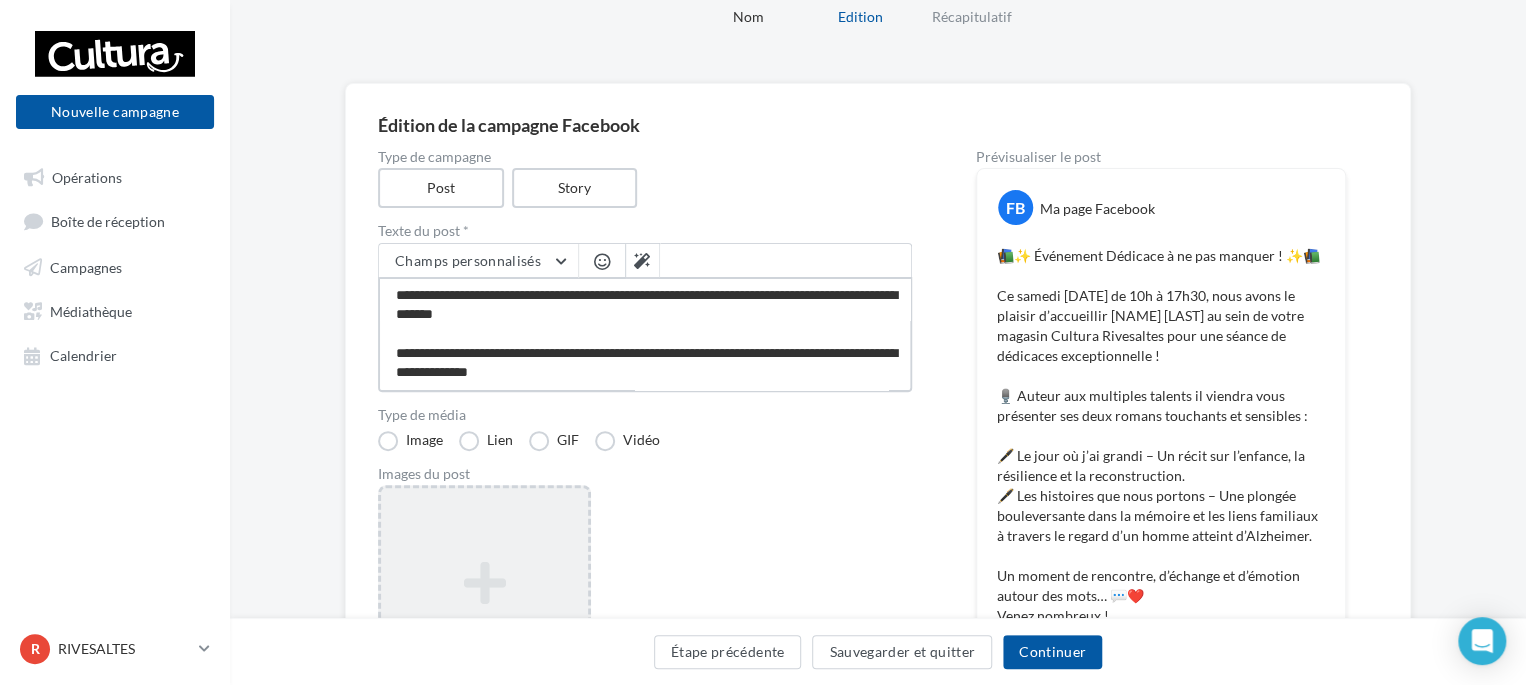 type on "**********" 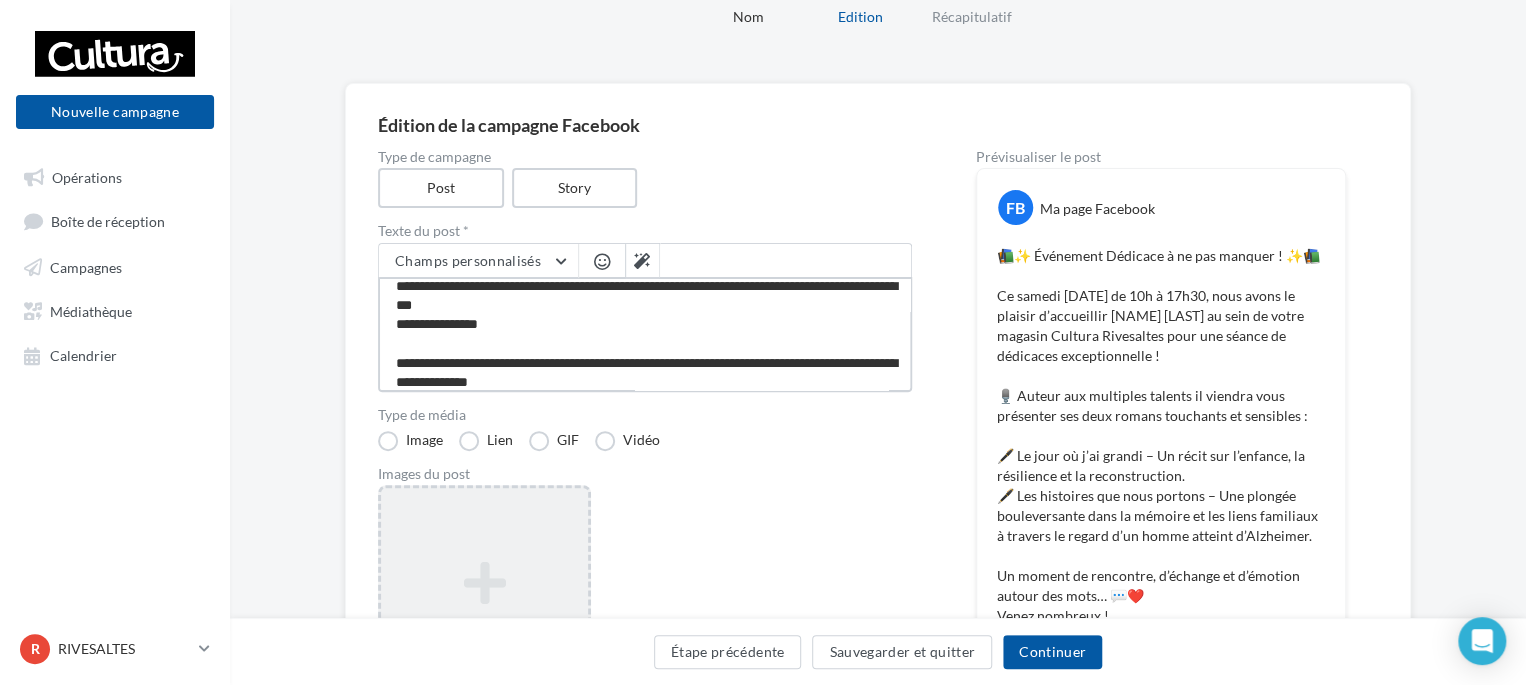 click on "**********" at bounding box center (645, 334) 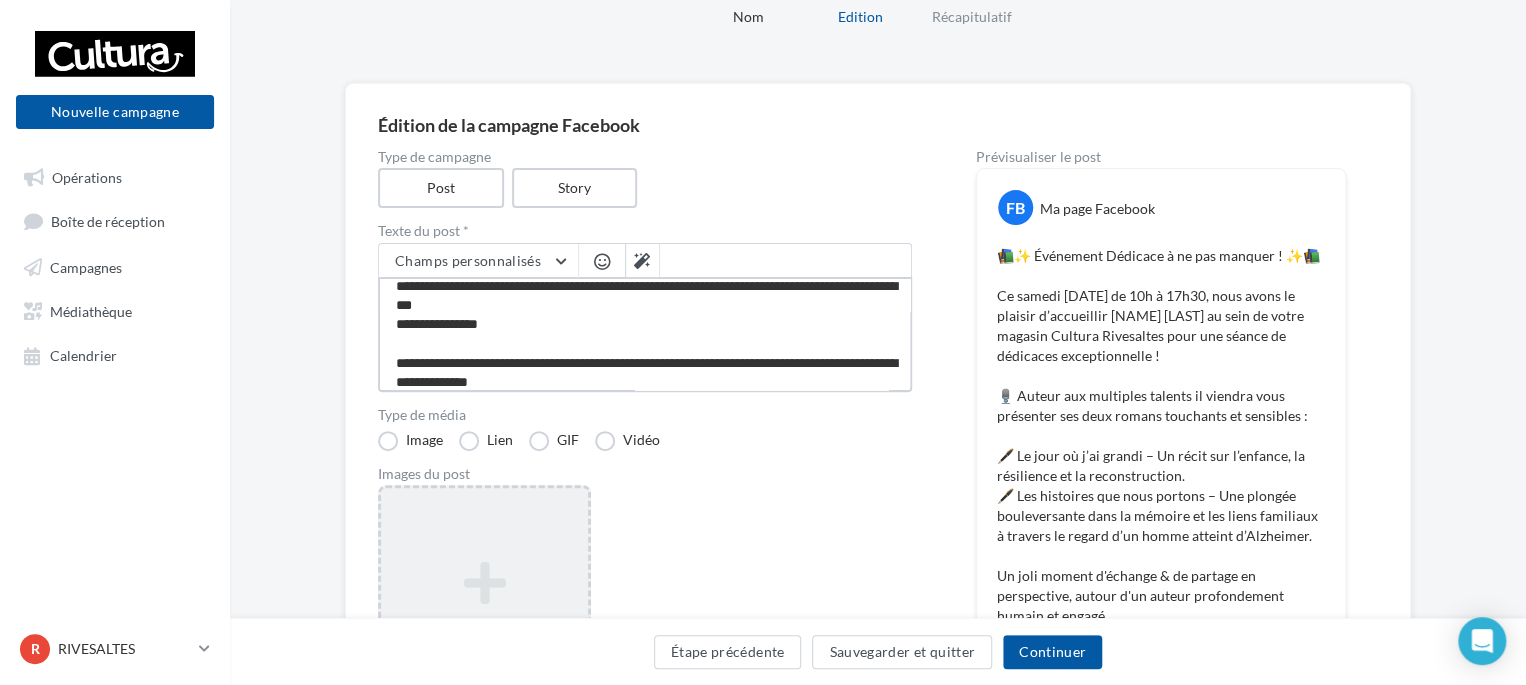 click on "**********" at bounding box center [645, 334] 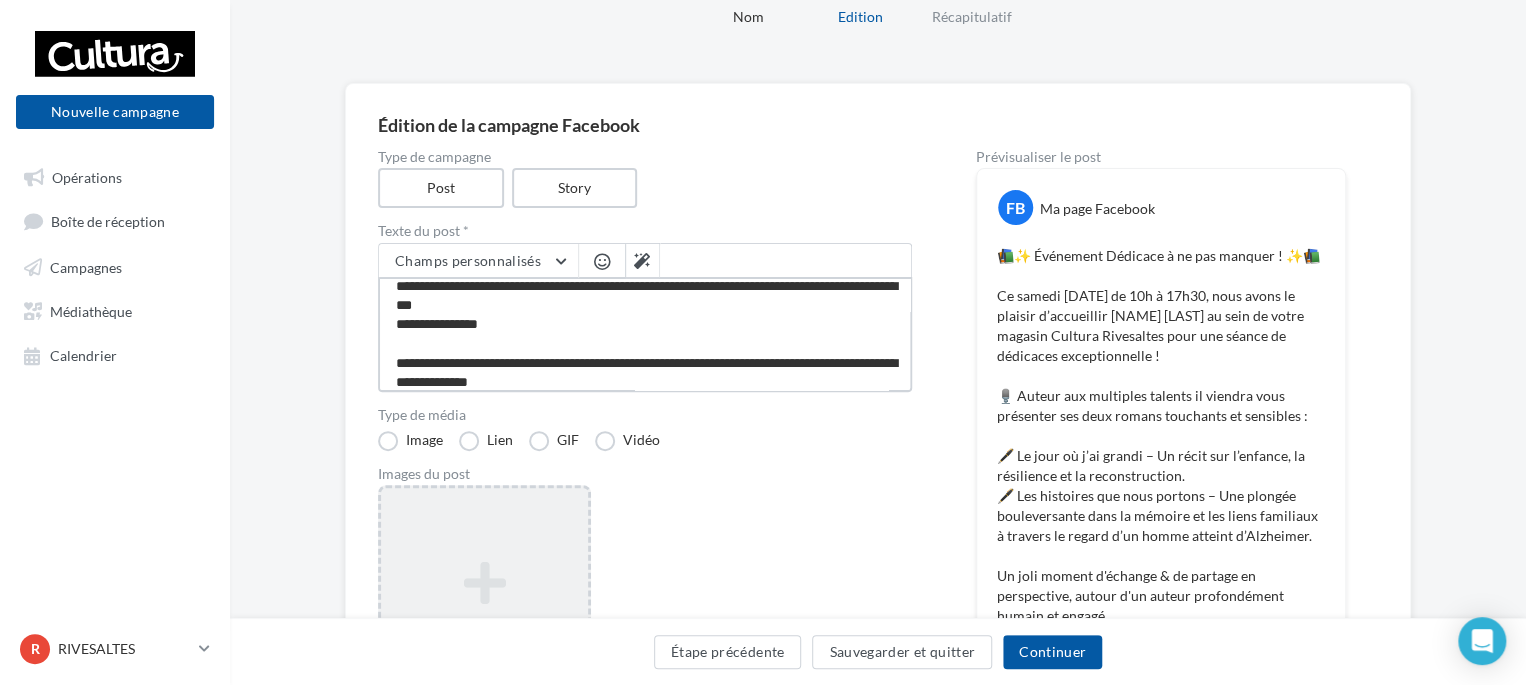 click on "**********" at bounding box center (645, 334) 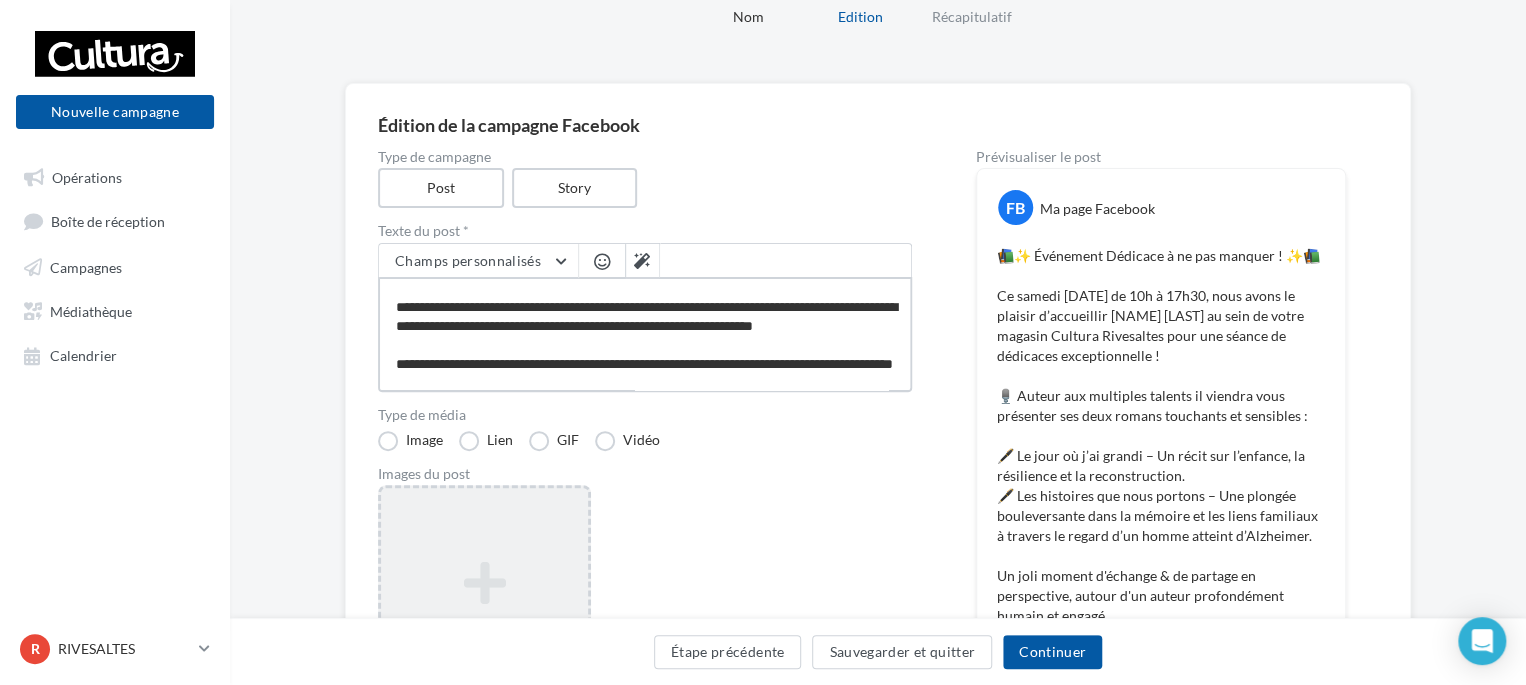 scroll, scrollTop: 8, scrollLeft: 0, axis: vertical 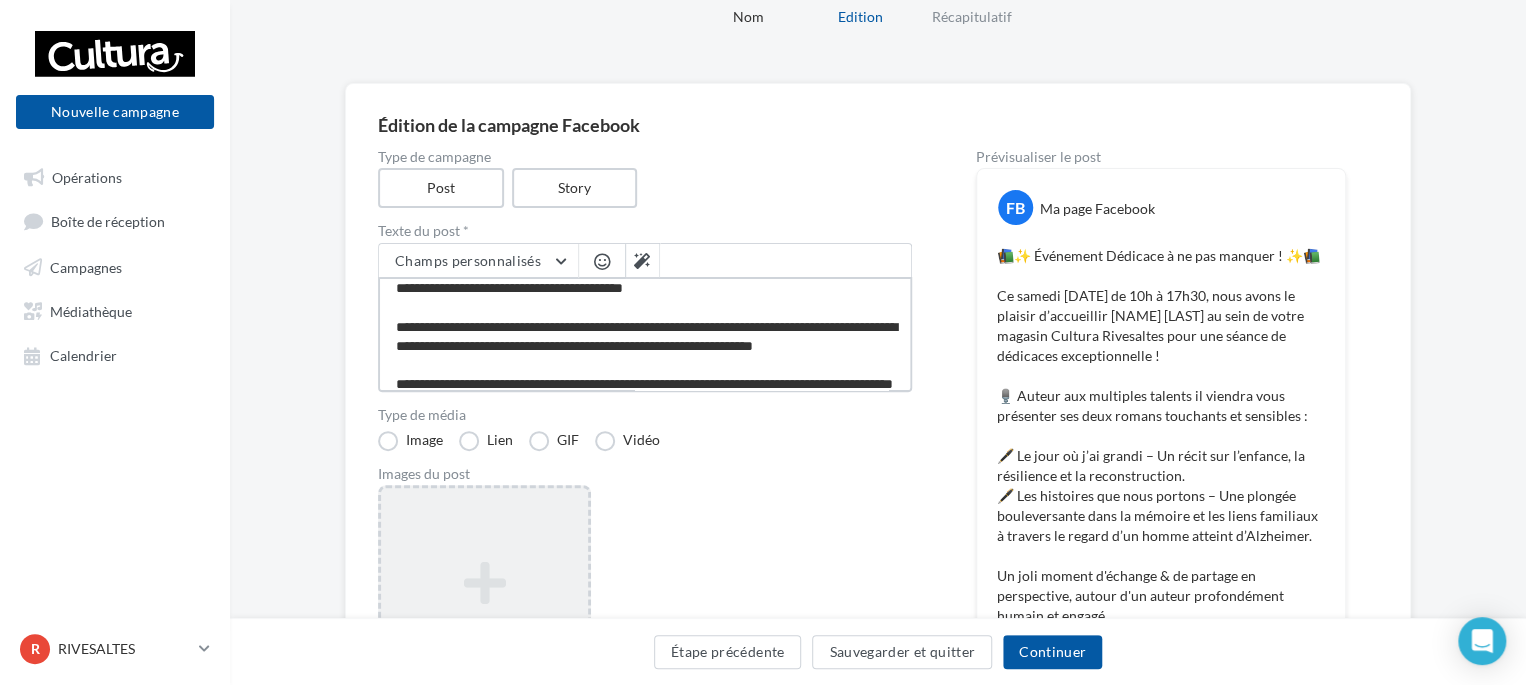 click on "**********" at bounding box center (645, 334) 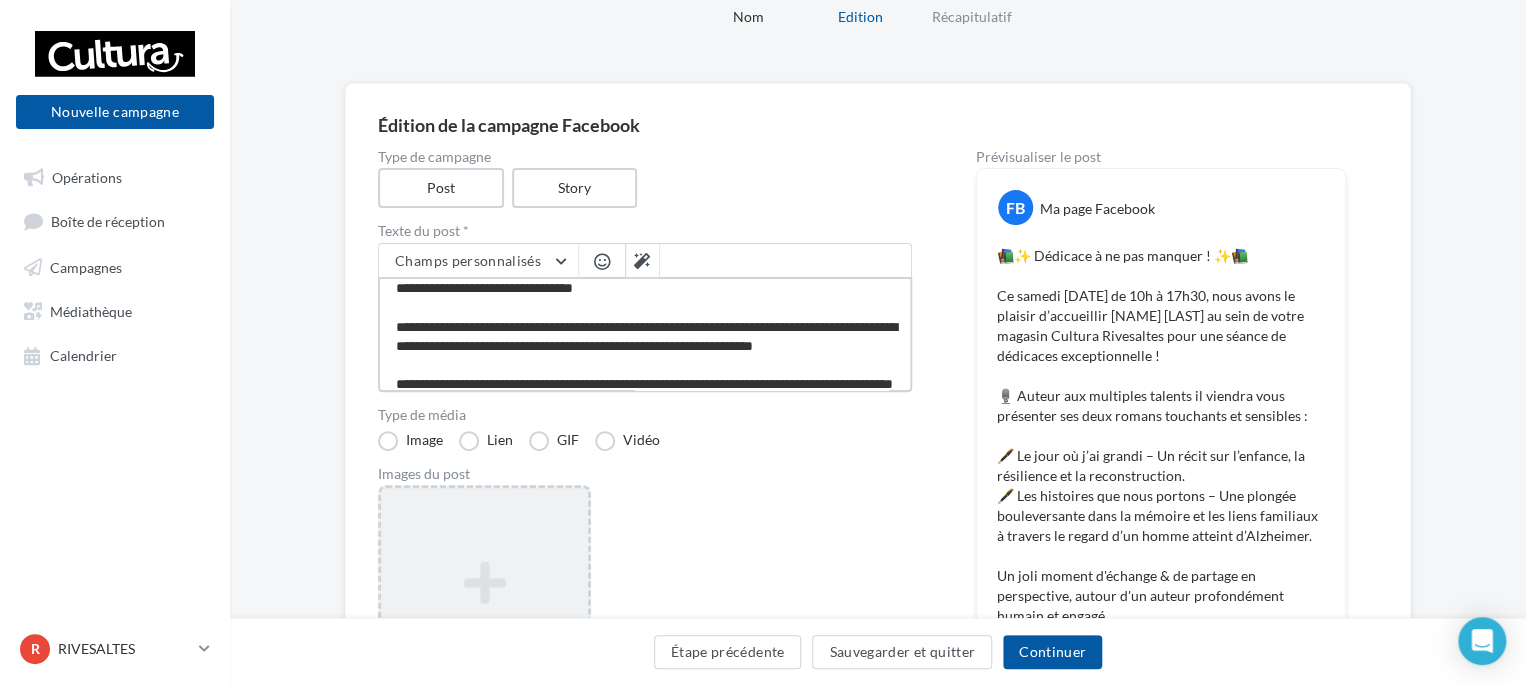 click on "**********" at bounding box center (645, 334) 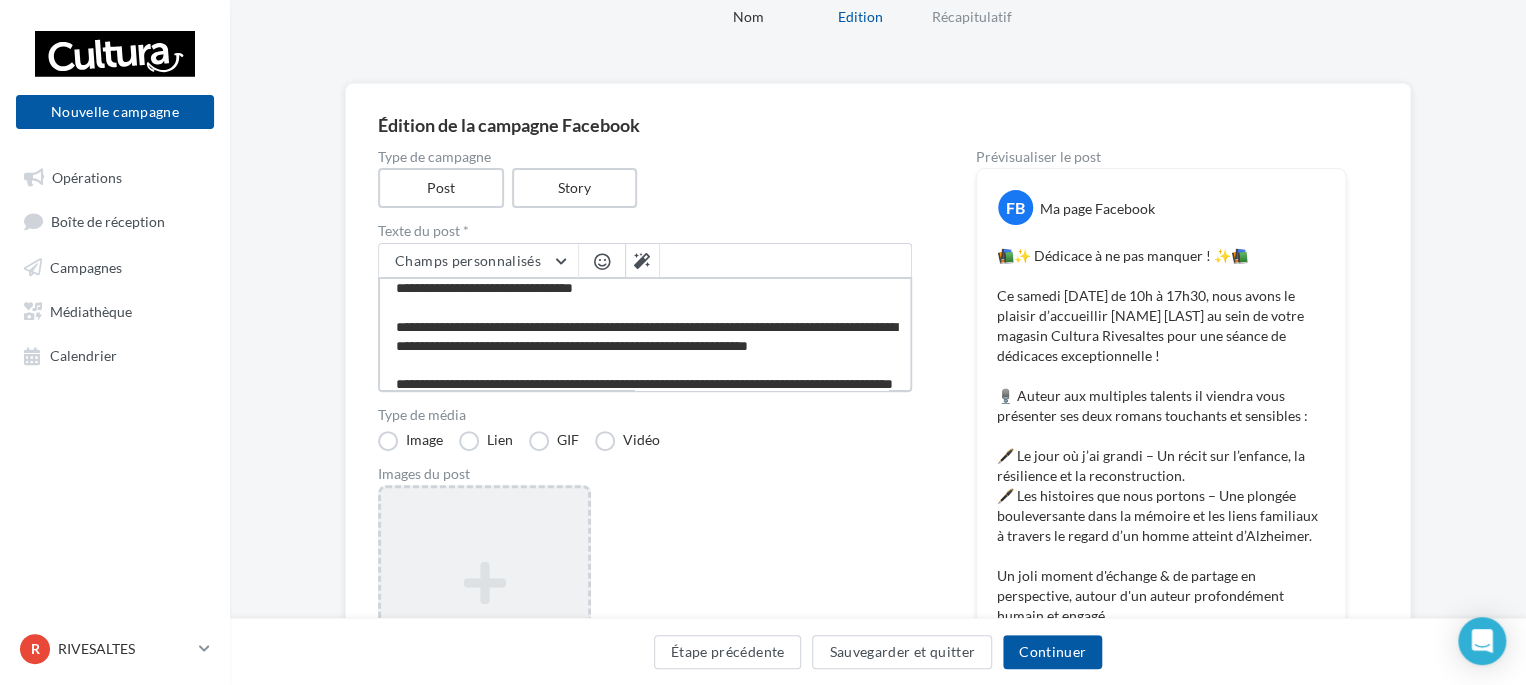 click on "**********" at bounding box center (645, 334) 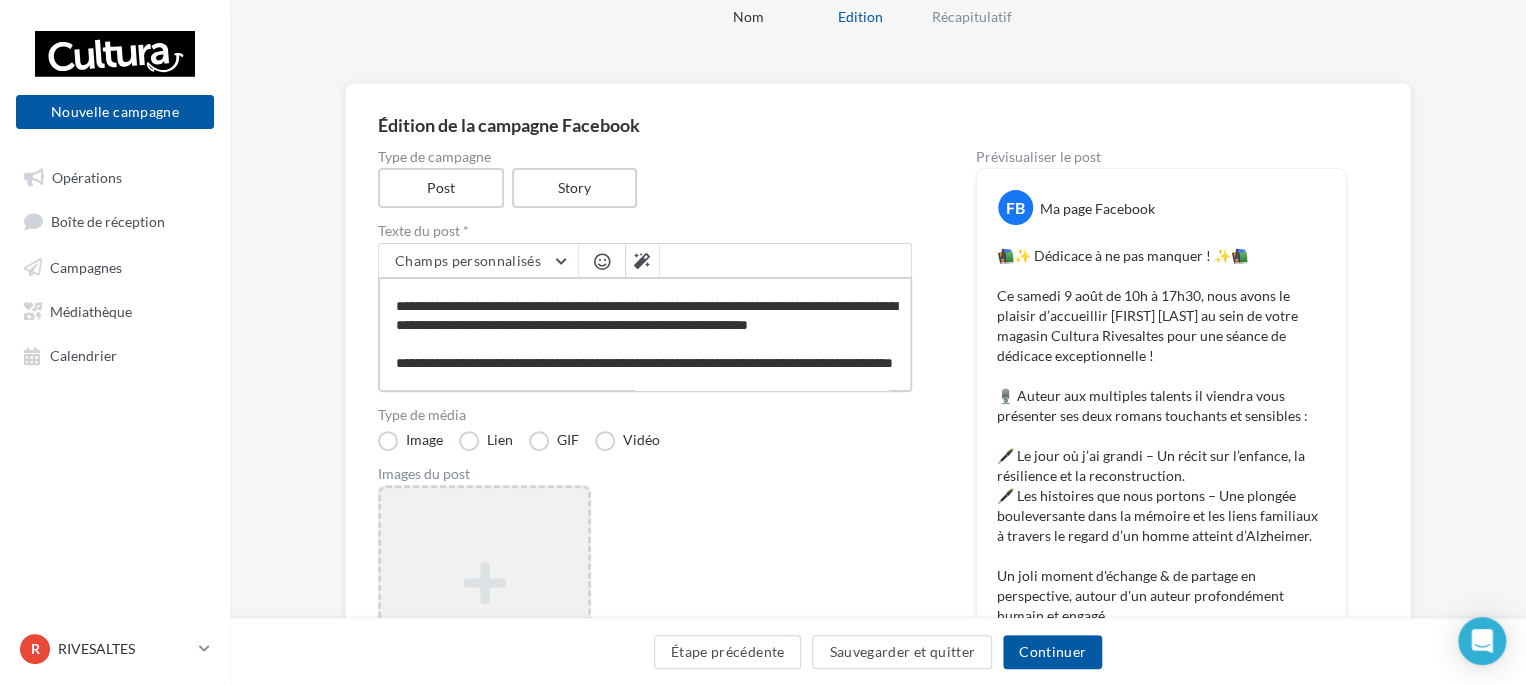 scroll, scrollTop: 48, scrollLeft: 0, axis: vertical 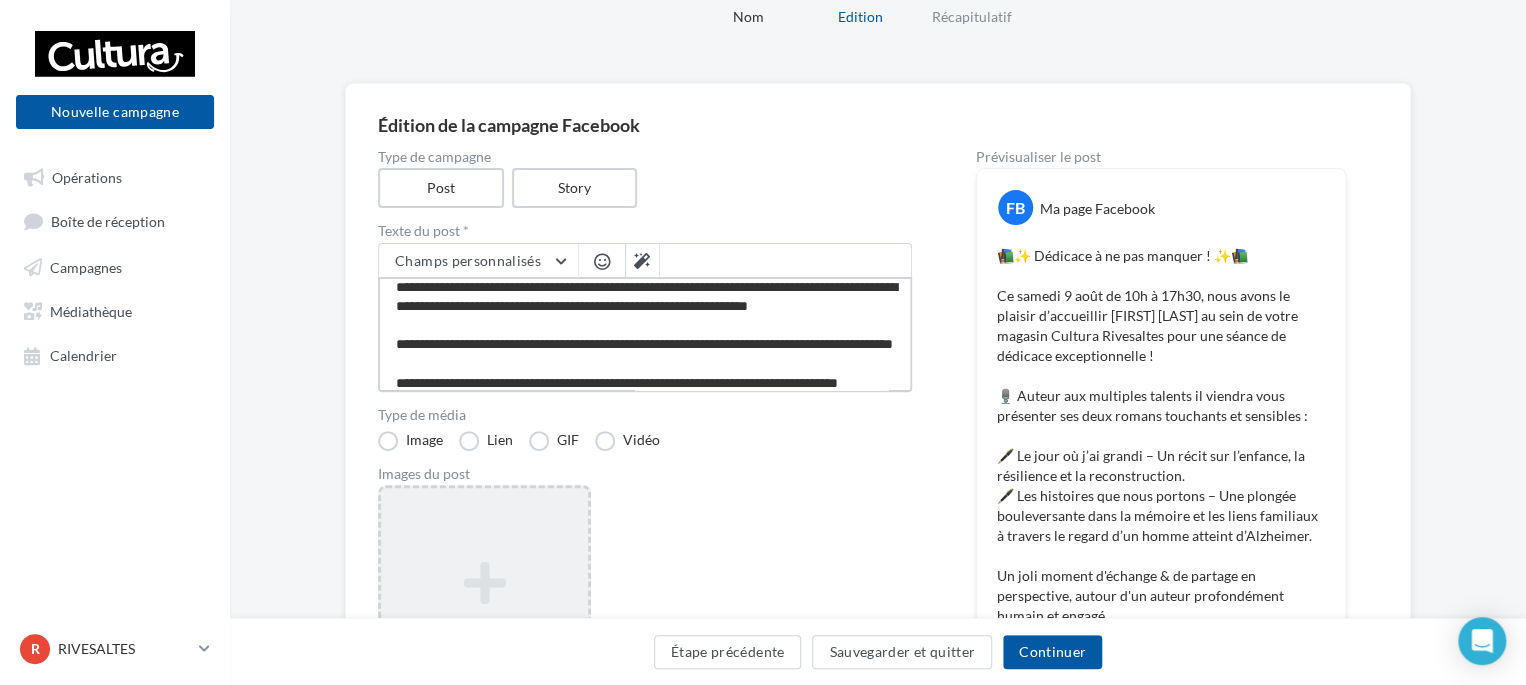 click on "**********" at bounding box center [645, 334] 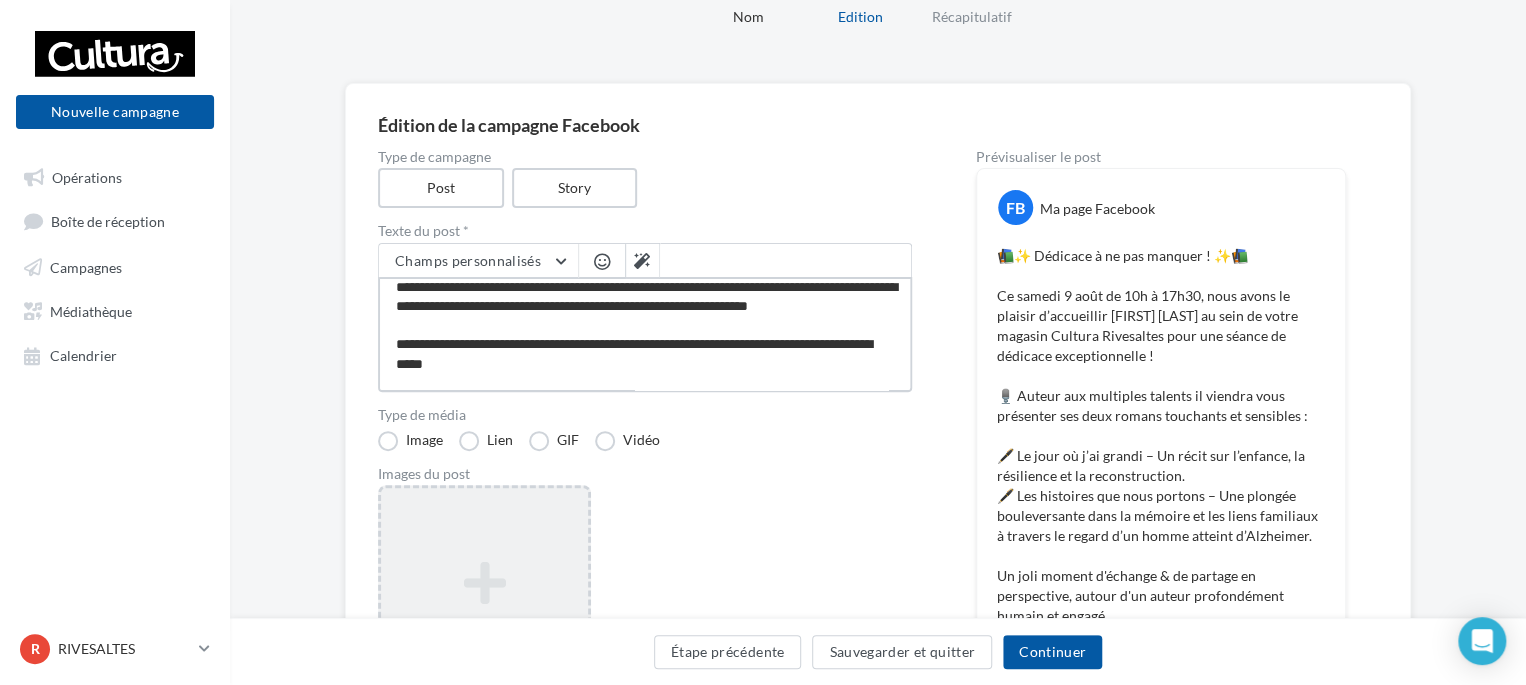 click on "**********" at bounding box center [645, 334] 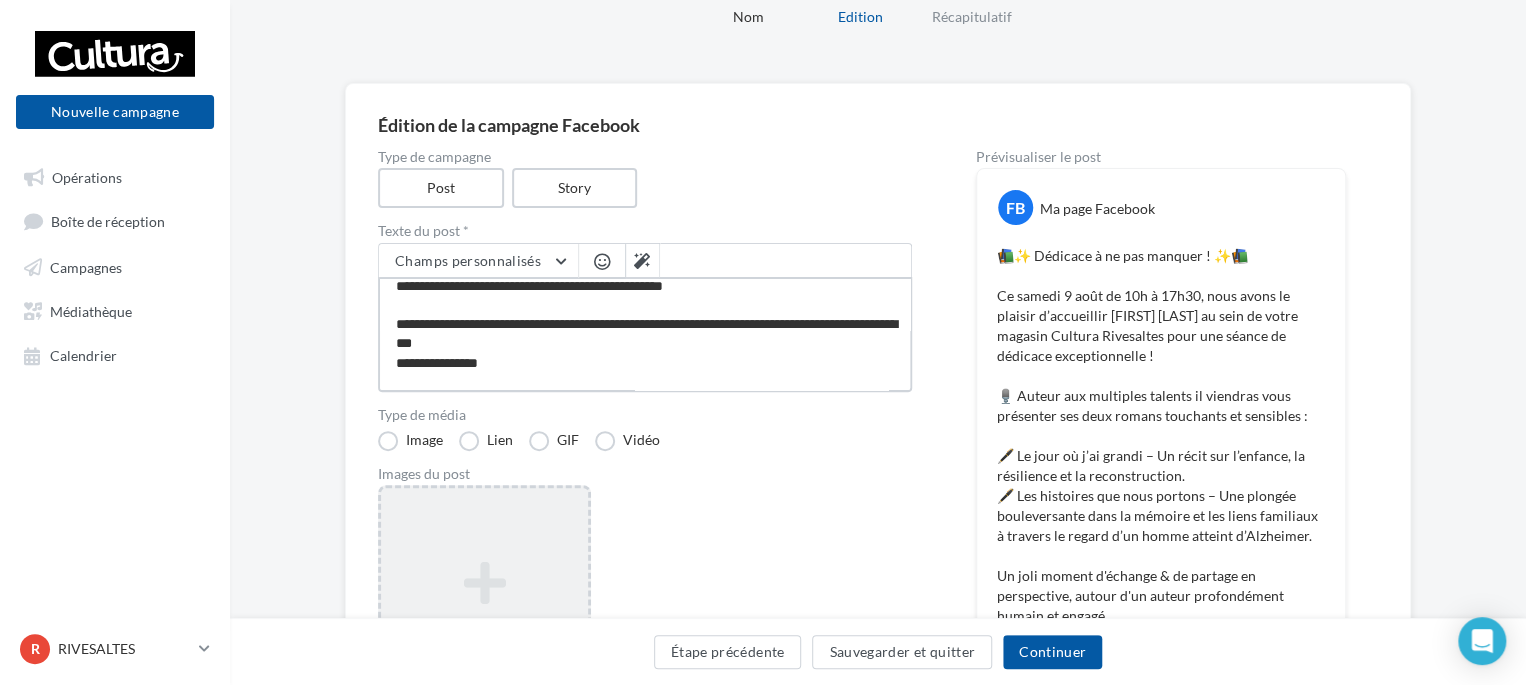 scroll, scrollTop: 280, scrollLeft: 0, axis: vertical 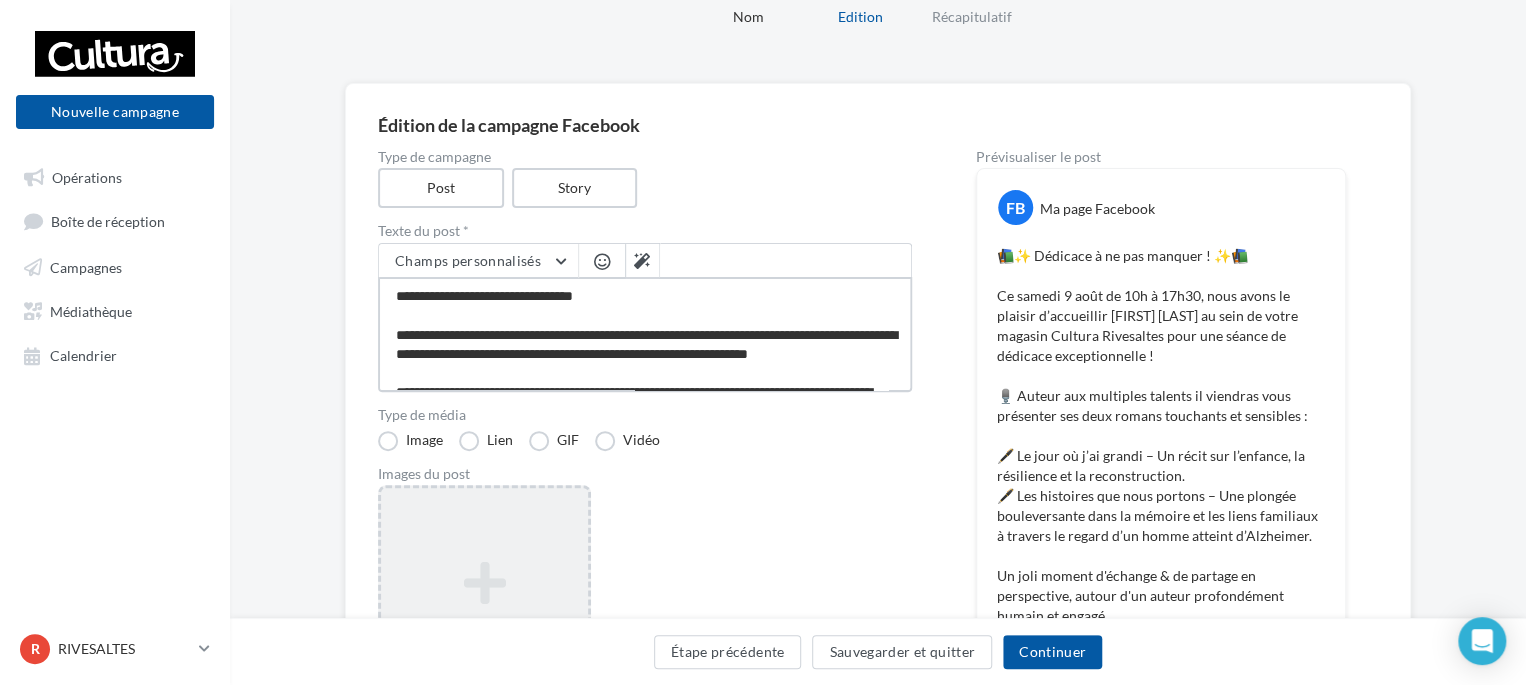 drag, startPoint x: 507, startPoint y: 370, endPoint x: 382, endPoint y: 293, distance: 146.8128 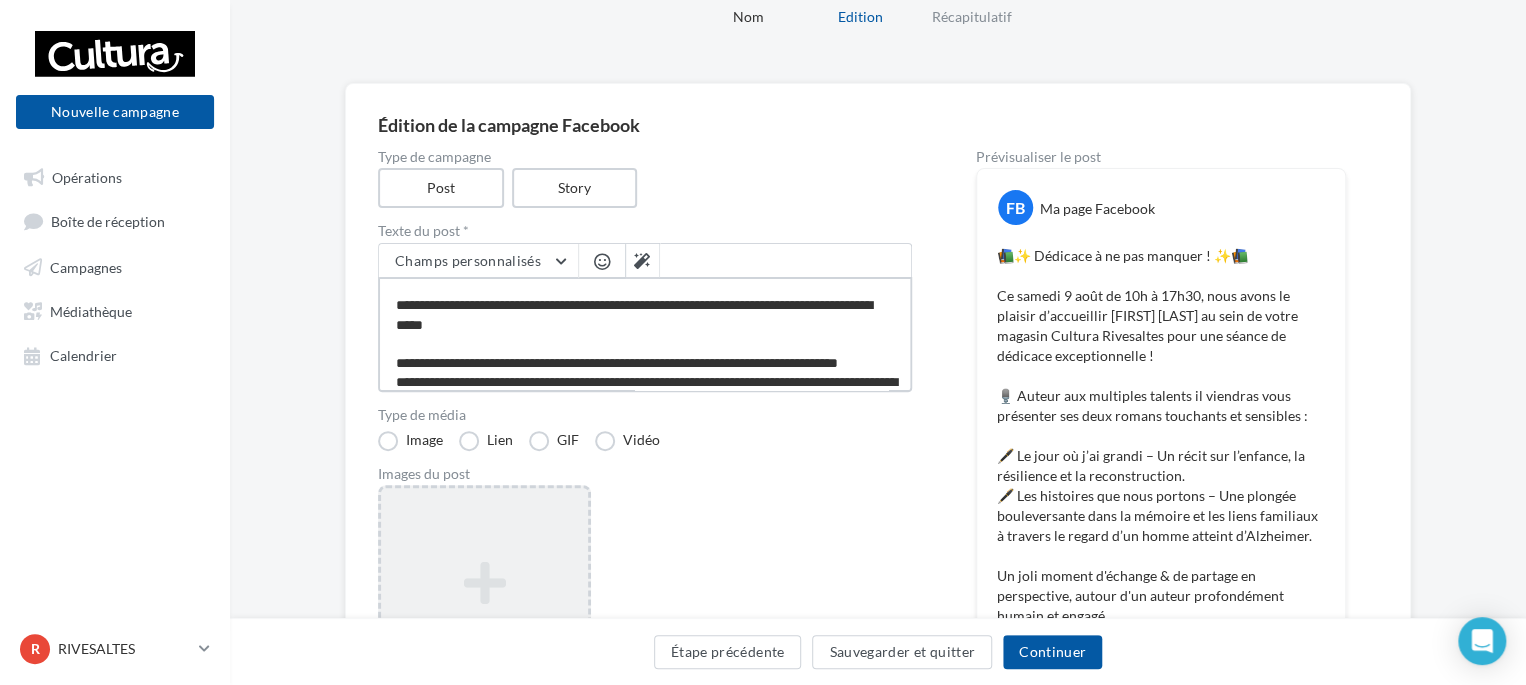 scroll, scrollTop: 106, scrollLeft: 0, axis: vertical 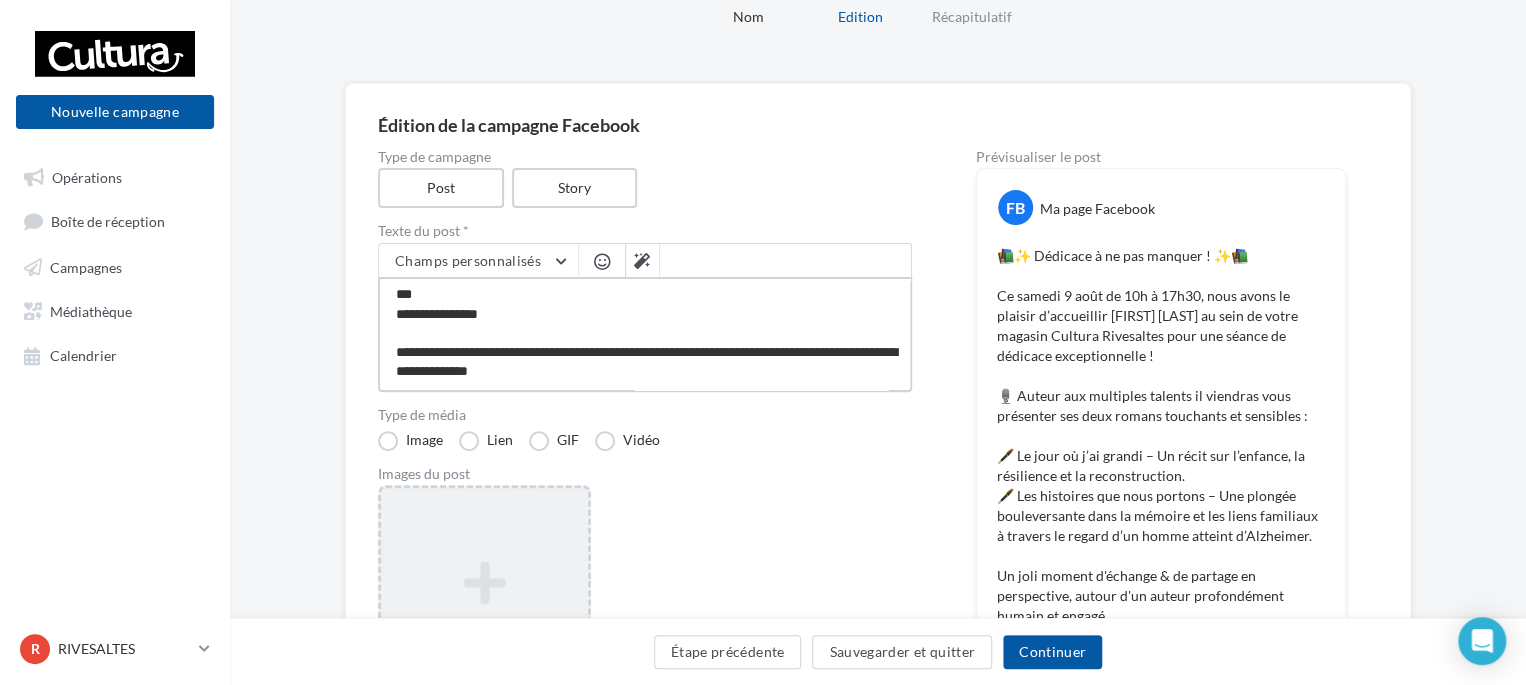 drag, startPoint x: 398, startPoint y: 306, endPoint x: 620, endPoint y: 315, distance: 222.18236 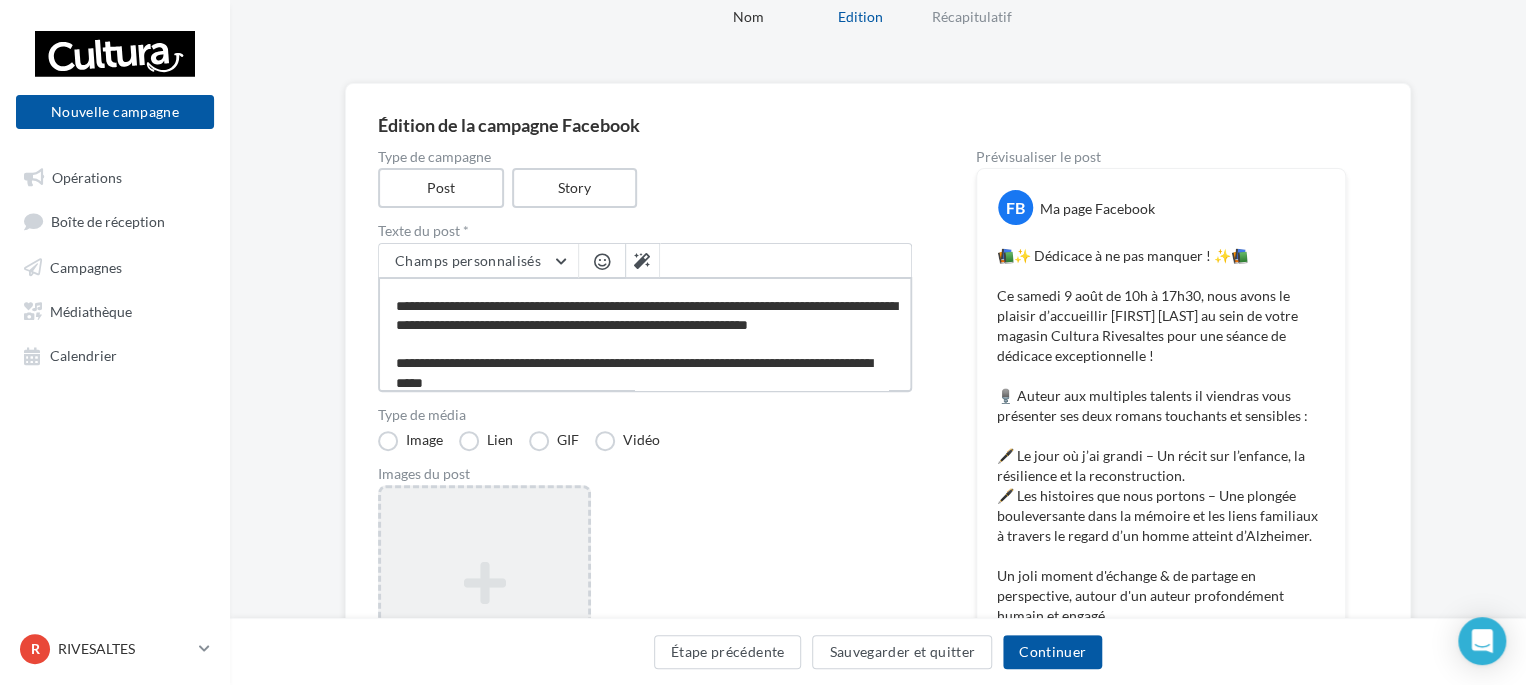 scroll, scrollTop: 48, scrollLeft: 0, axis: vertical 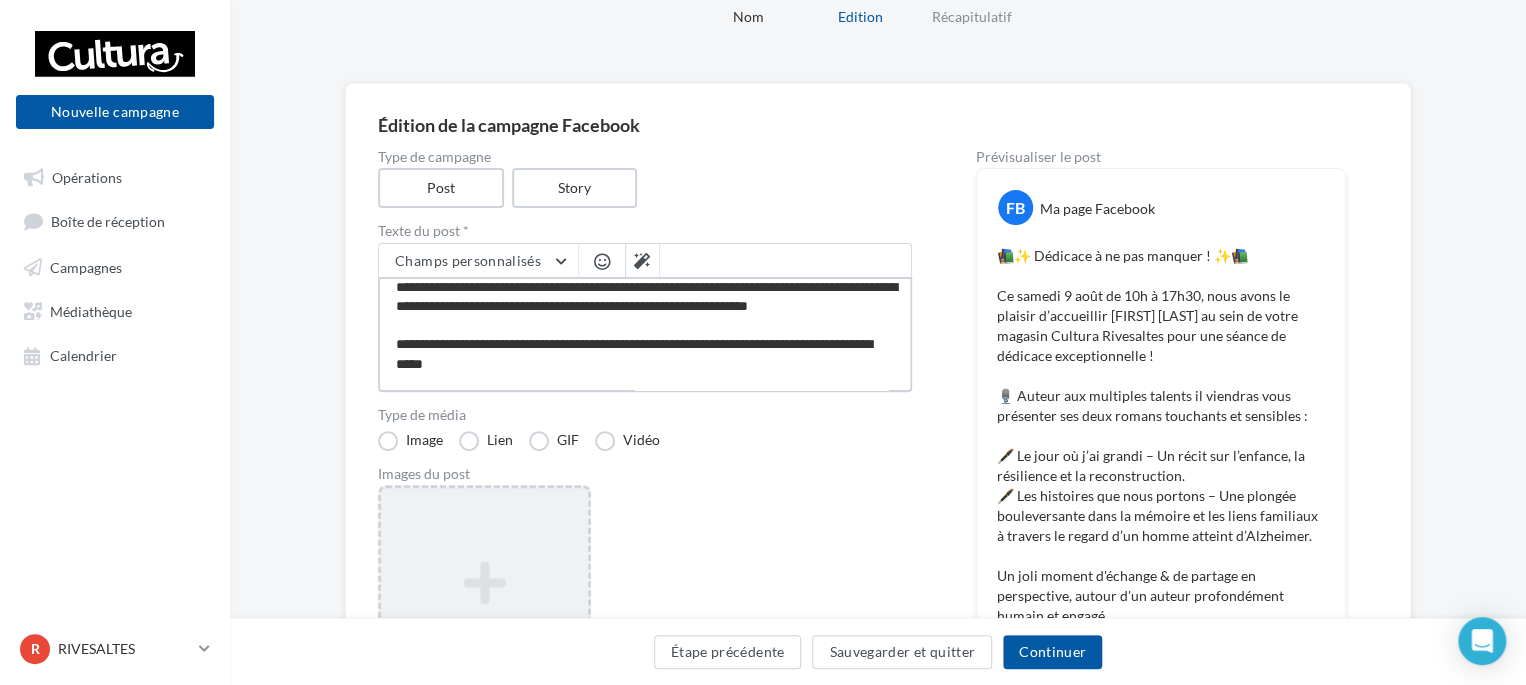 click on "**********" at bounding box center (645, 334) 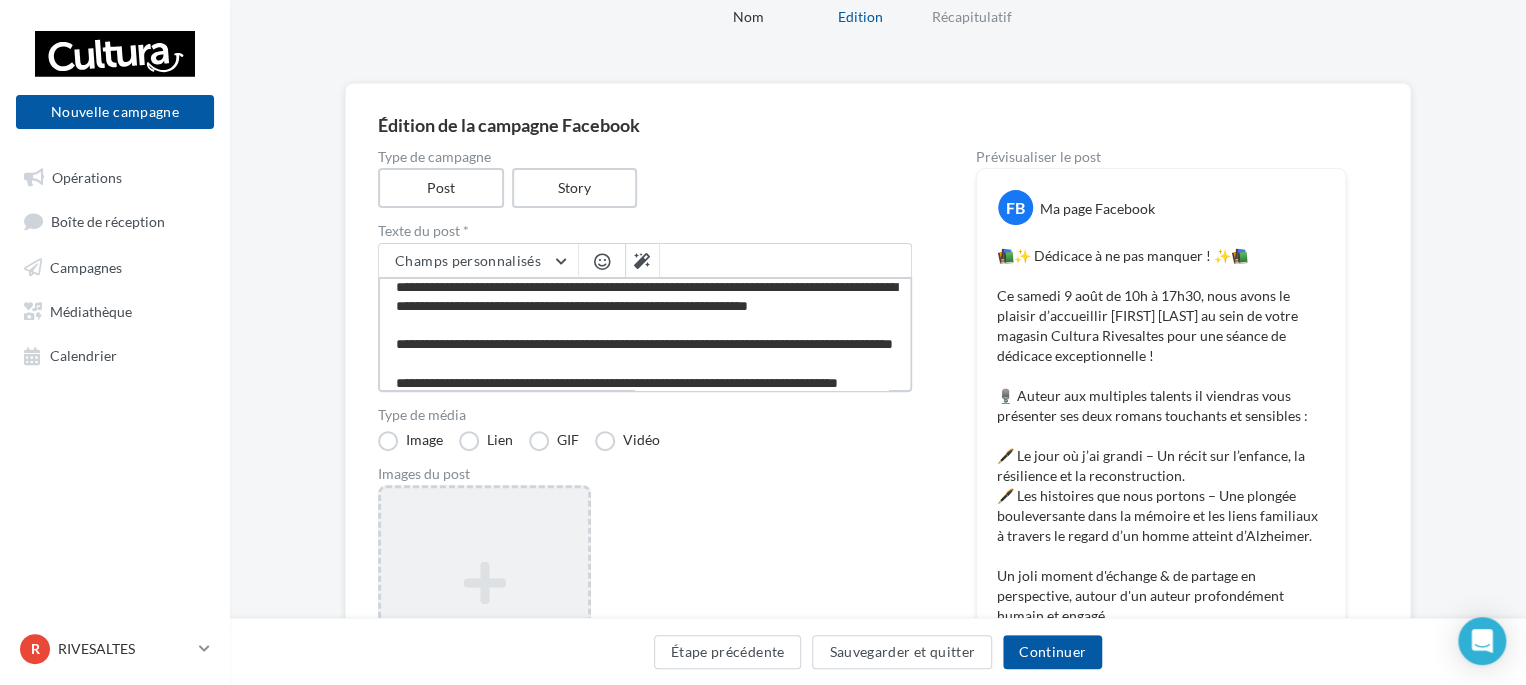 scroll, scrollTop: 68, scrollLeft: 0, axis: vertical 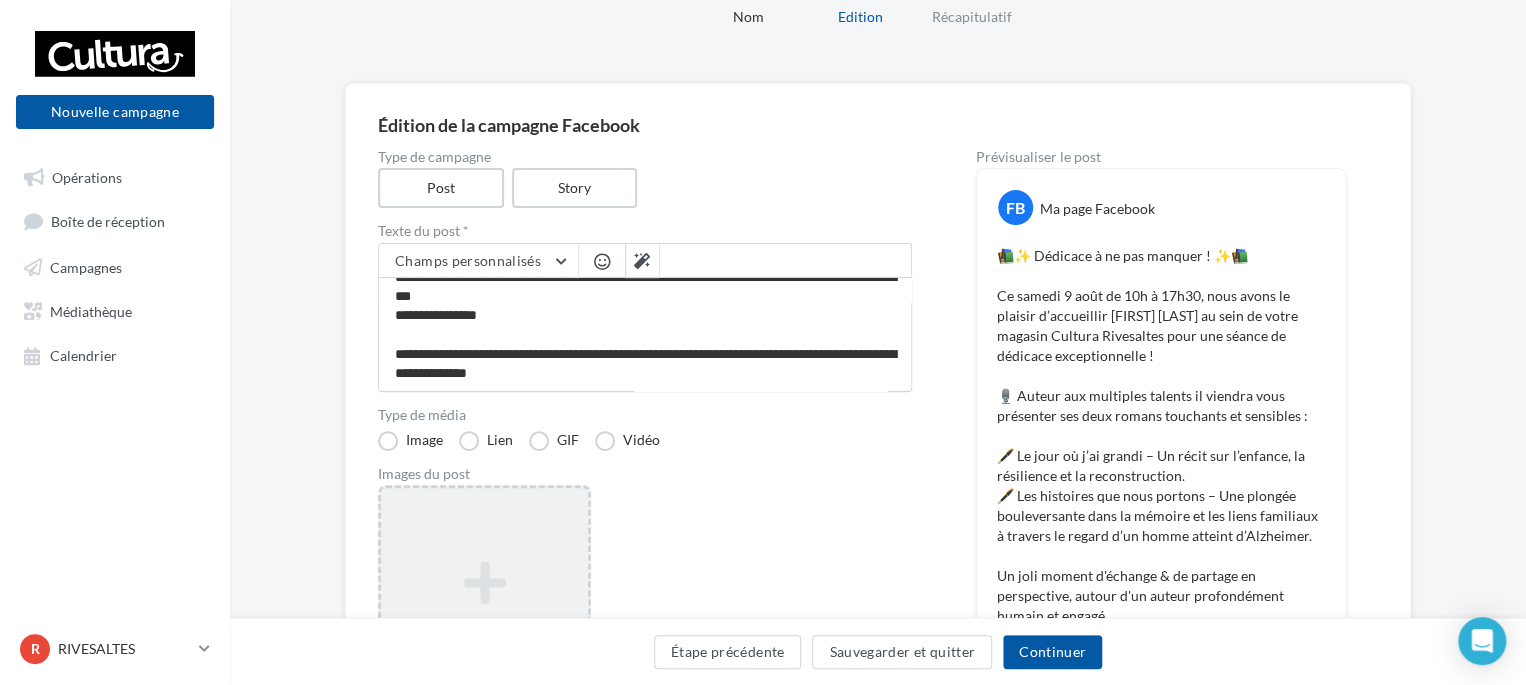click on "Ajouter une image     Format: png, jpg" at bounding box center [653, 625] 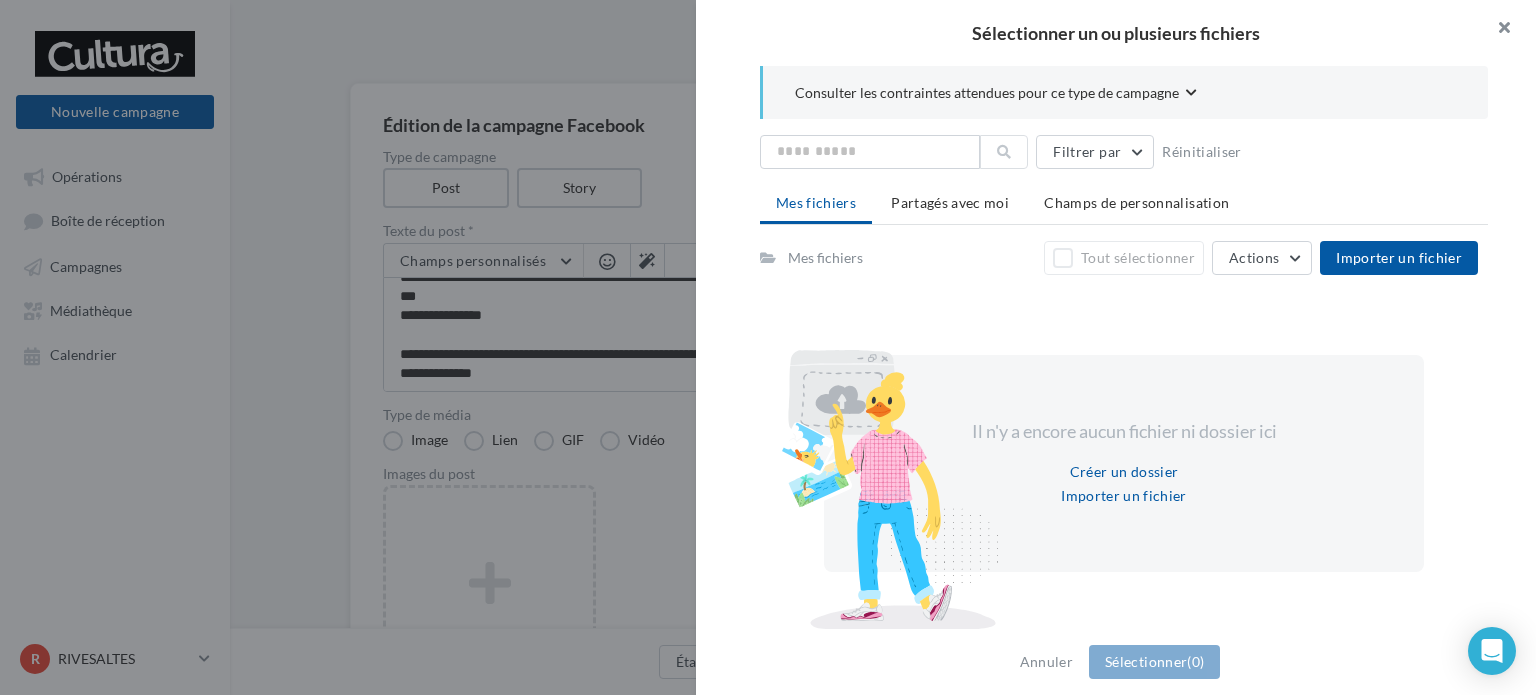 click at bounding box center (1496, 30) 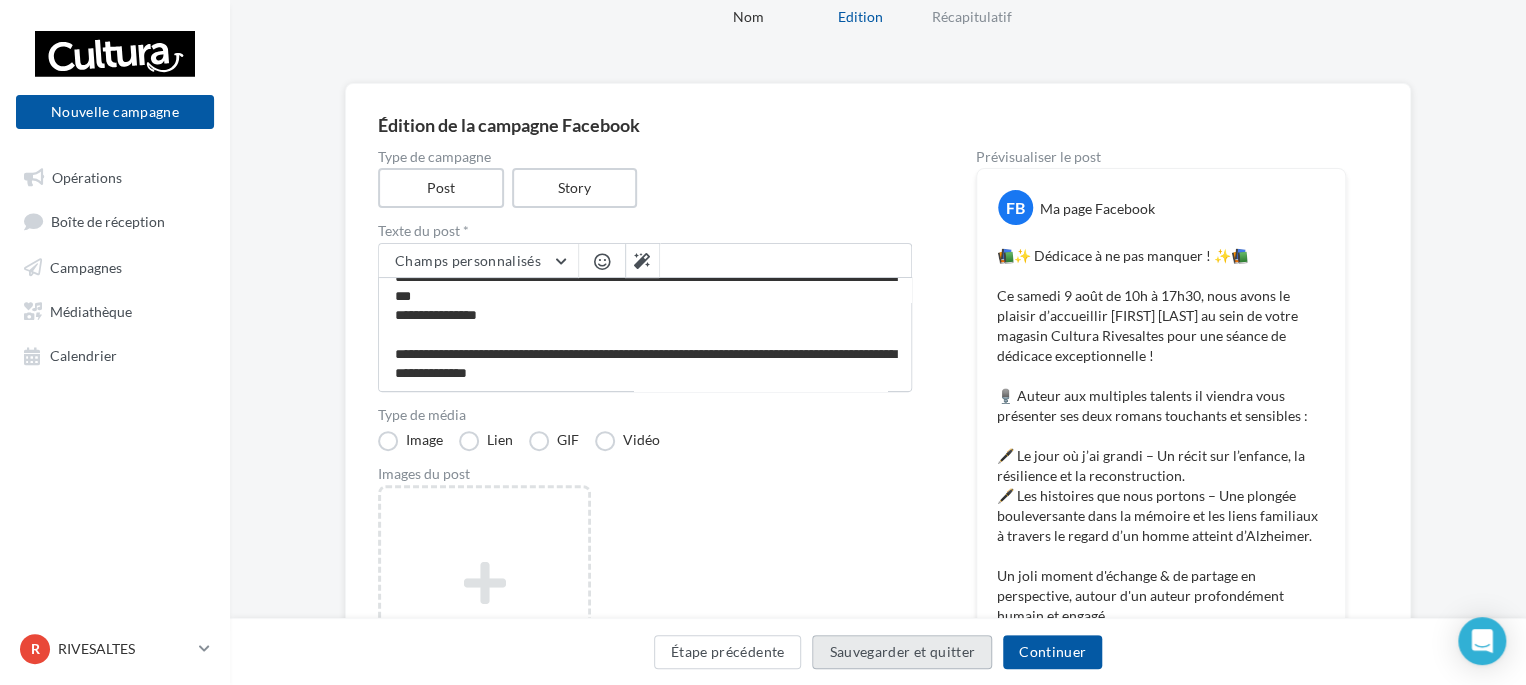 click on "Sauvegarder et quitter" at bounding box center [902, 652] 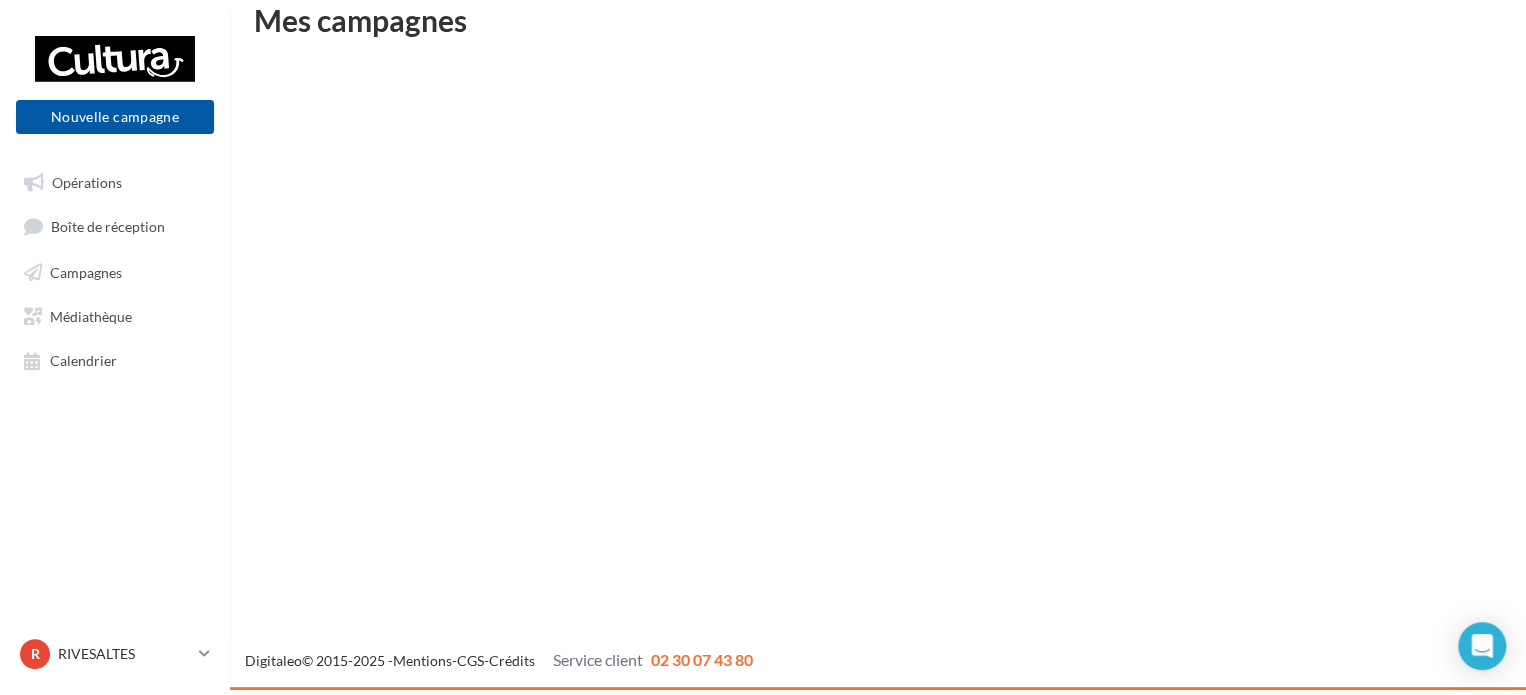 scroll, scrollTop: 32, scrollLeft: 0, axis: vertical 